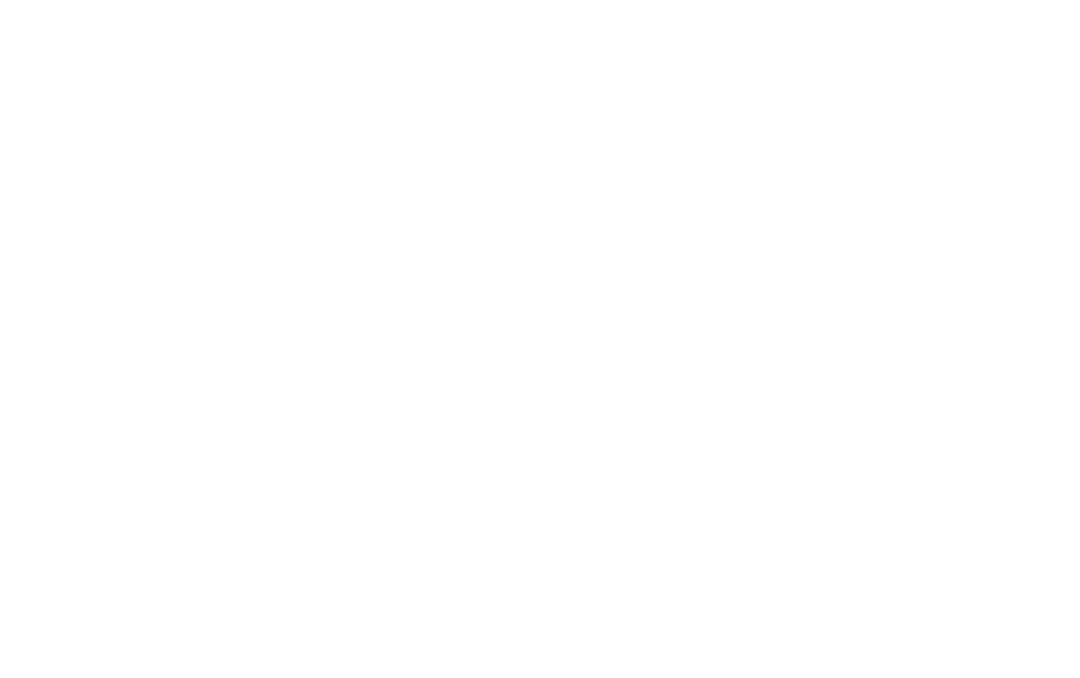 scroll, scrollTop: 0, scrollLeft: 0, axis: both 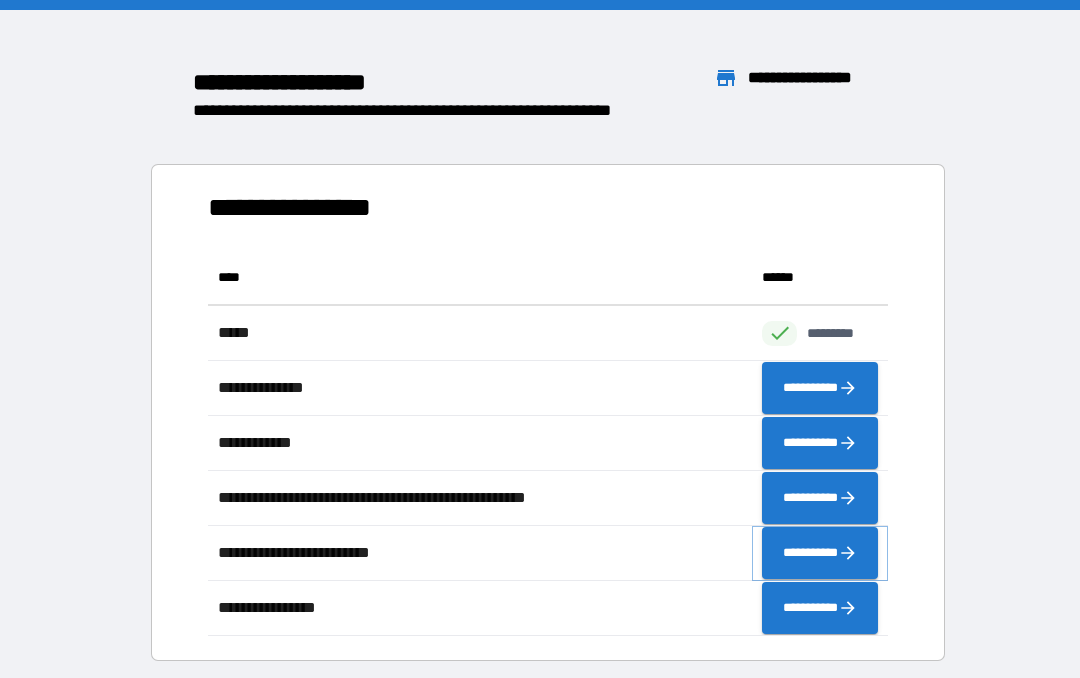 click on "**********" at bounding box center [820, 553] 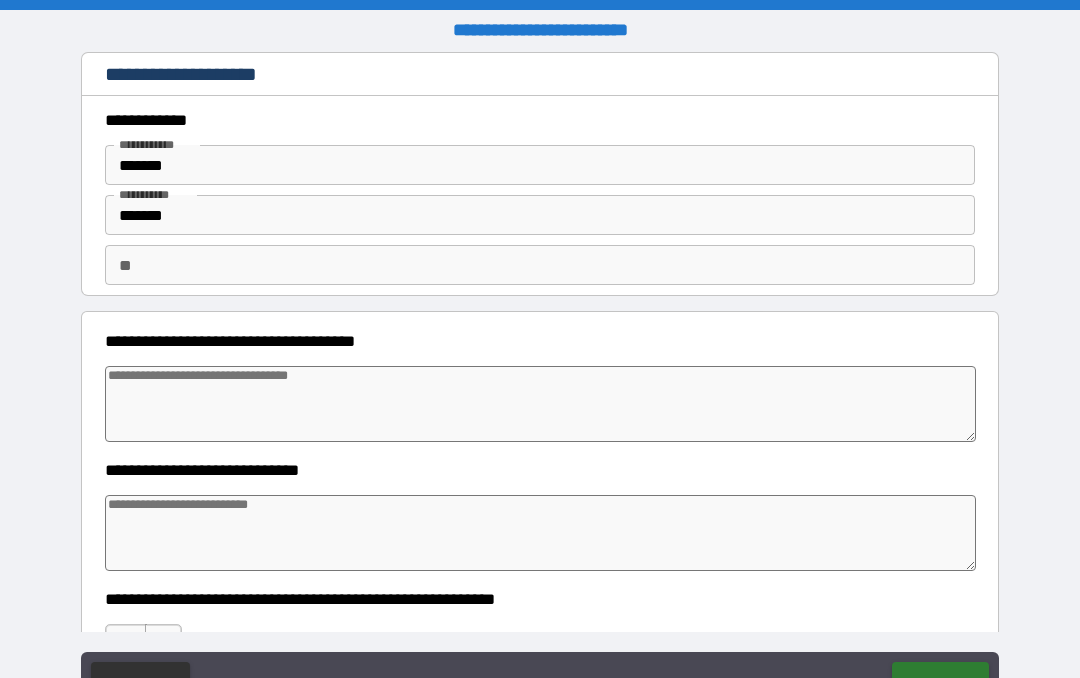 type on "*" 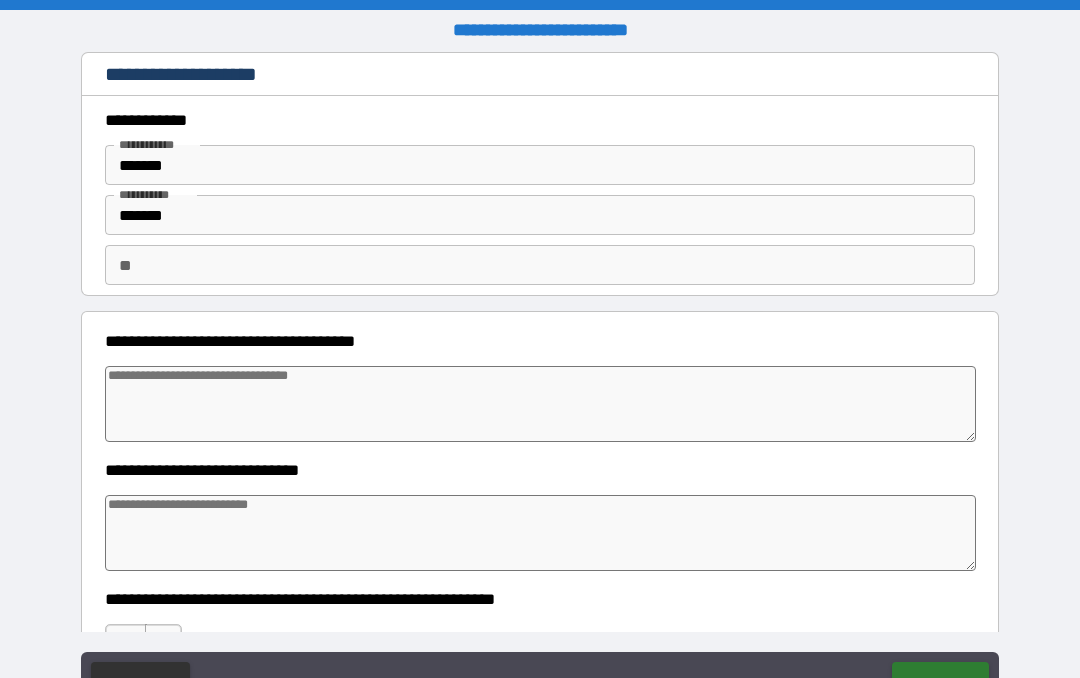 type on "*" 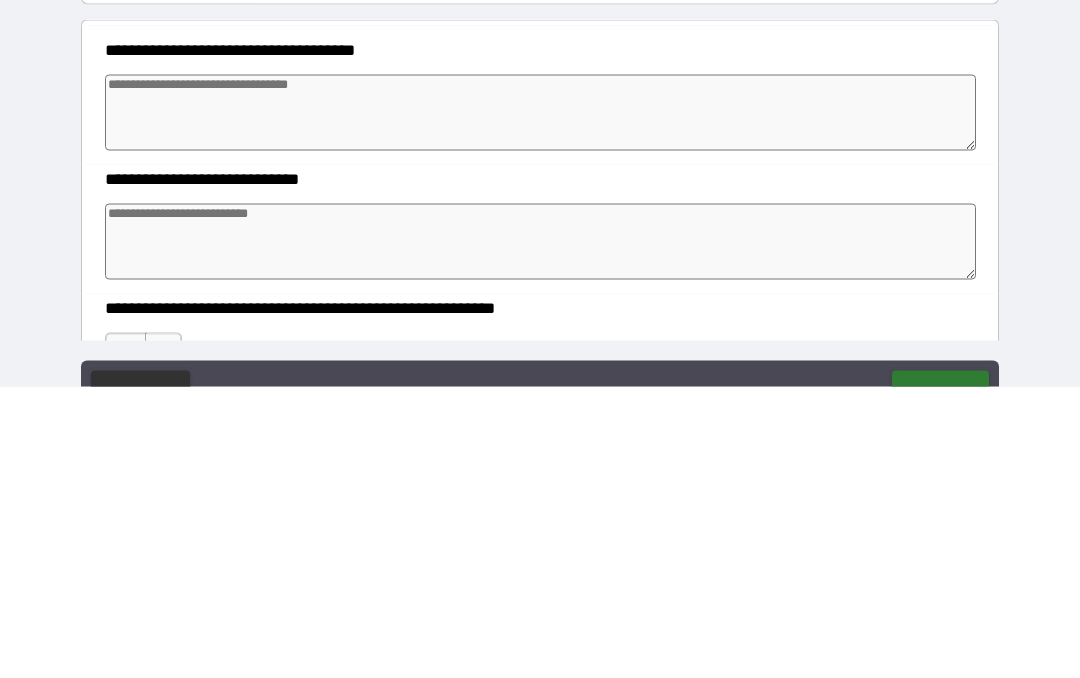 type on "*" 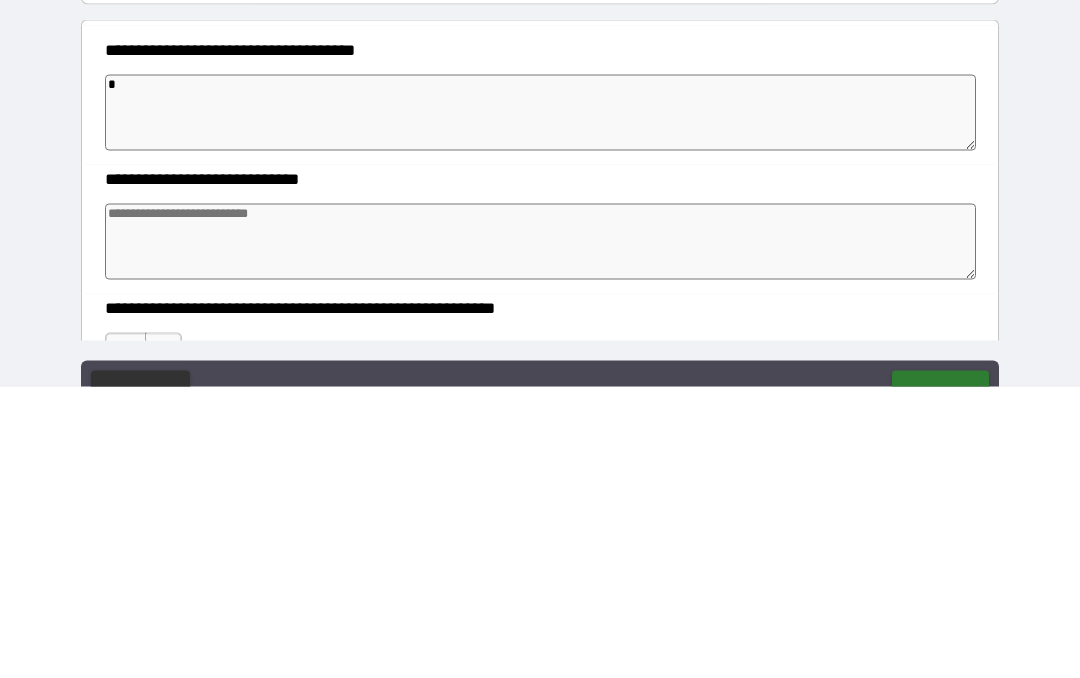 type on "*" 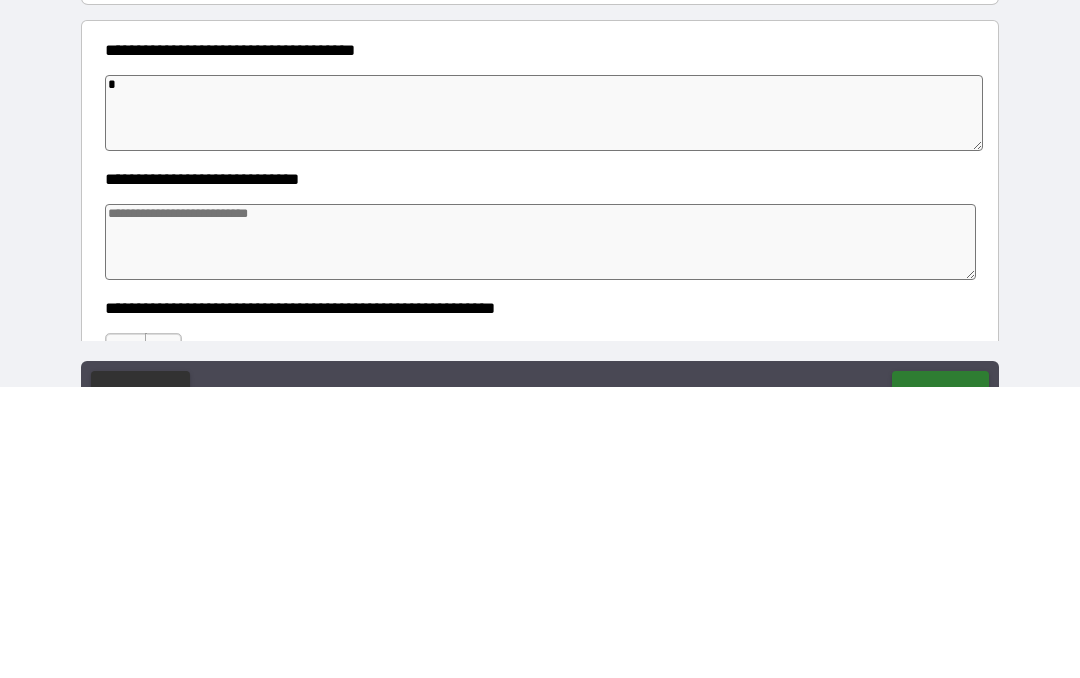 type on "*" 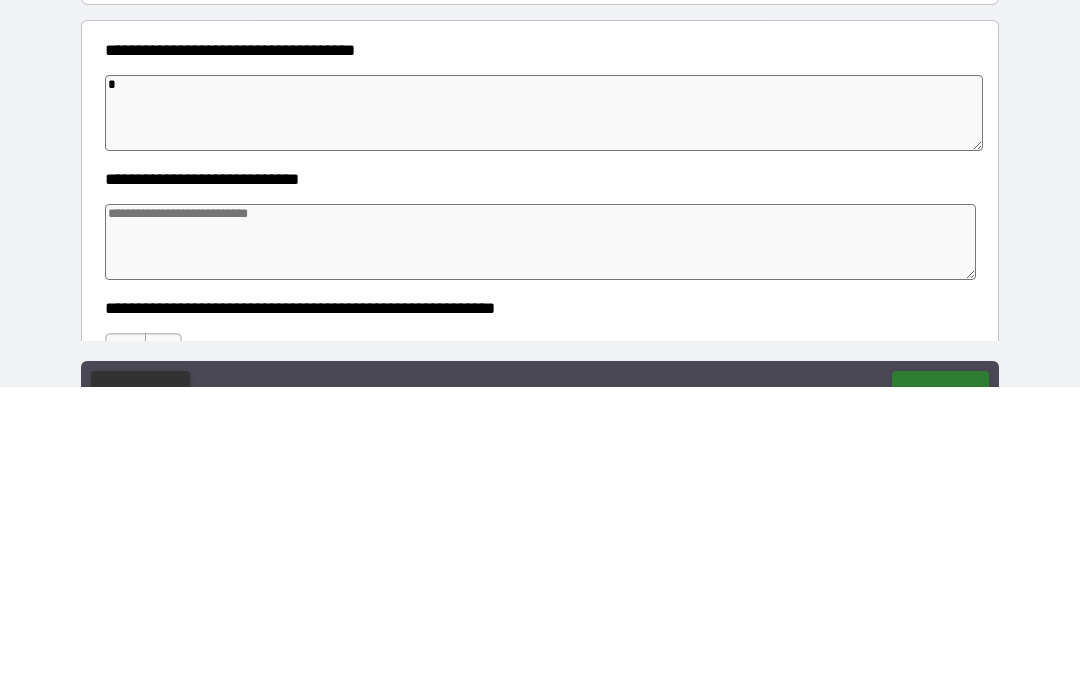 type on "*" 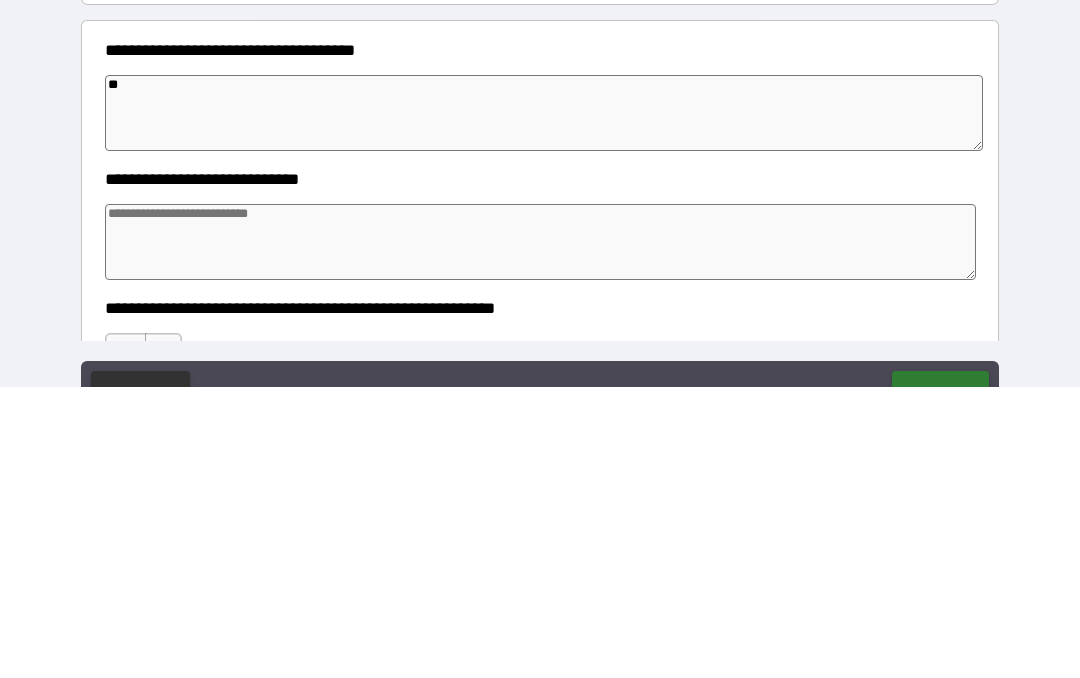 type on "*" 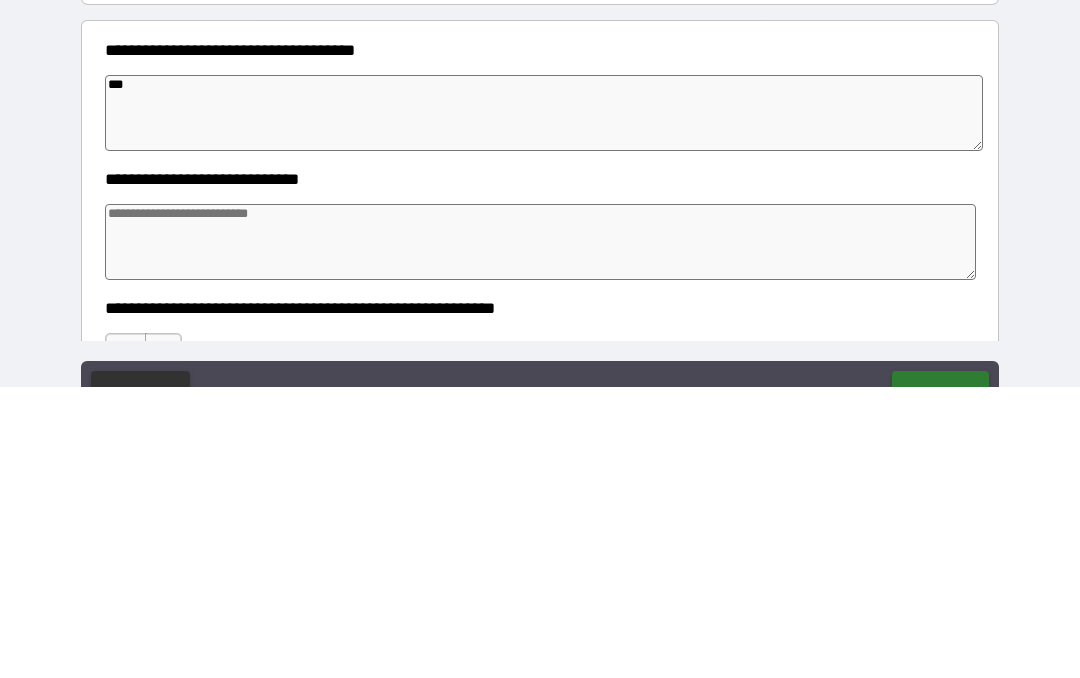 type on "*" 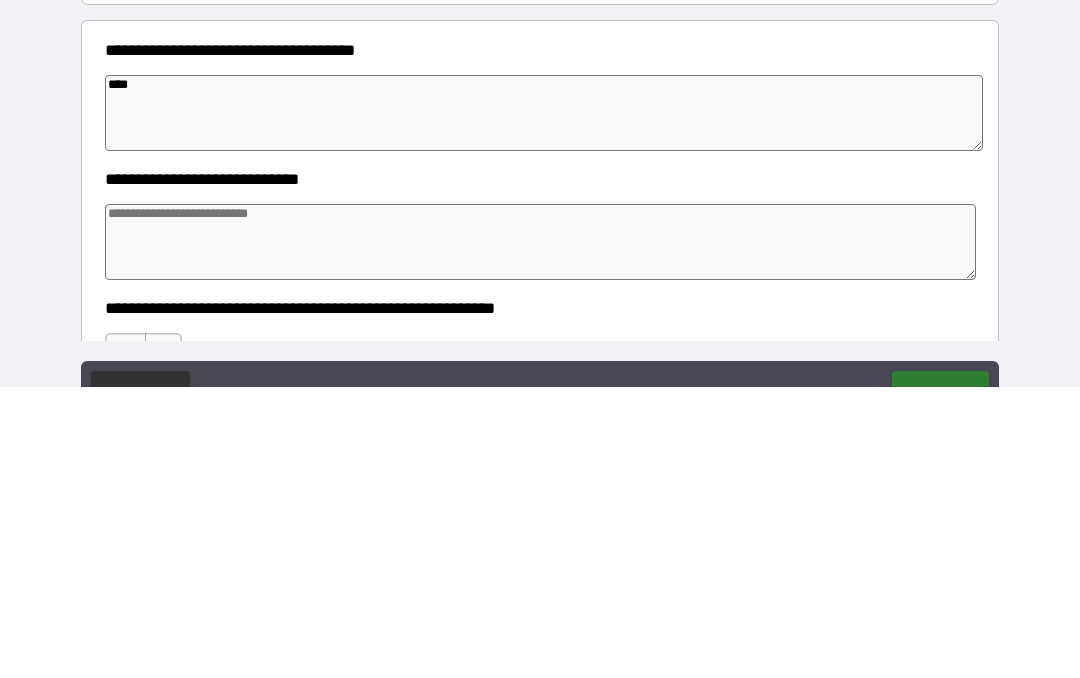 type on "*" 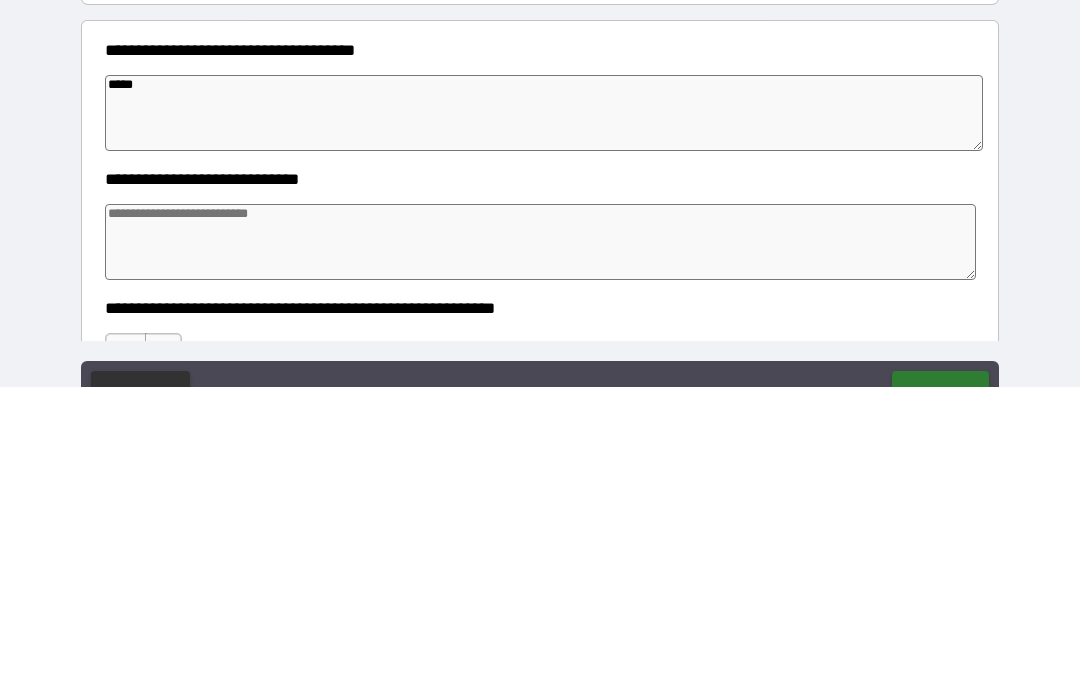type on "*" 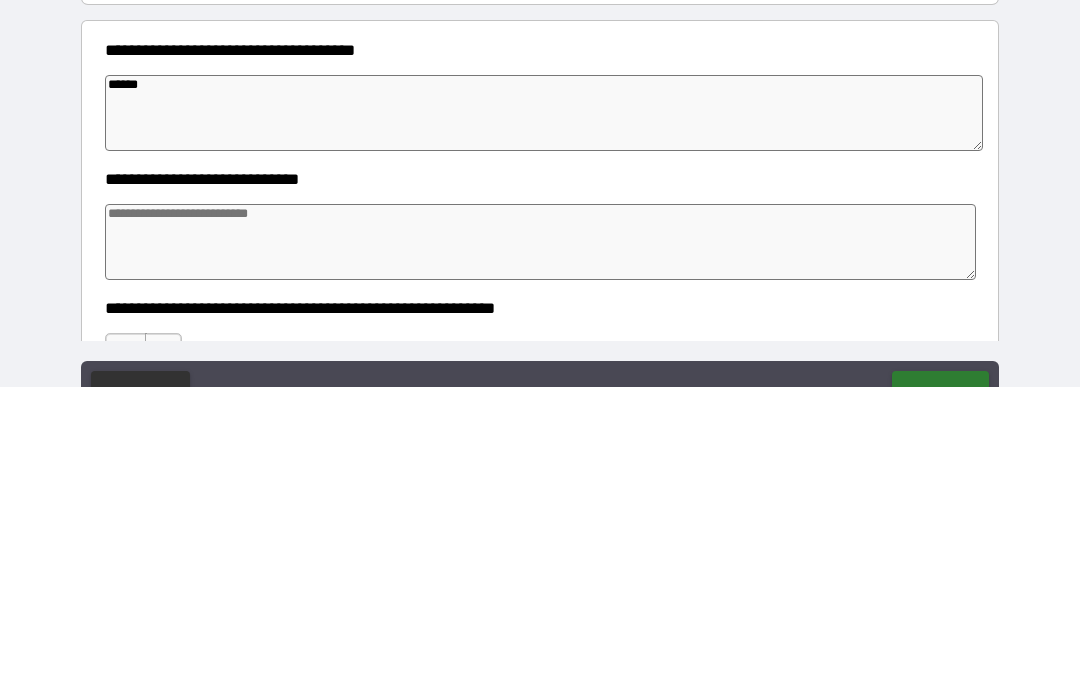 type on "*" 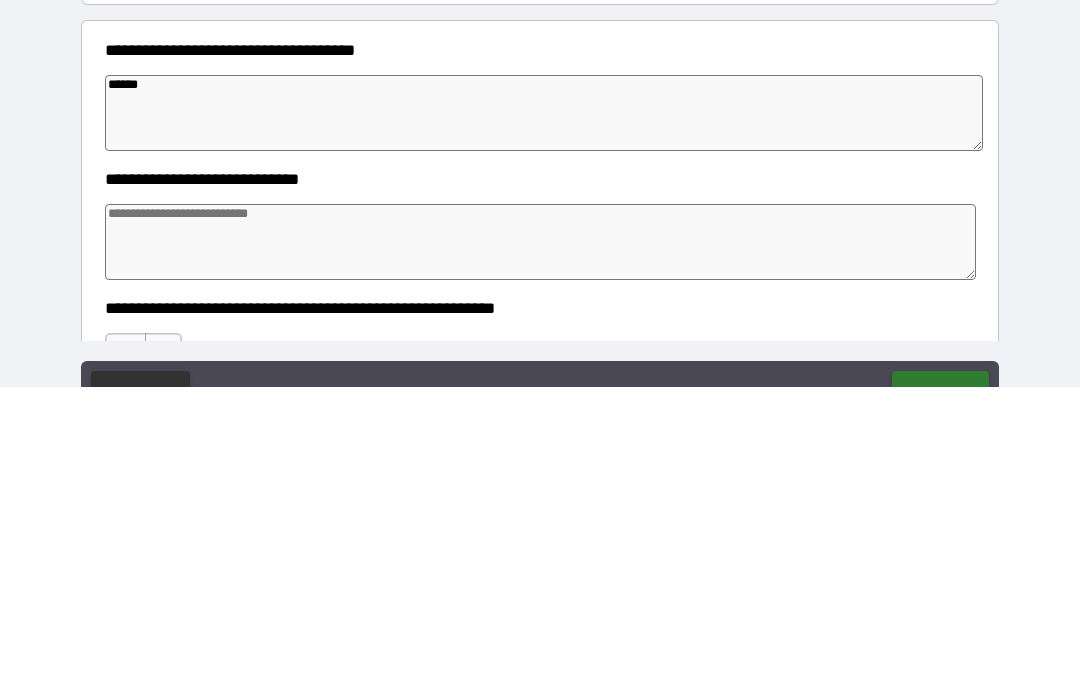 type on "*******" 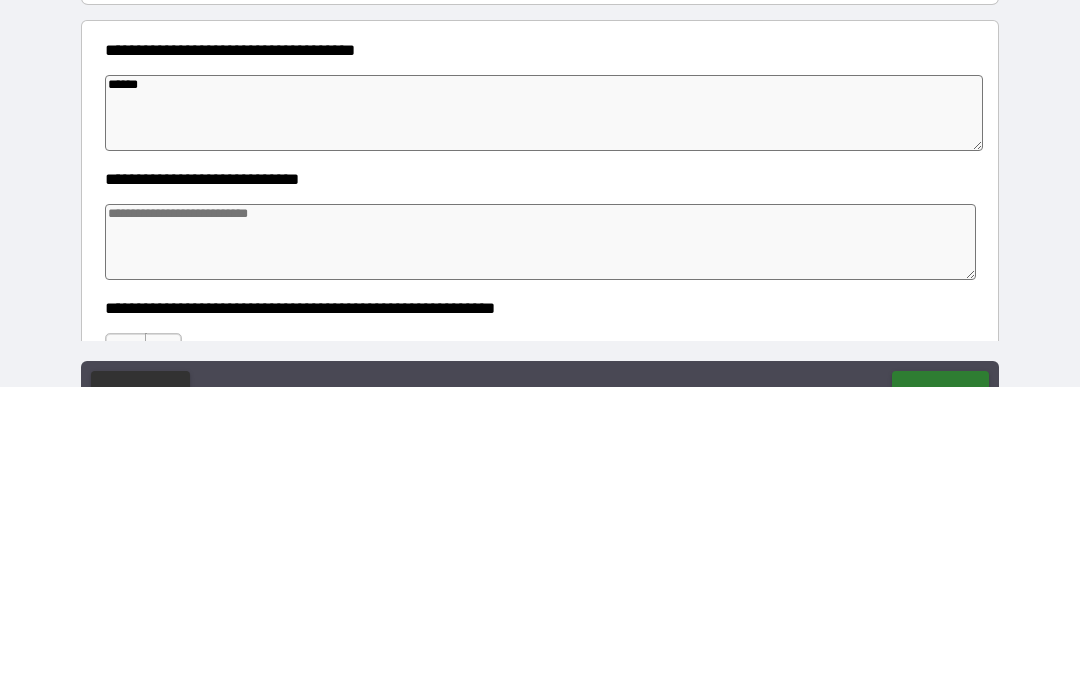 type on "*" 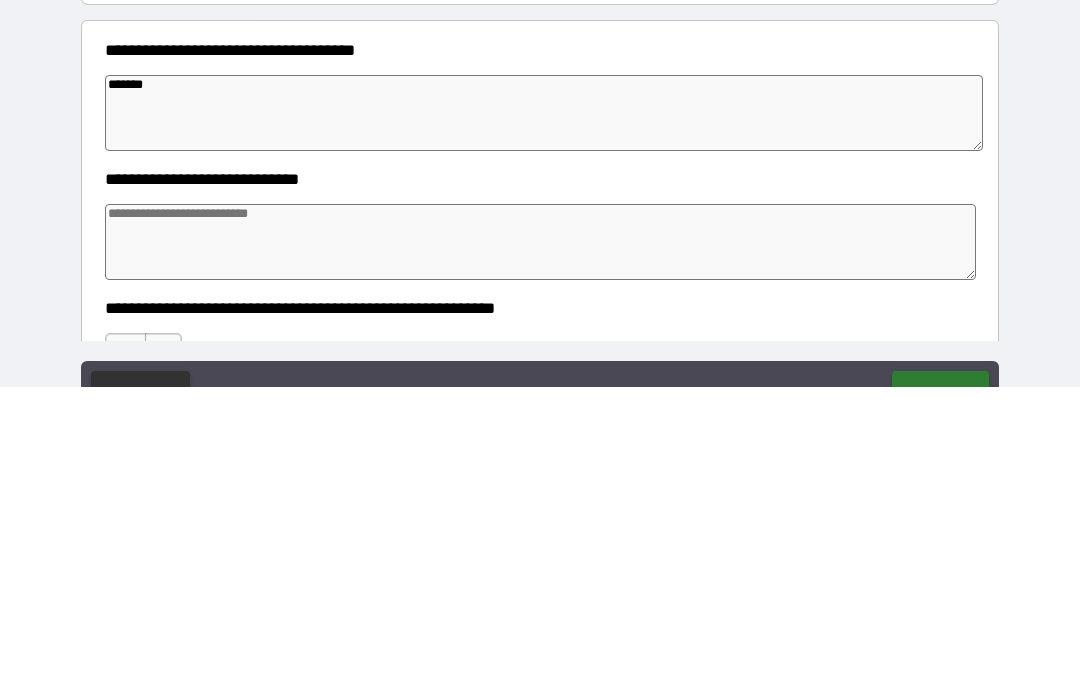 type on "*" 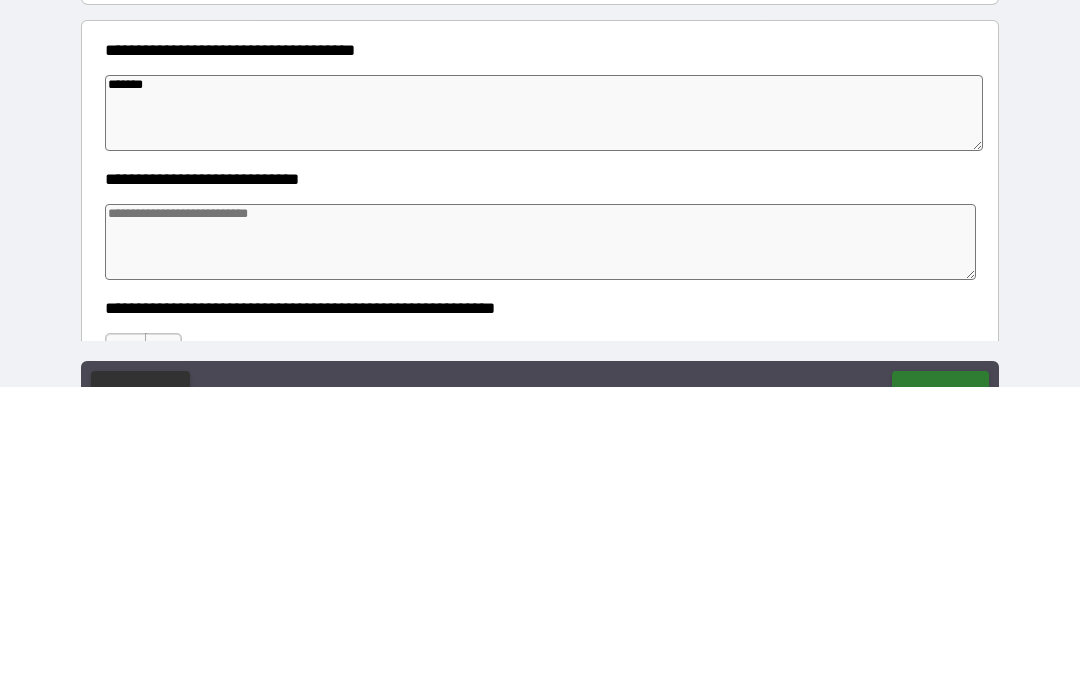type on "********" 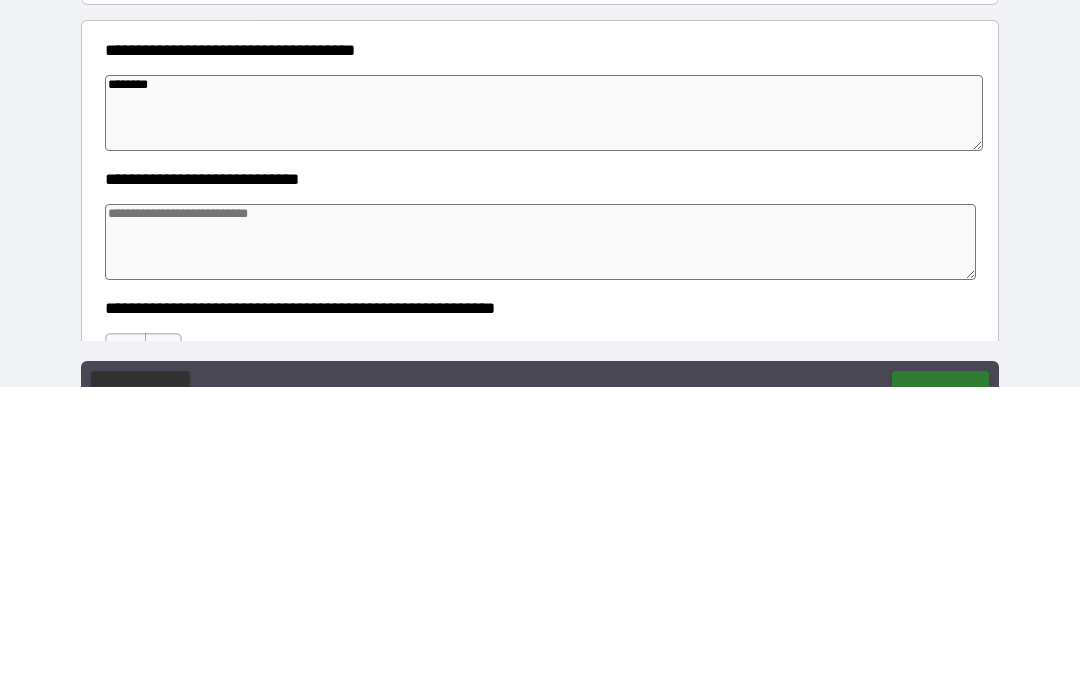 type on "*" 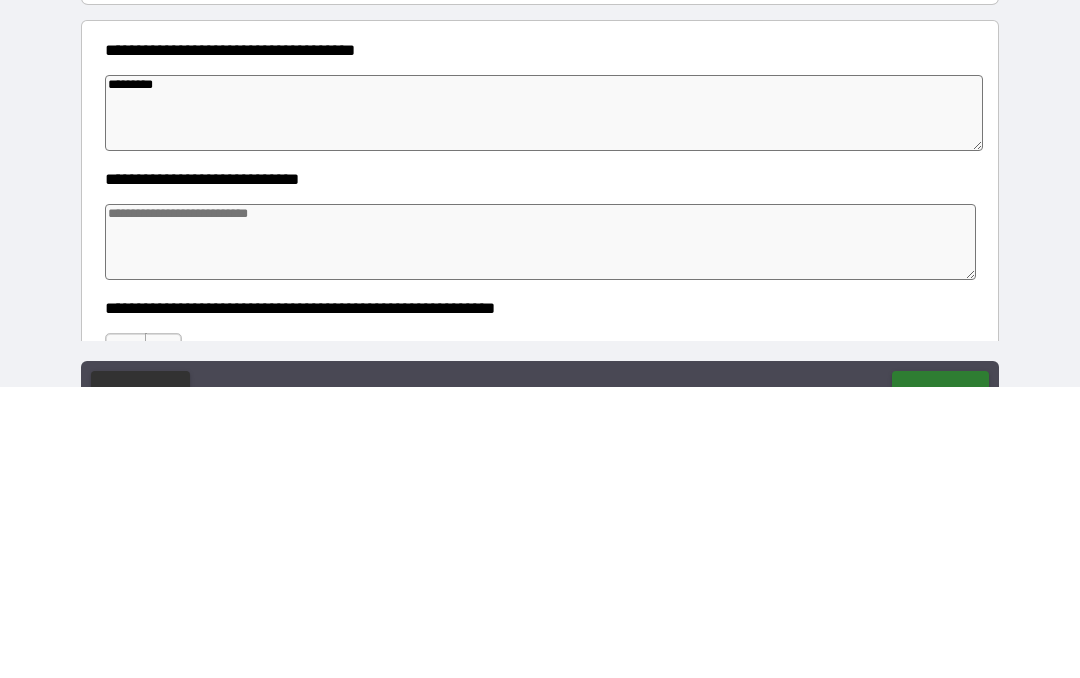 type on "*" 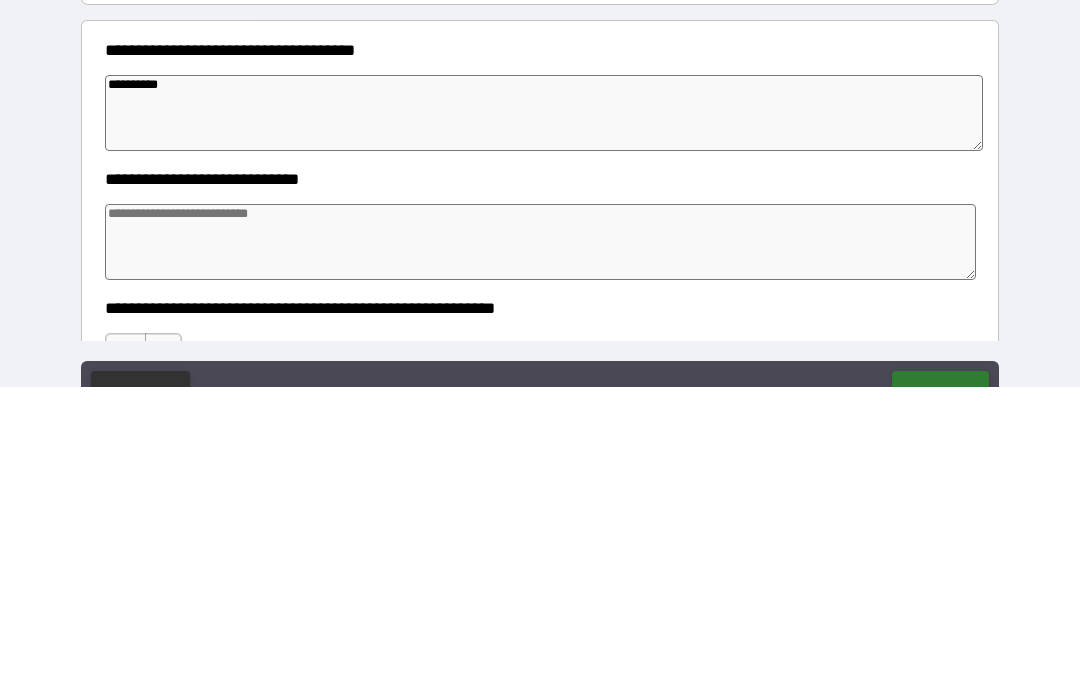 type on "*" 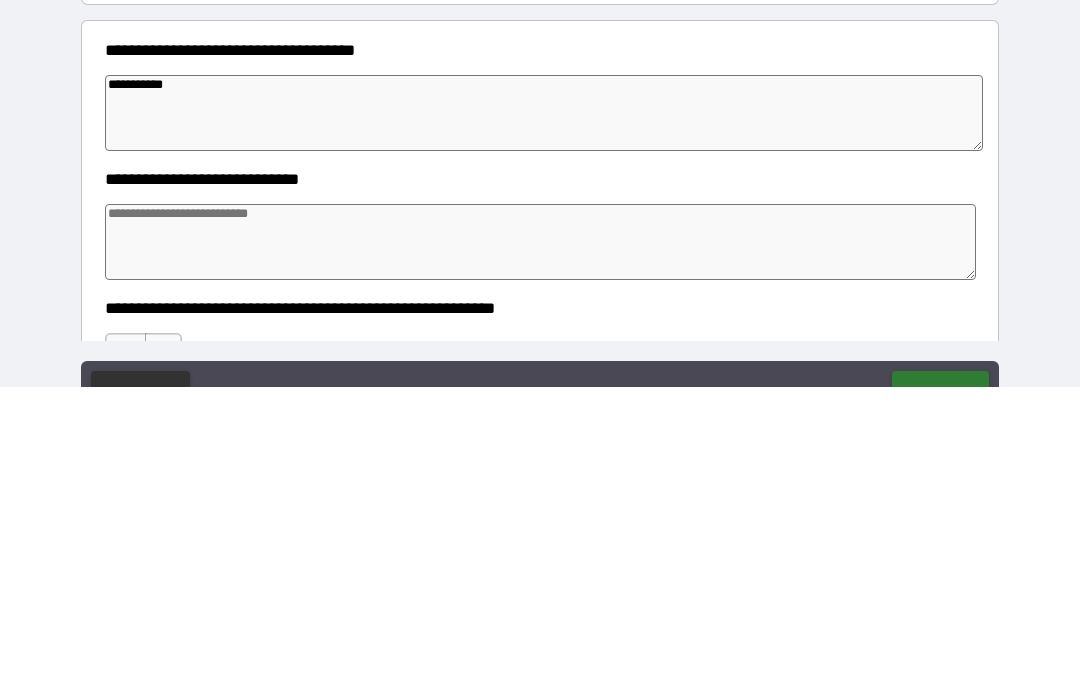 type on "*" 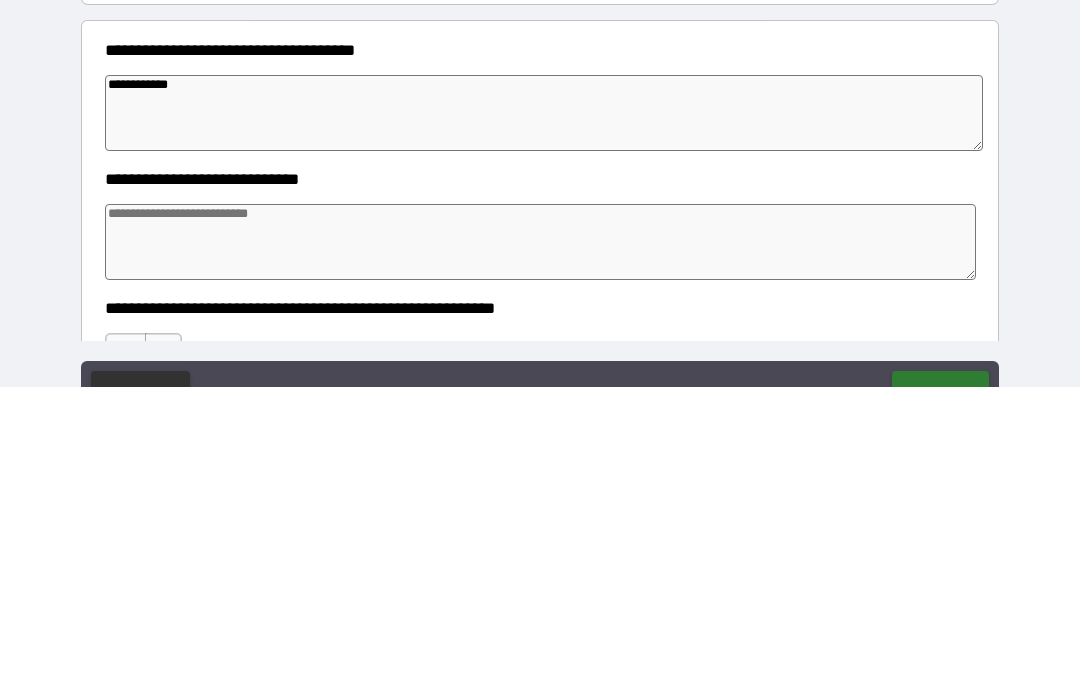 type on "*" 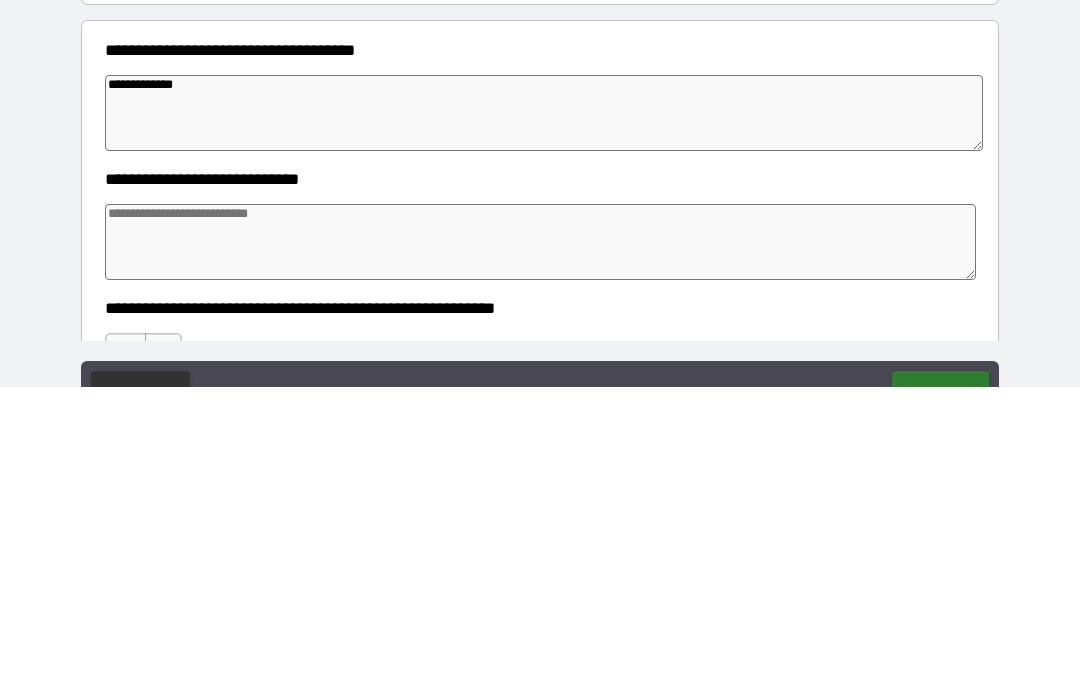 type on "*" 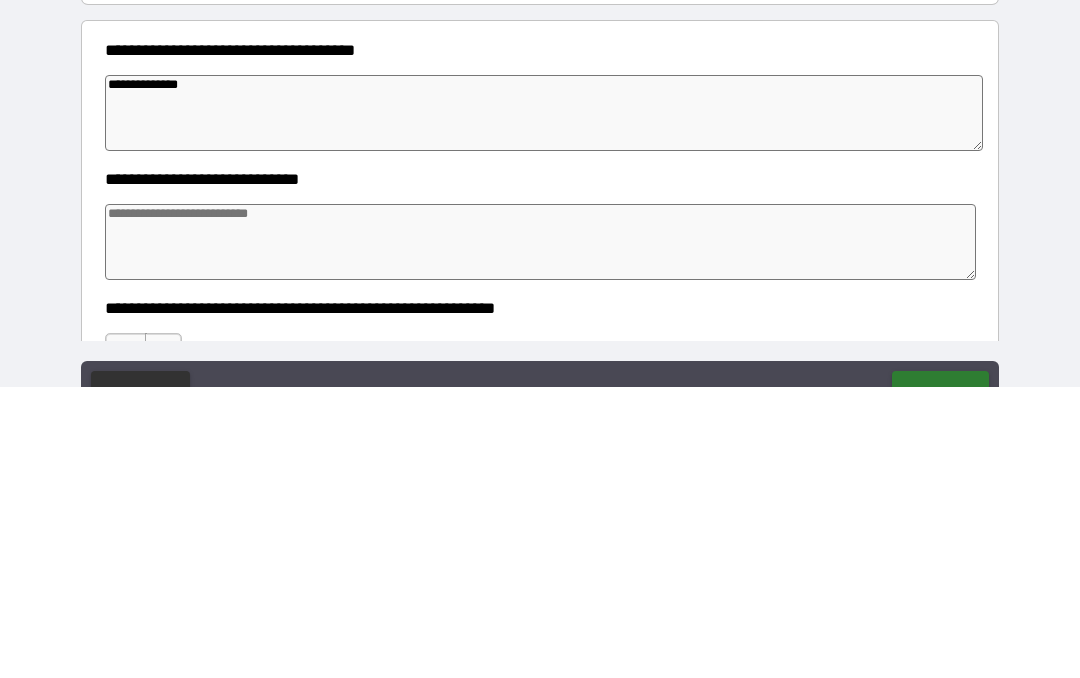 type on "*" 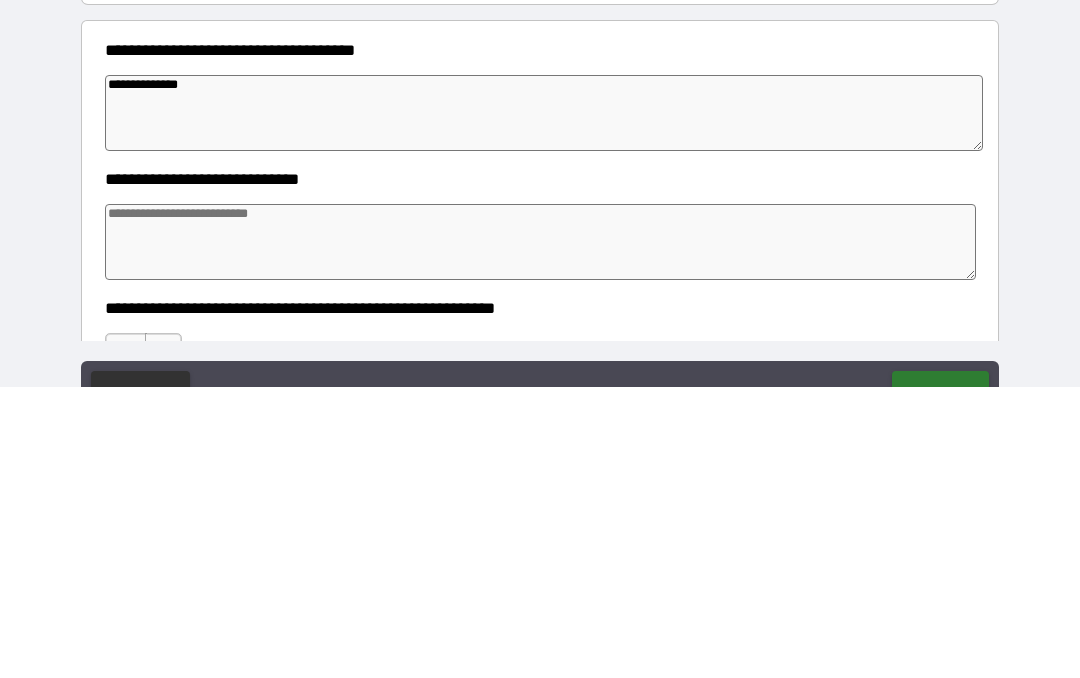 type on "**********" 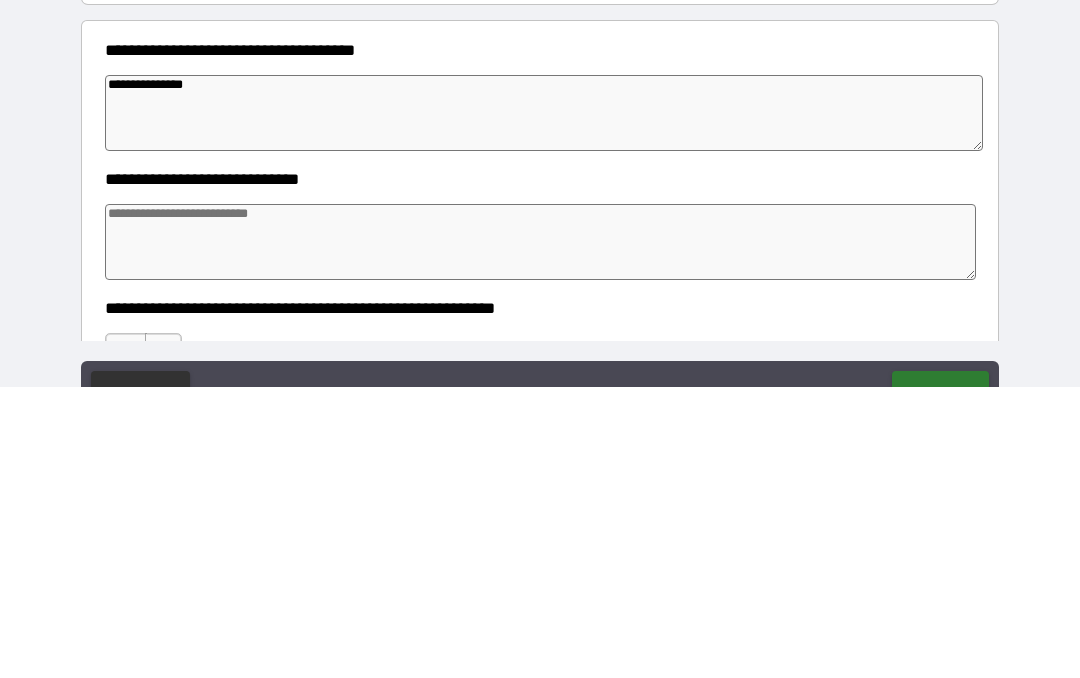type on "*" 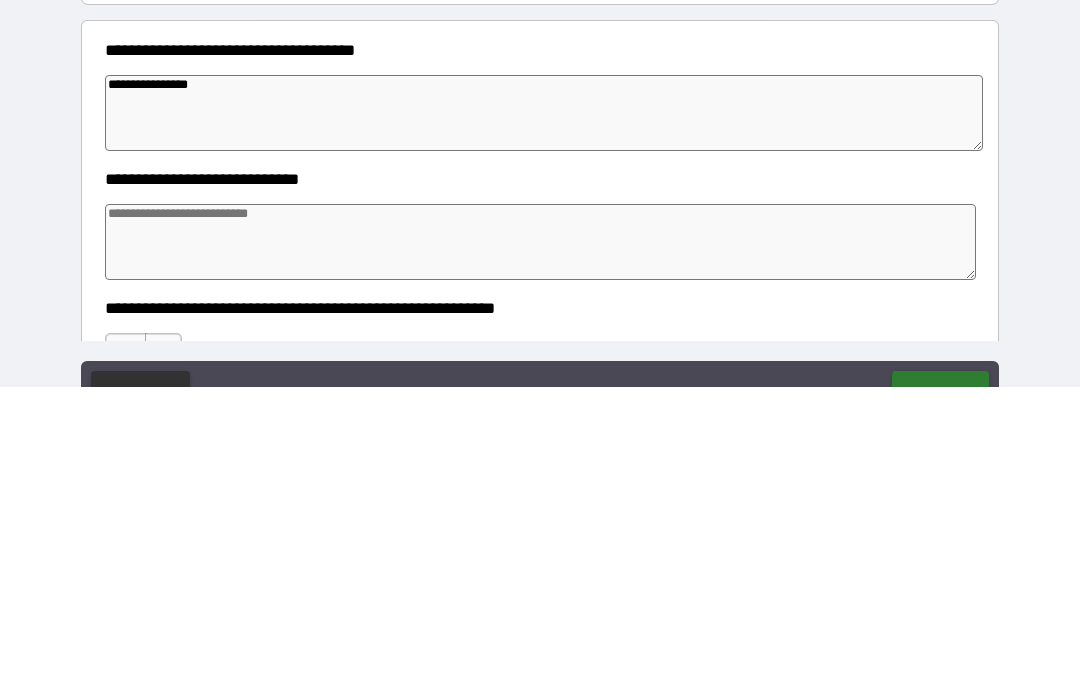 type on "*" 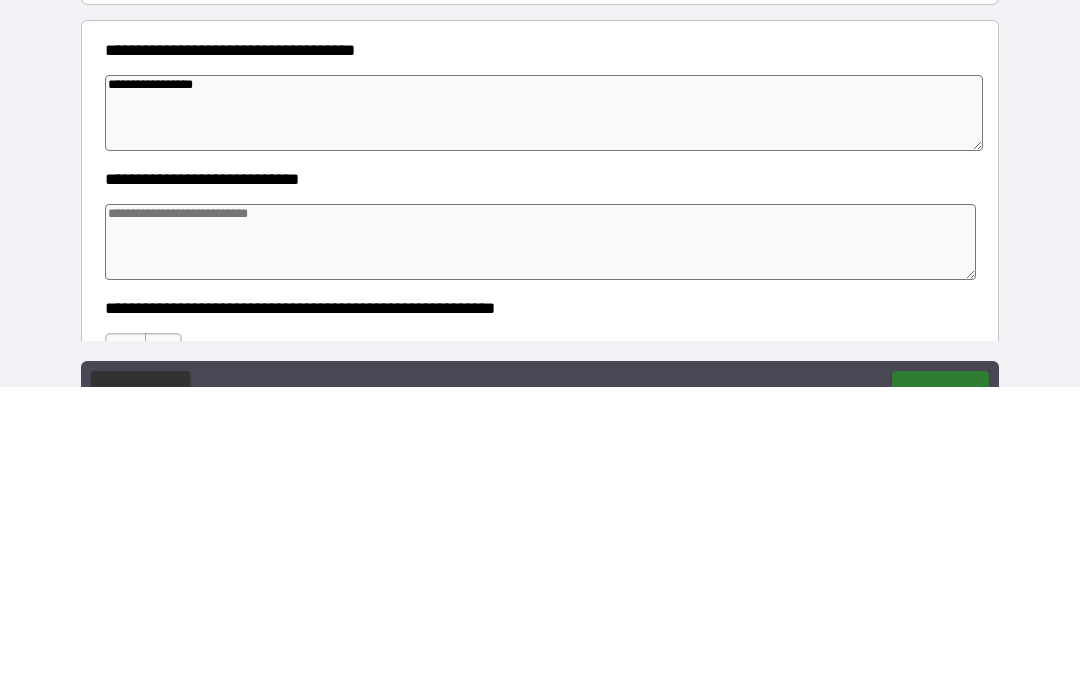 type on "*" 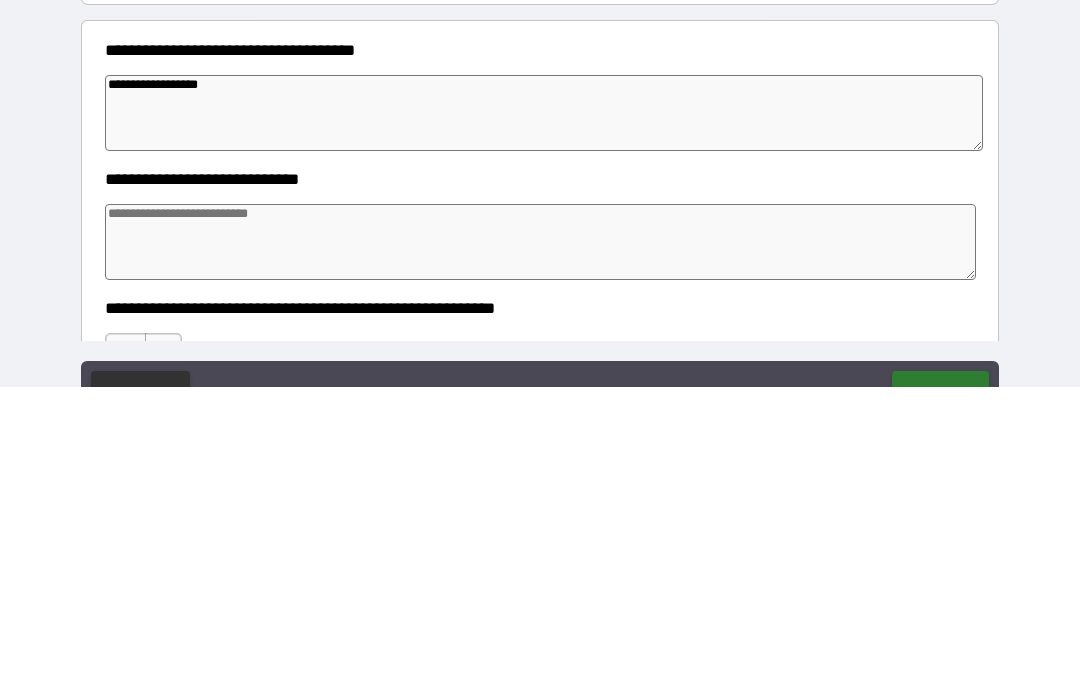 type on "*" 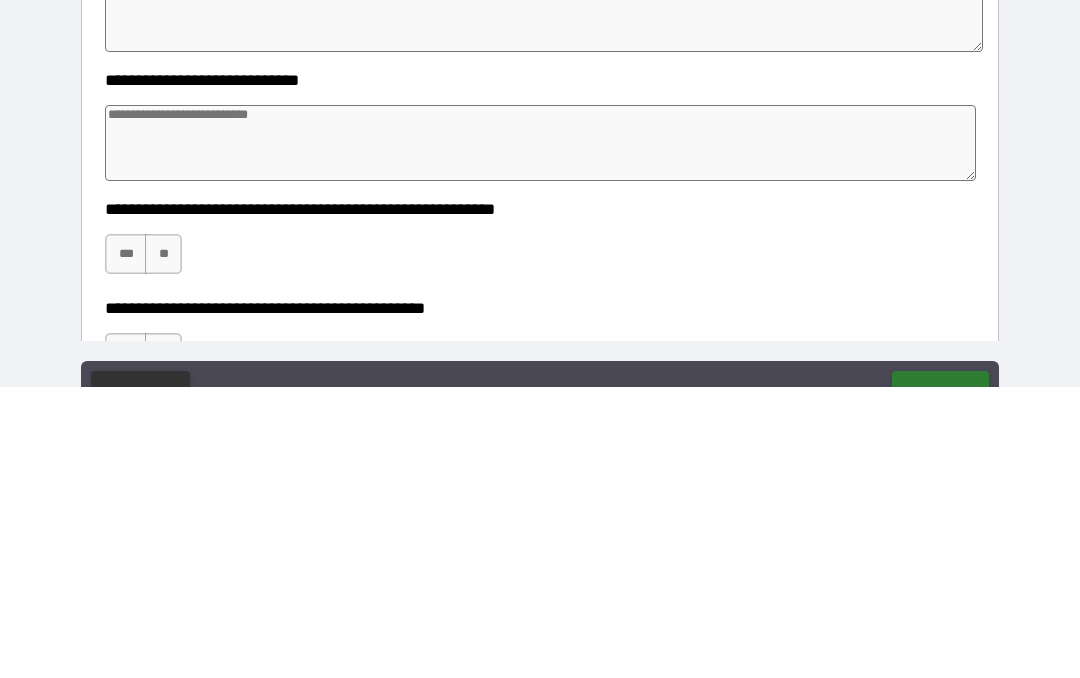 scroll, scrollTop: 102, scrollLeft: 0, axis: vertical 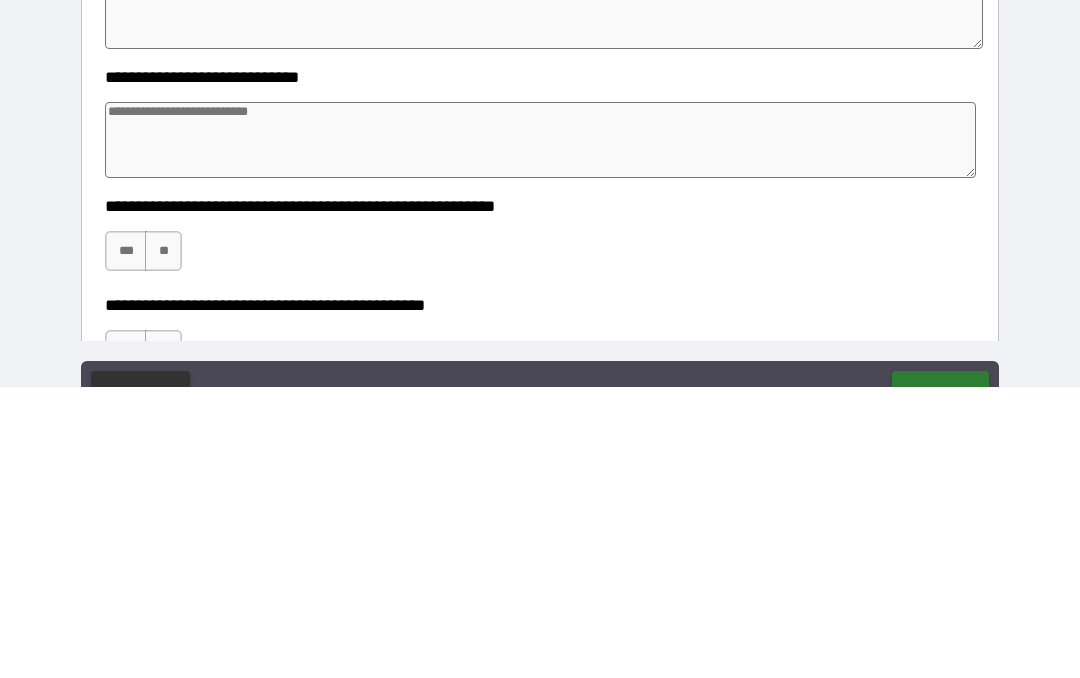 click at bounding box center (540, 431) 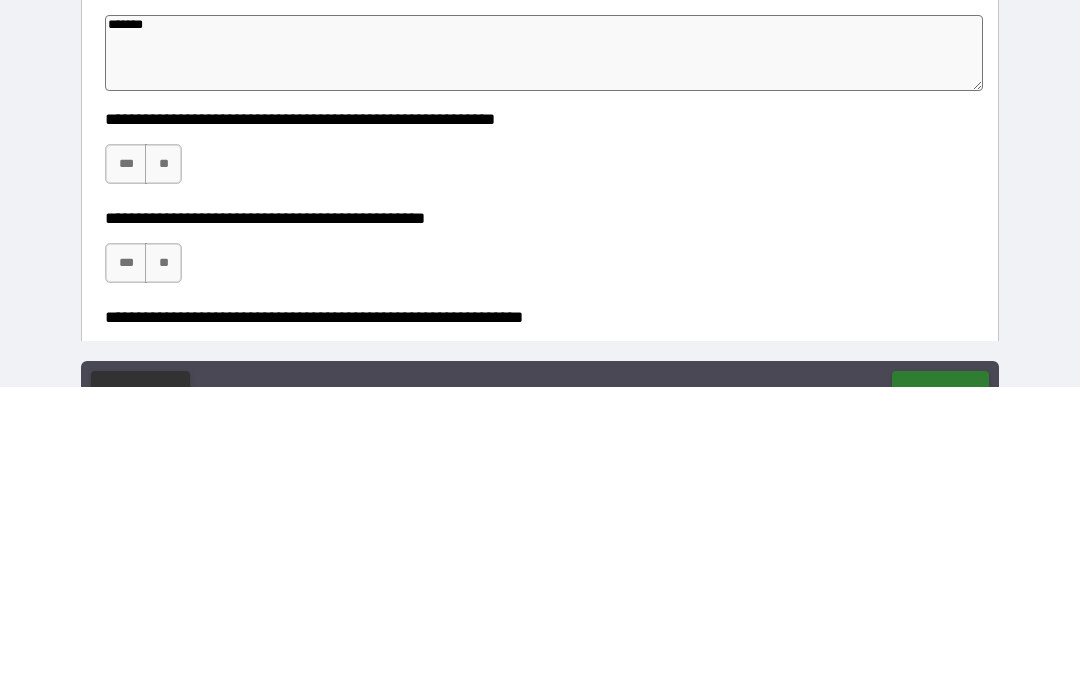scroll, scrollTop: 185, scrollLeft: 0, axis: vertical 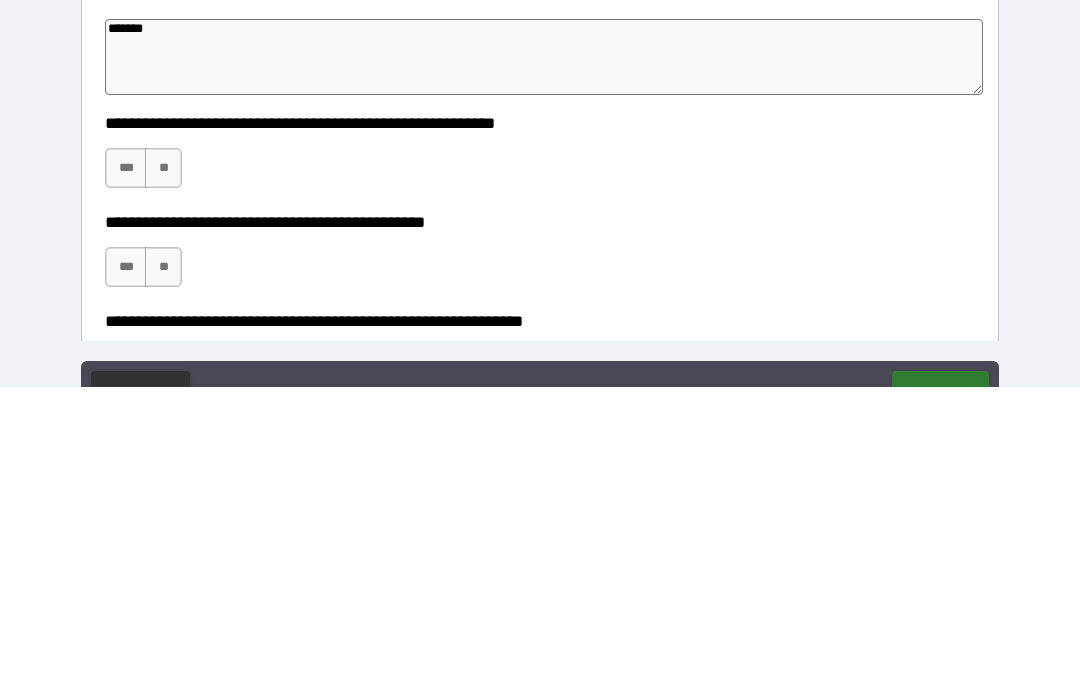 click on "**" at bounding box center [163, 459] 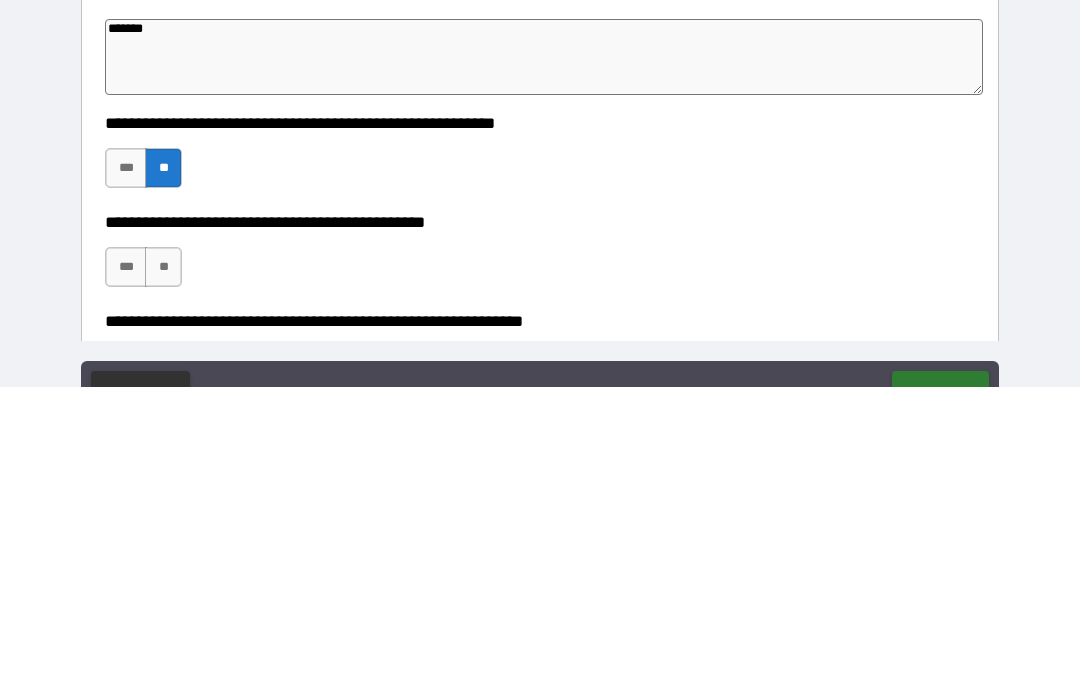 scroll, scrollTop: 87, scrollLeft: 0, axis: vertical 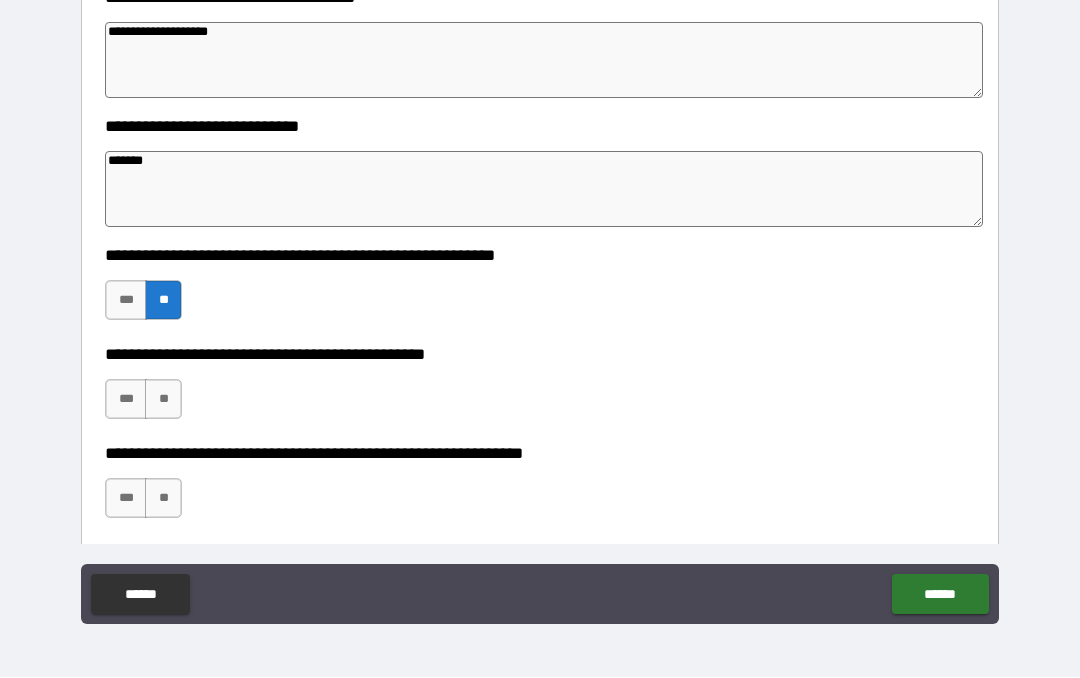 click on "**" at bounding box center (163, 400) 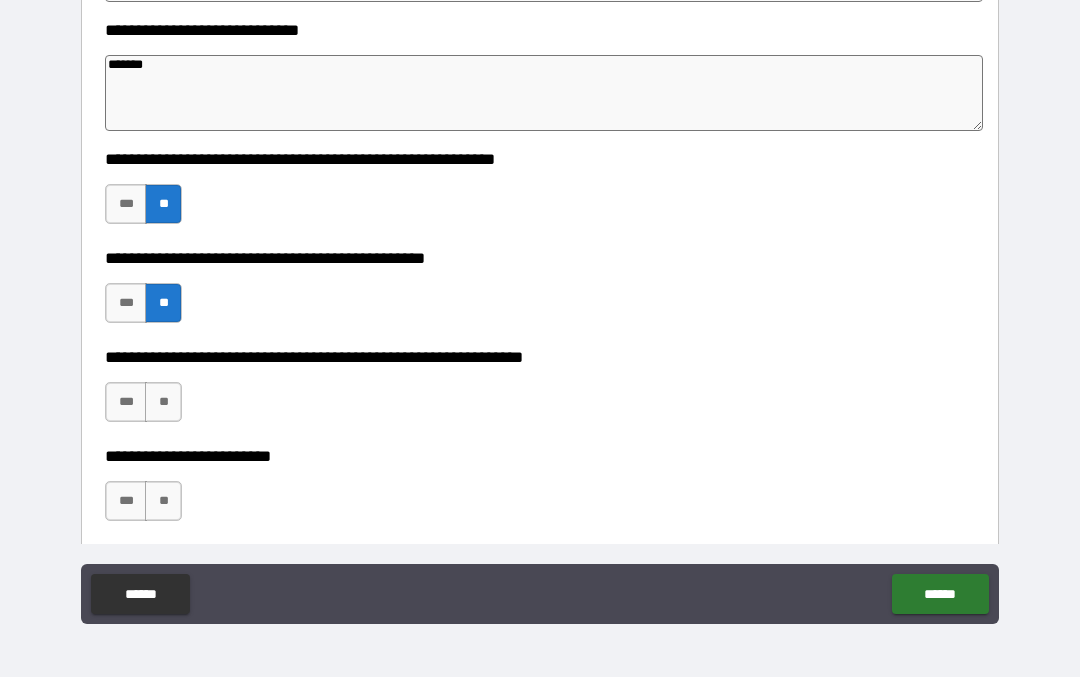 scroll, scrollTop: 353, scrollLeft: 0, axis: vertical 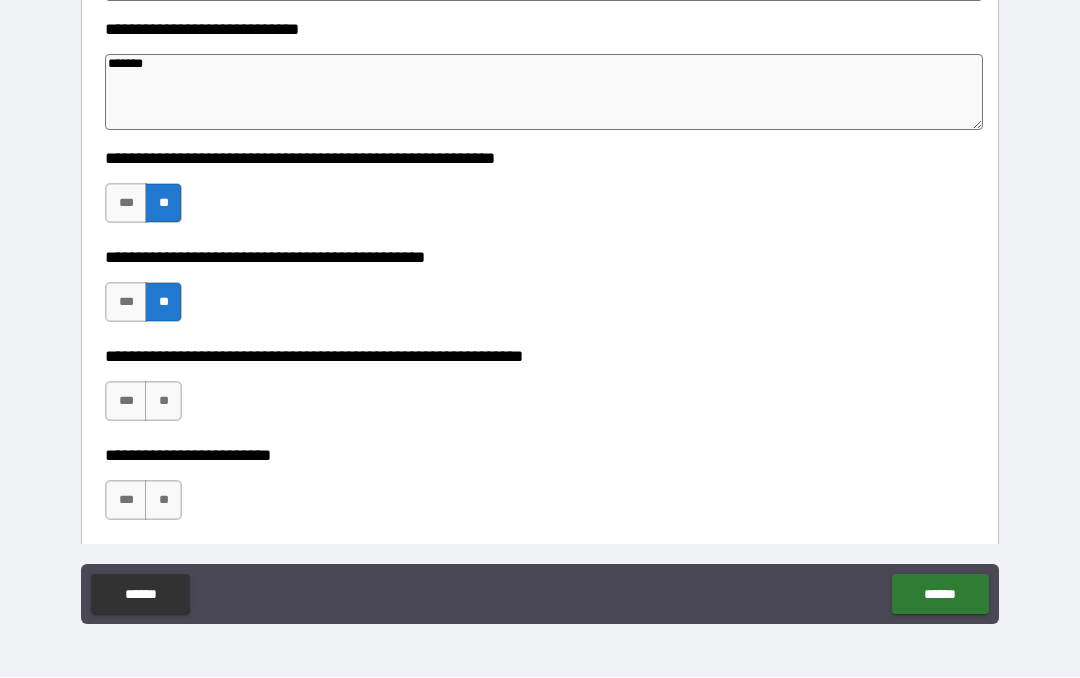 click on "**" at bounding box center (163, 402) 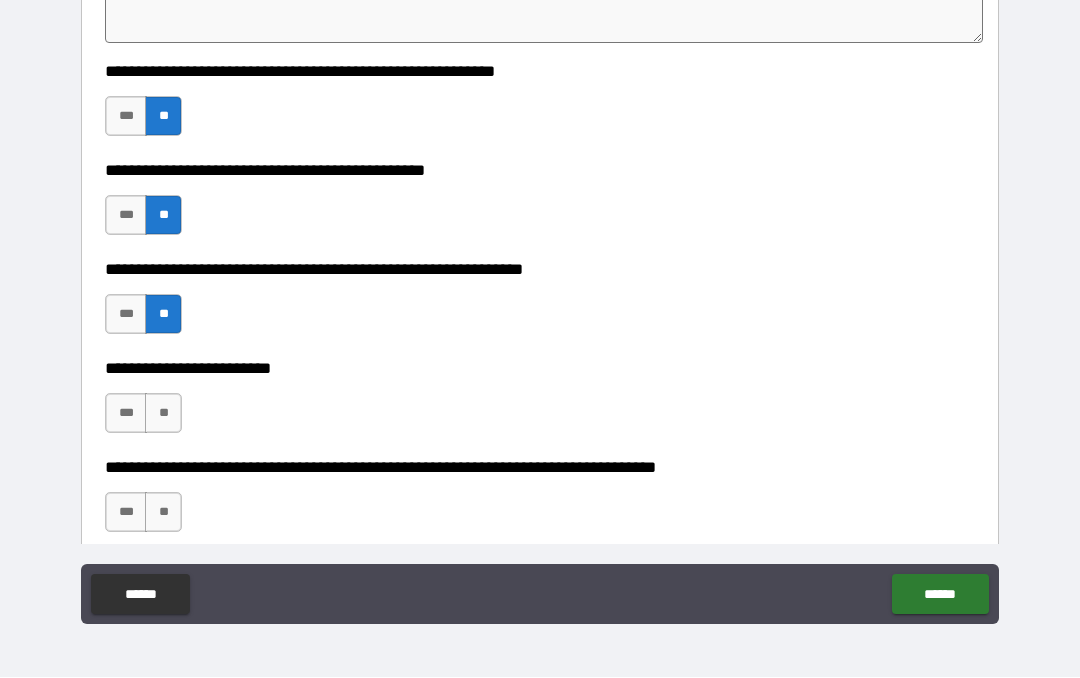 scroll, scrollTop: 469, scrollLeft: 0, axis: vertical 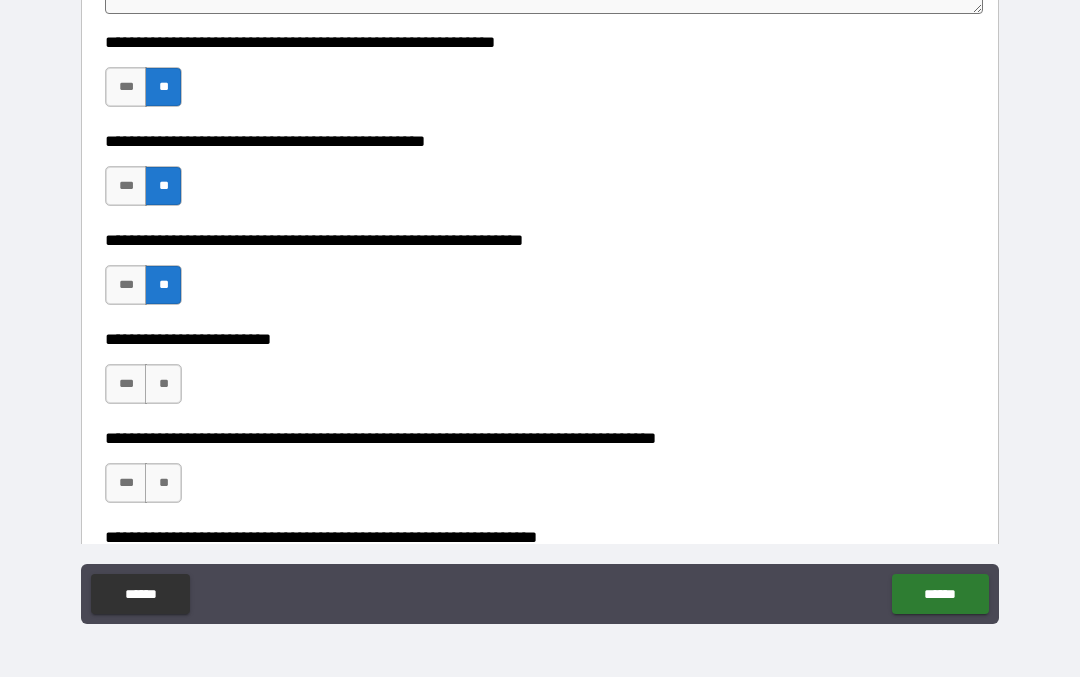 click on "***" at bounding box center [126, 385] 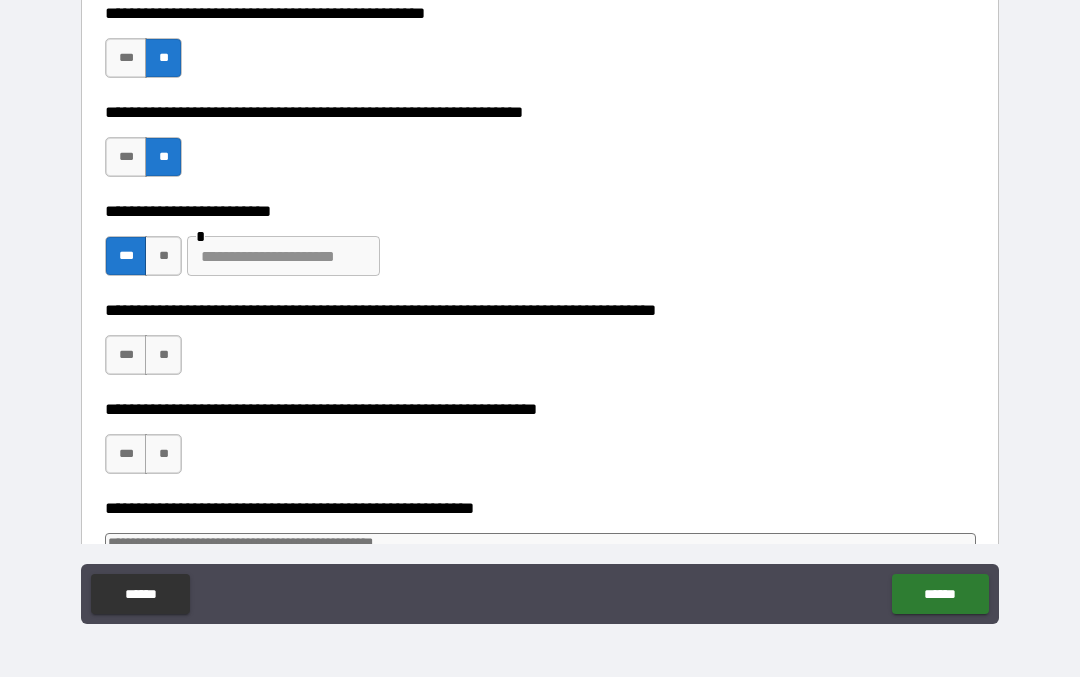 scroll, scrollTop: 623, scrollLeft: 0, axis: vertical 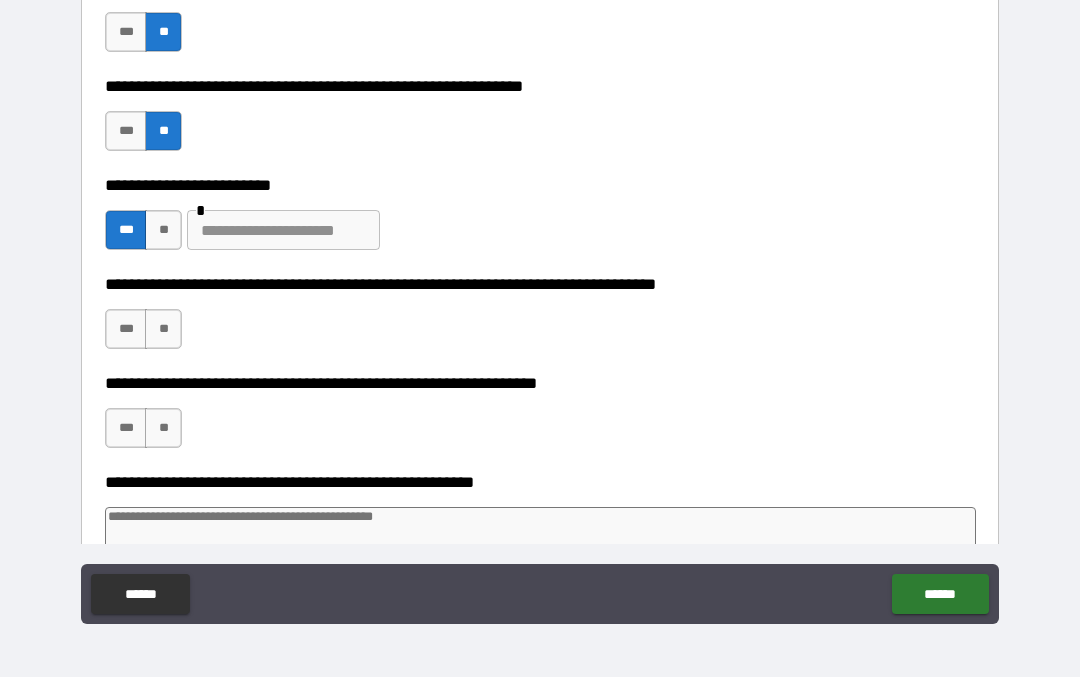 click on "**" at bounding box center [163, 330] 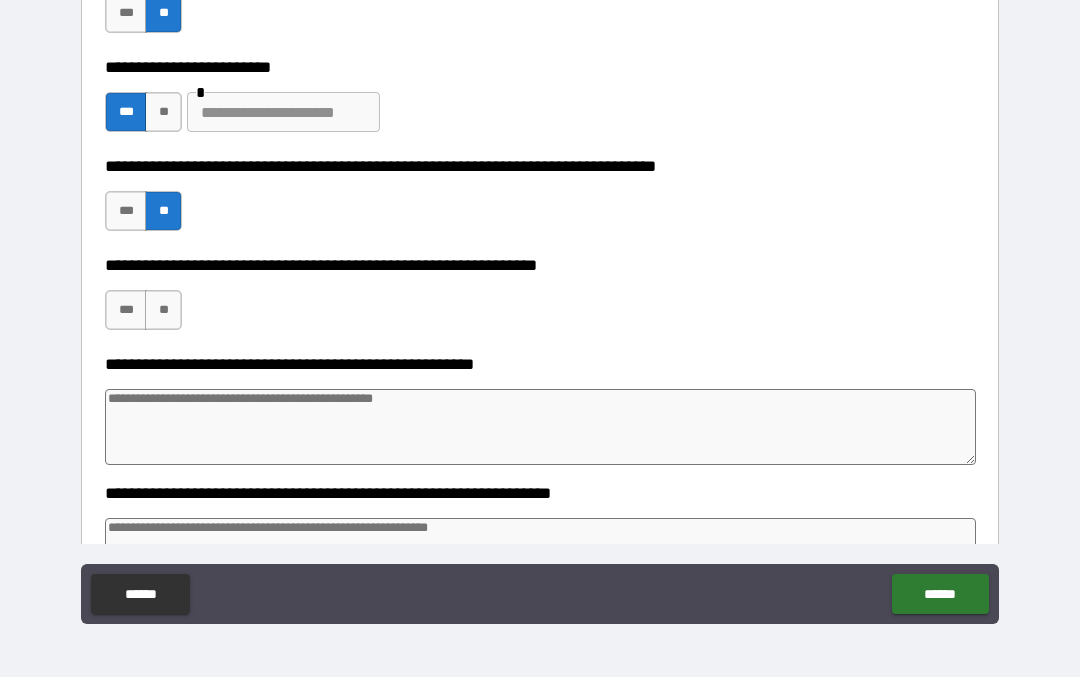 scroll, scrollTop: 740, scrollLeft: 0, axis: vertical 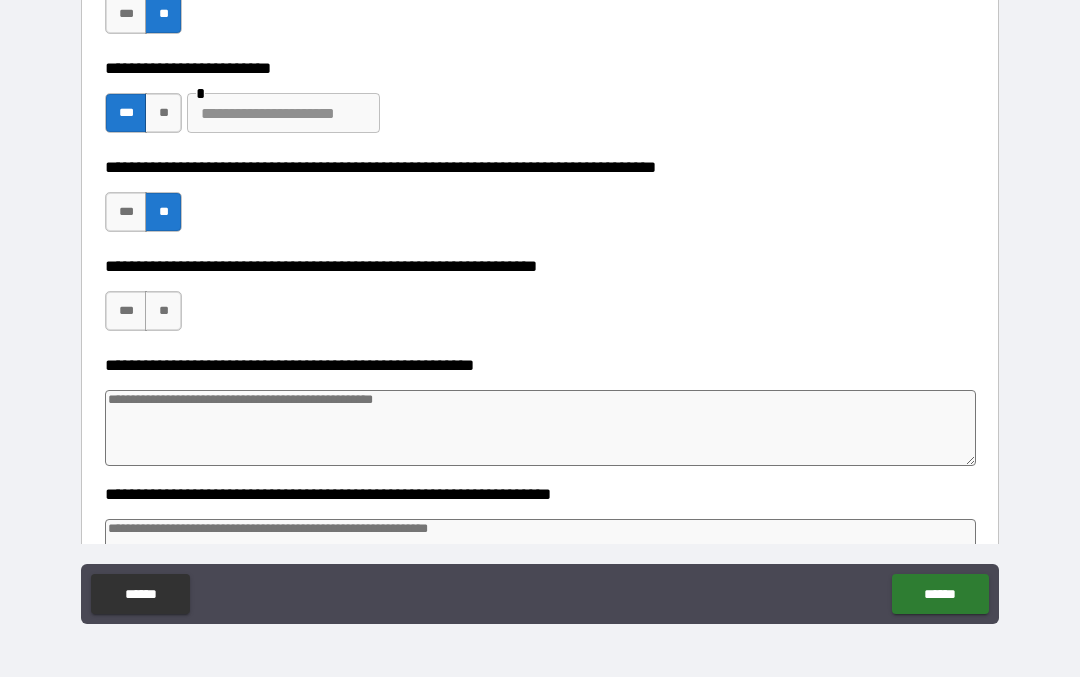 click on "***" at bounding box center (126, 312) 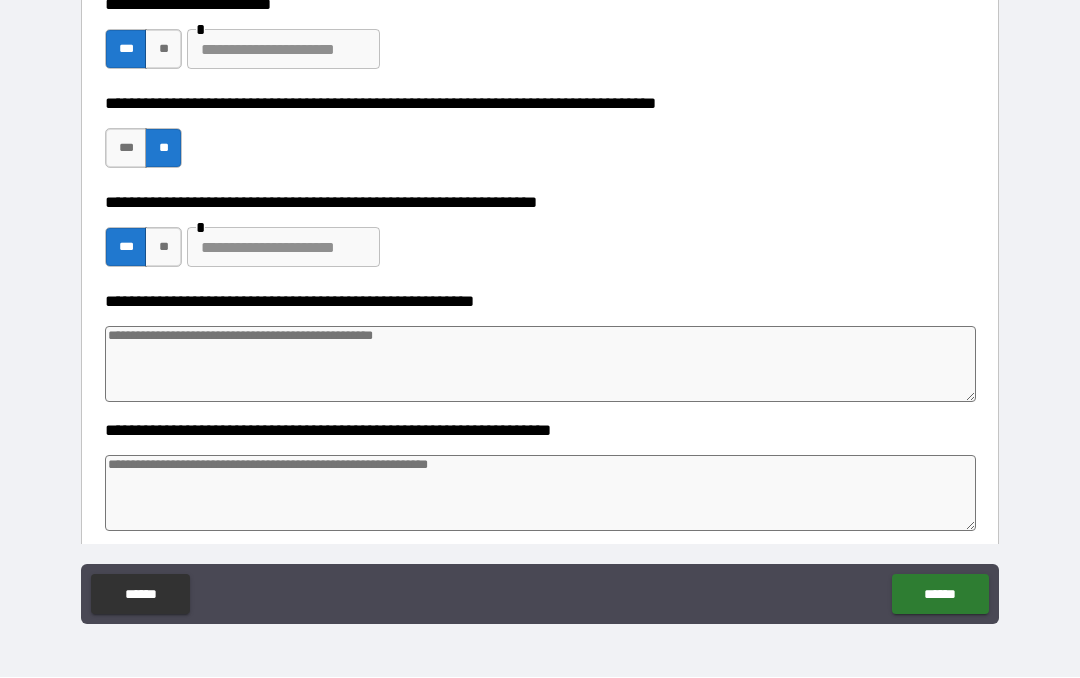 scroll, scrollTop: 810, scrollLeft: 0, axis: vertical 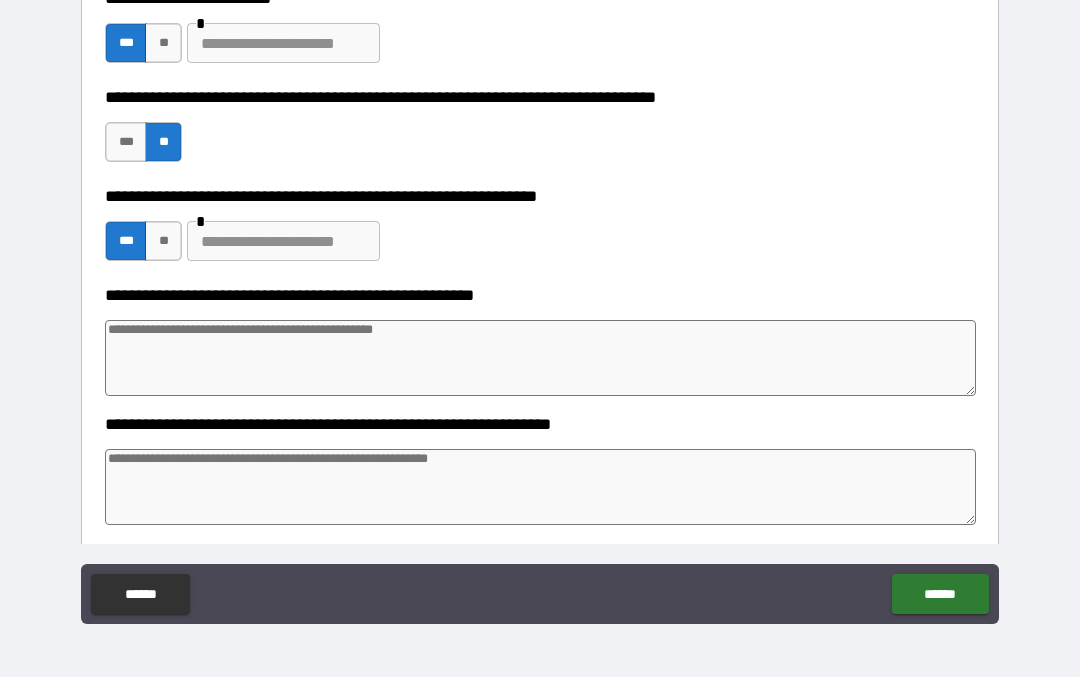 click at bounding box center (540, 359) 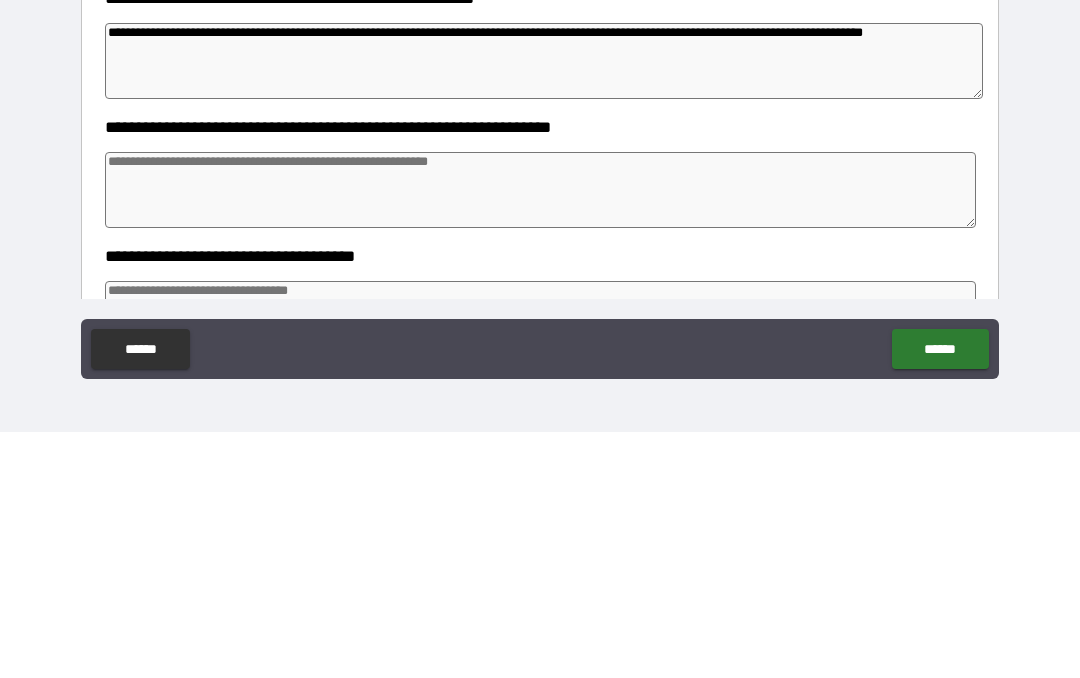 scroll, scrollTop: 867, scrollLeft: 0, axis: vertical 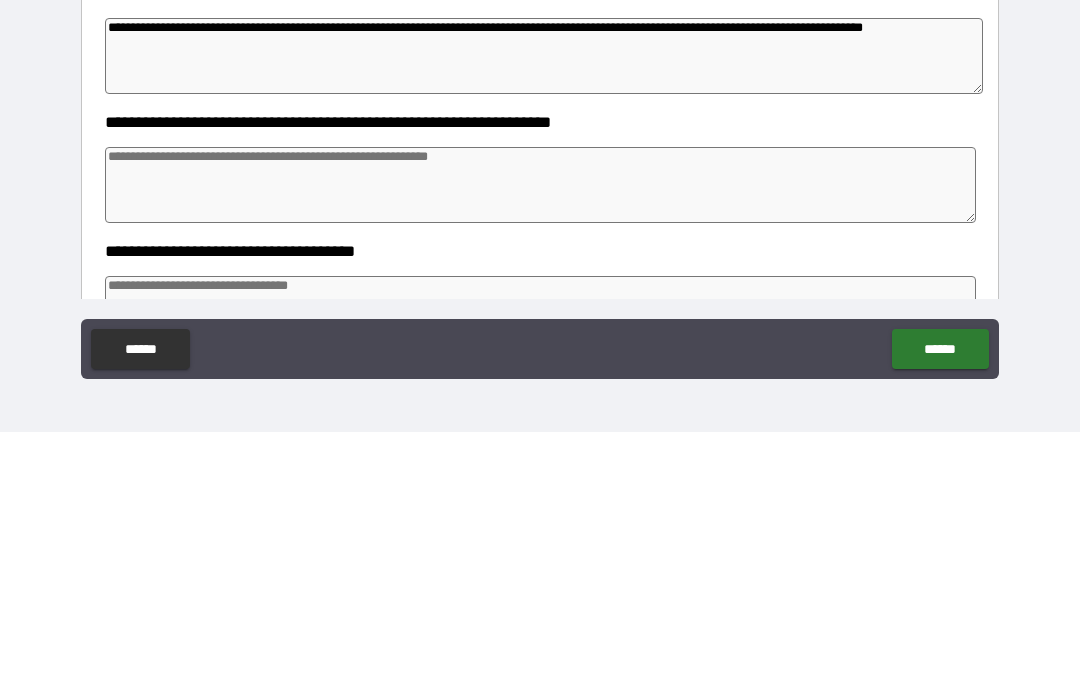 click at bounding box center (540, 431) 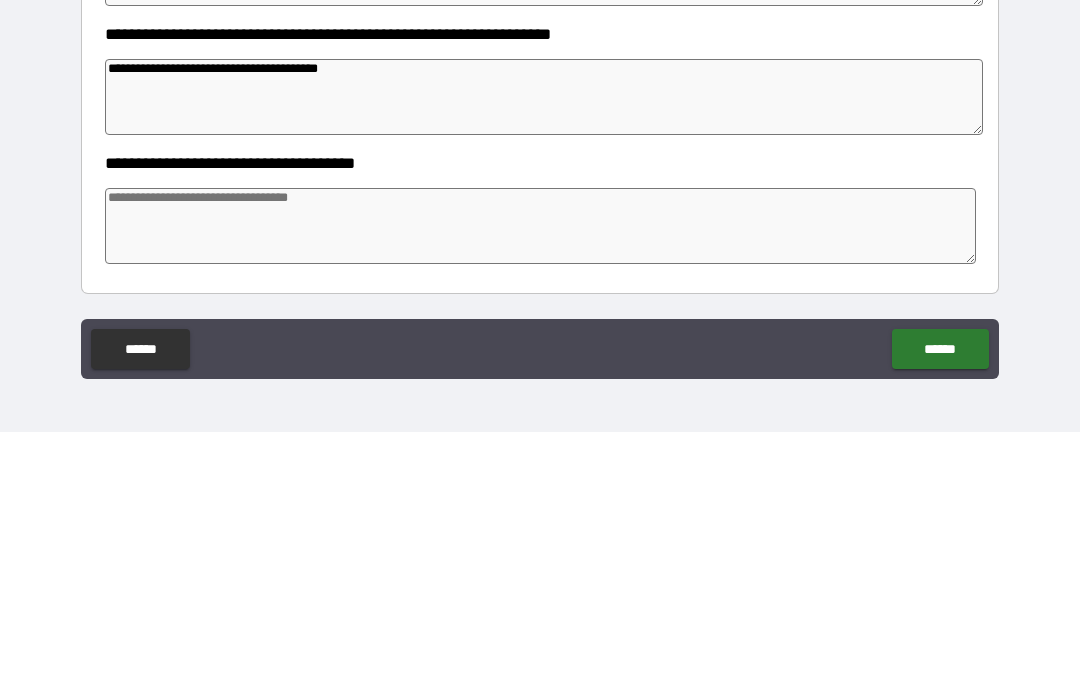scroll, scrollTop: 955, scrollLeft: 0, axis: vertical 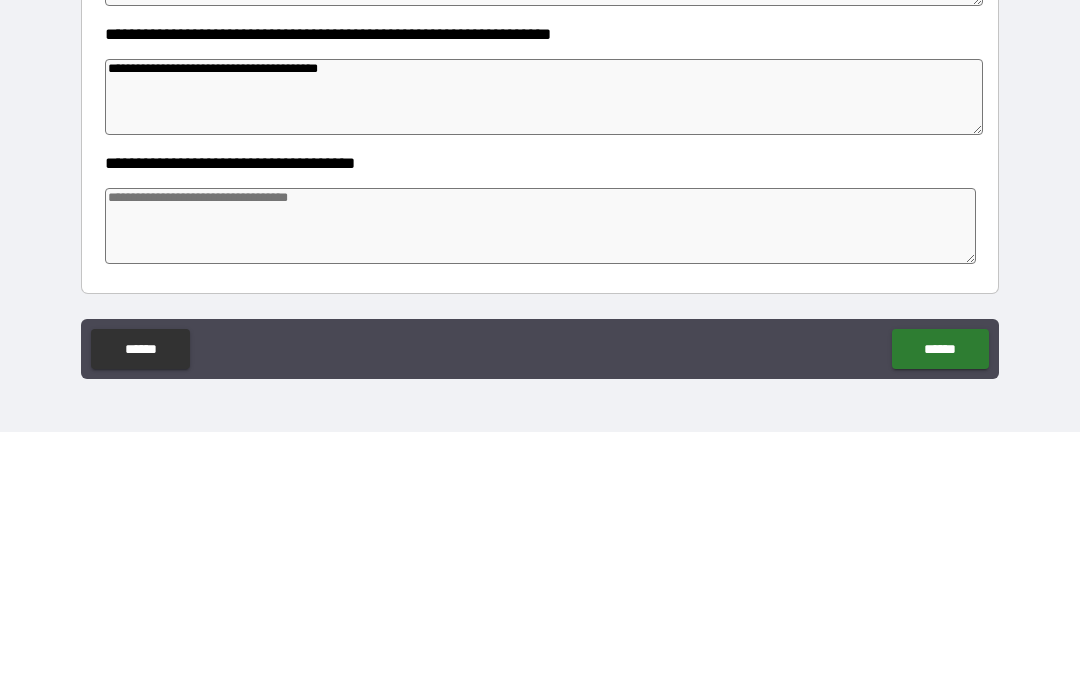 click at bounding box center (540, 472) 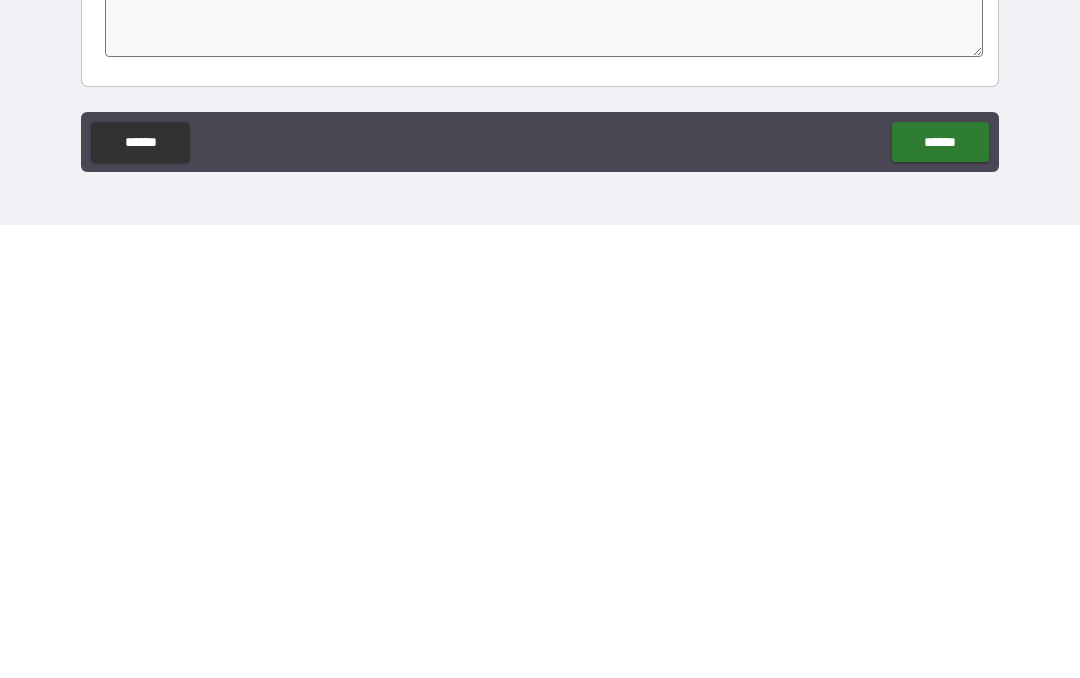 click on "******" at bounding box center [940, 595] 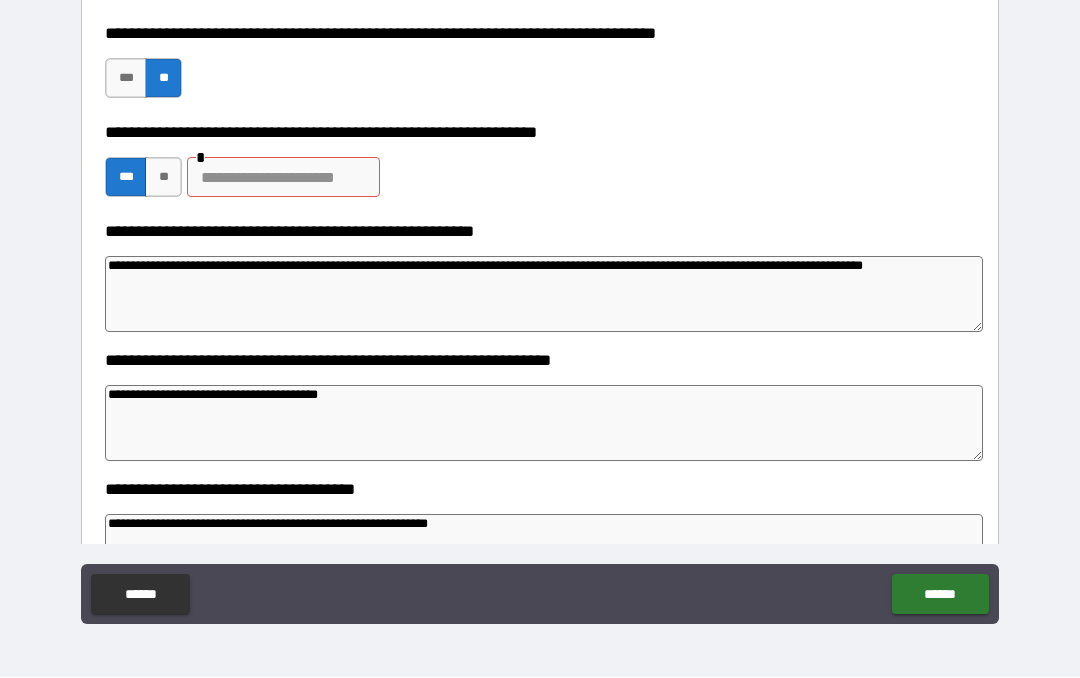 scroll, scrollTop: 873, scrollLeft: 0, axis: vertical 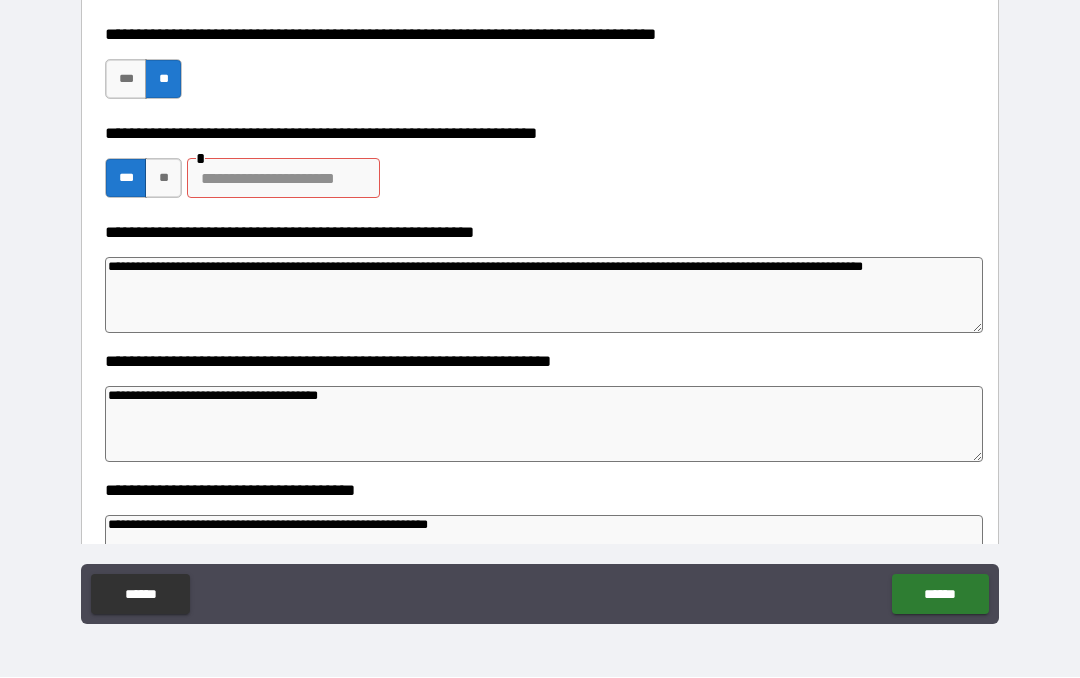 click at bounding box center (283, 179) 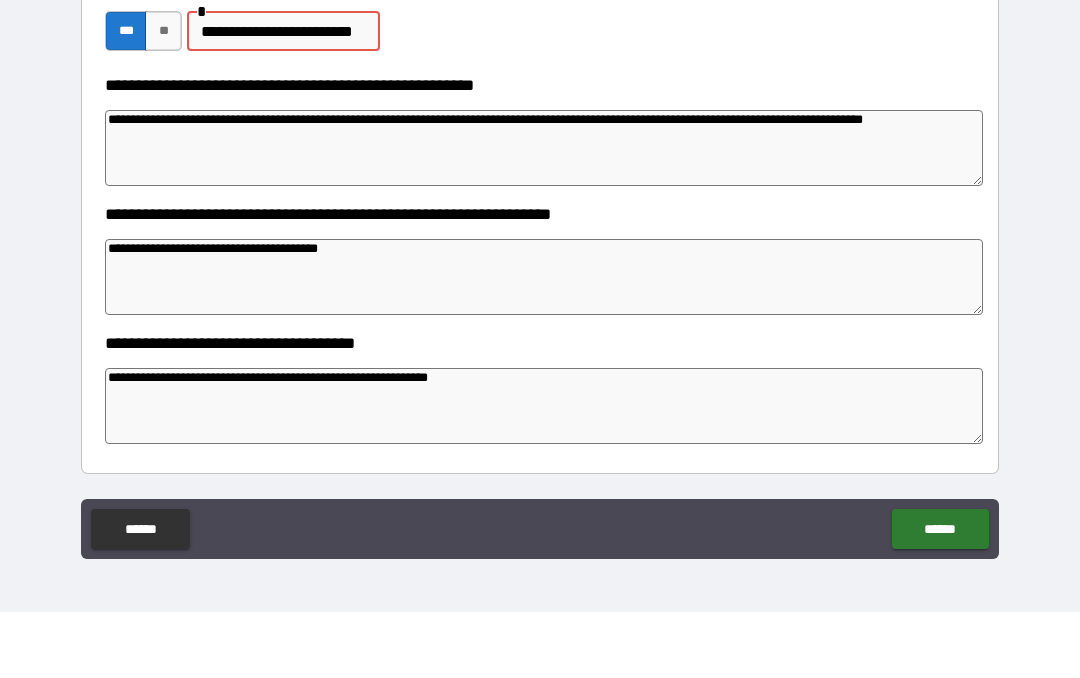 scroll, scrollTop: 955, scrollLeft: 0, axis: vertical 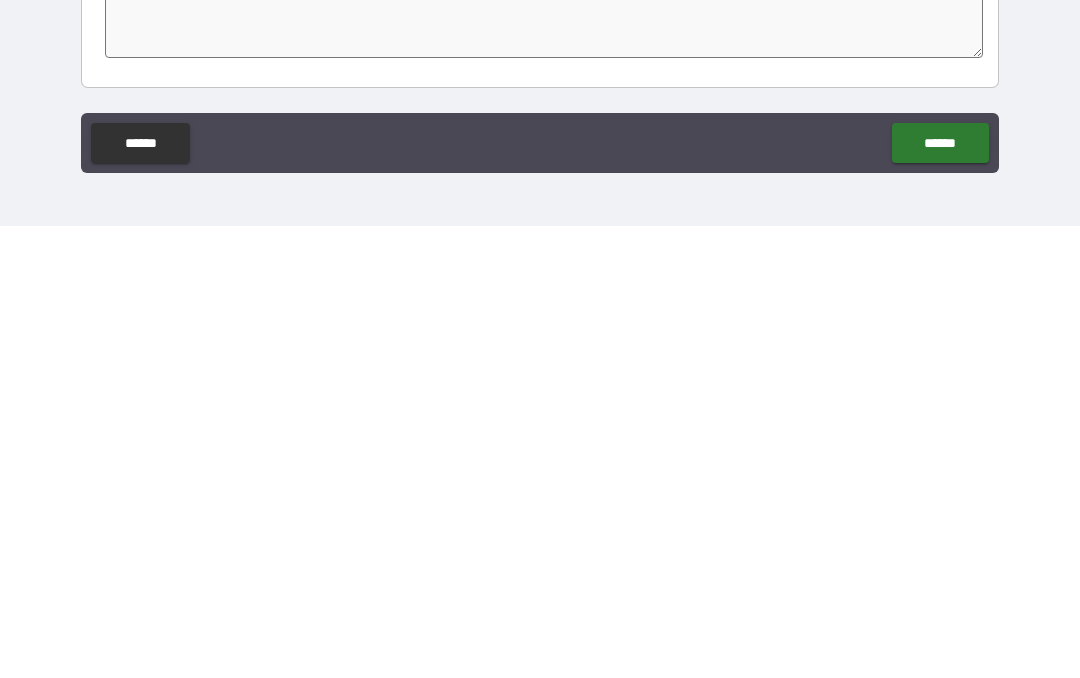 click on "******" at bounding box center (940, 595) 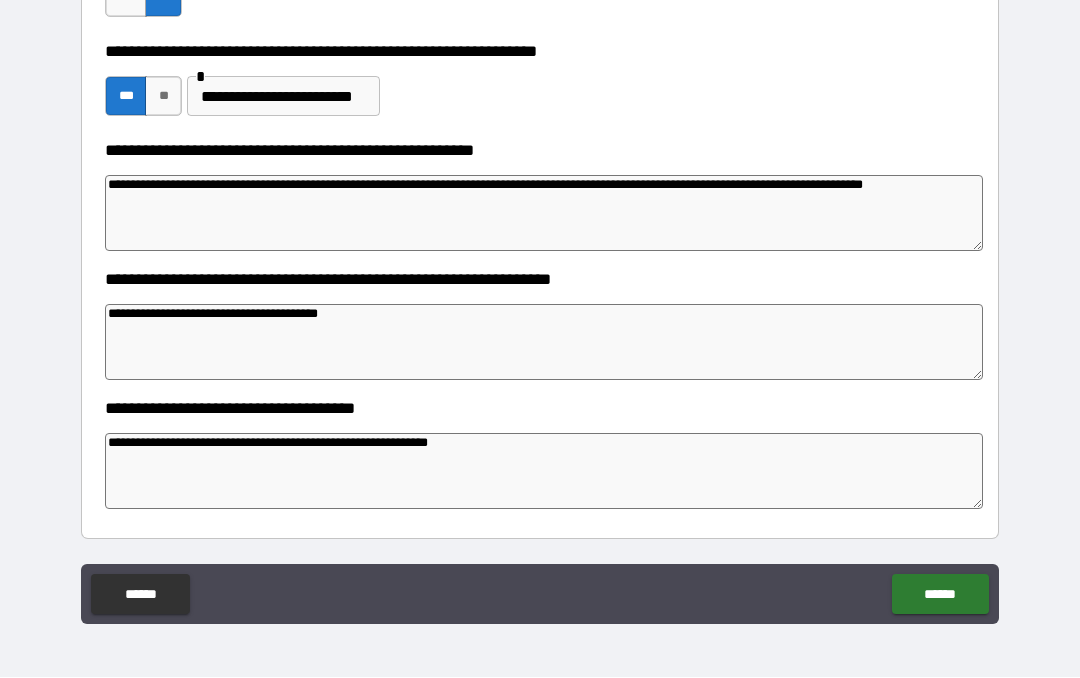 click on "******" at bounding box center [940, 595] 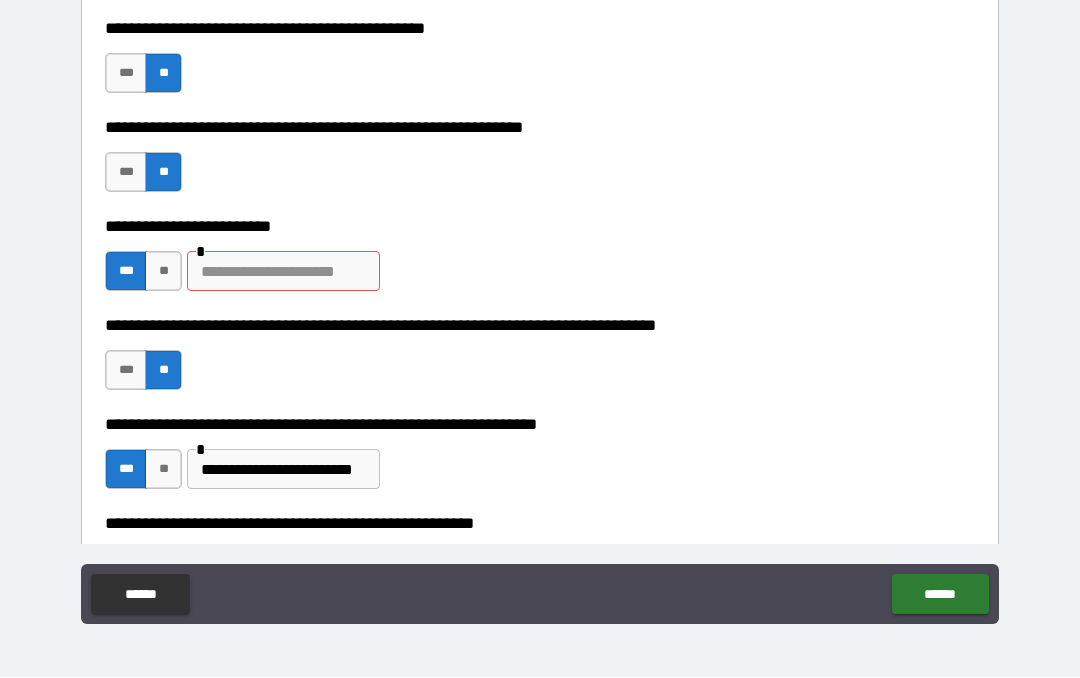 scroll, scrollTop: 606, scrollLeft: 0, axis: vertical 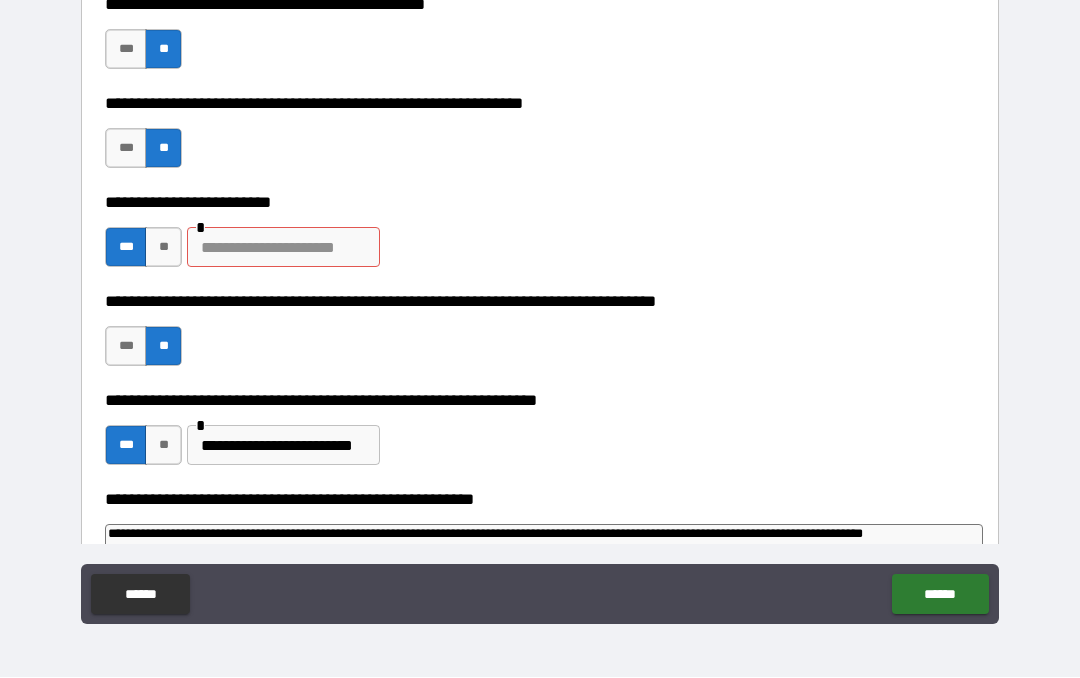 click at bounding box center [283, 248] 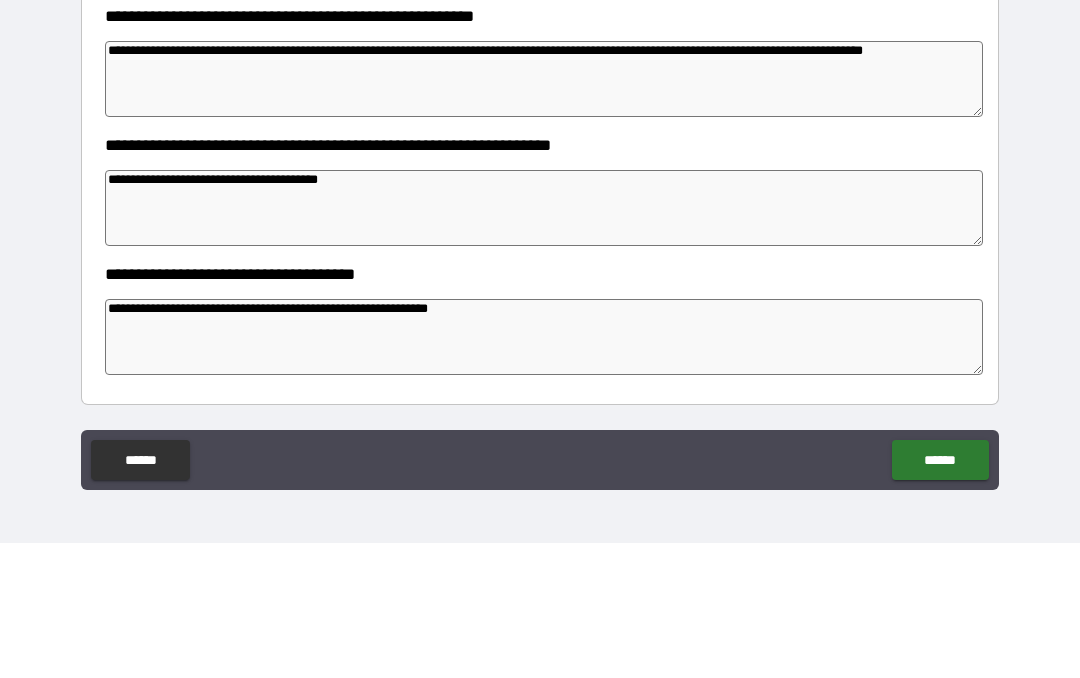 scroll, scrollTop: 955, scrollLeft: 0, axis: vertical 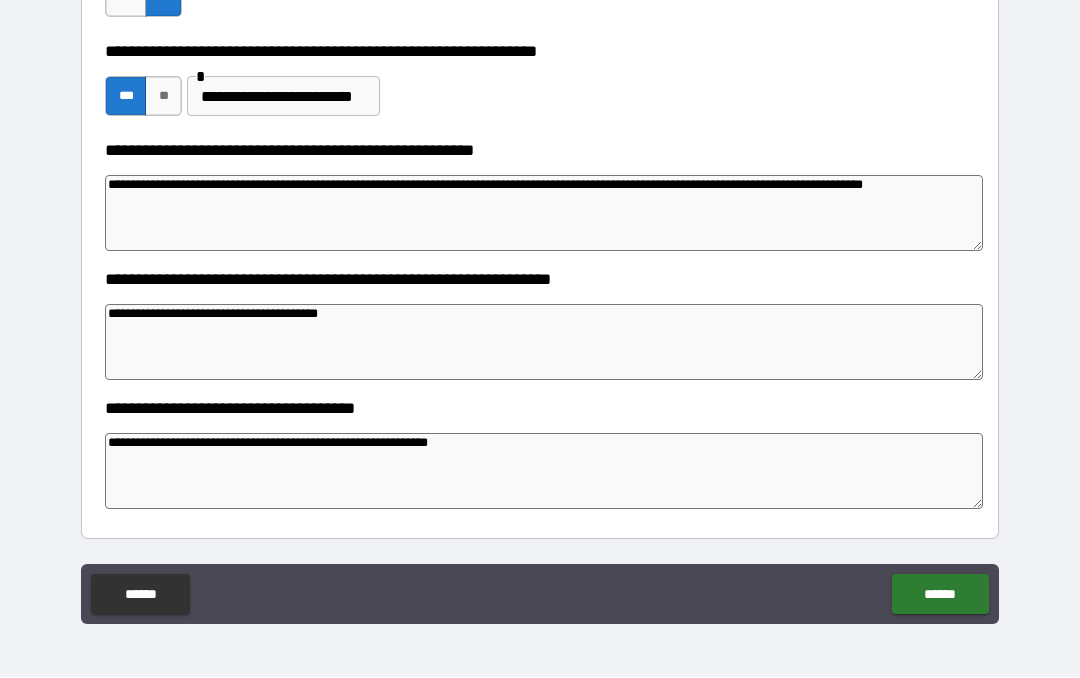 click on "******" at bounding box center (940, 595) 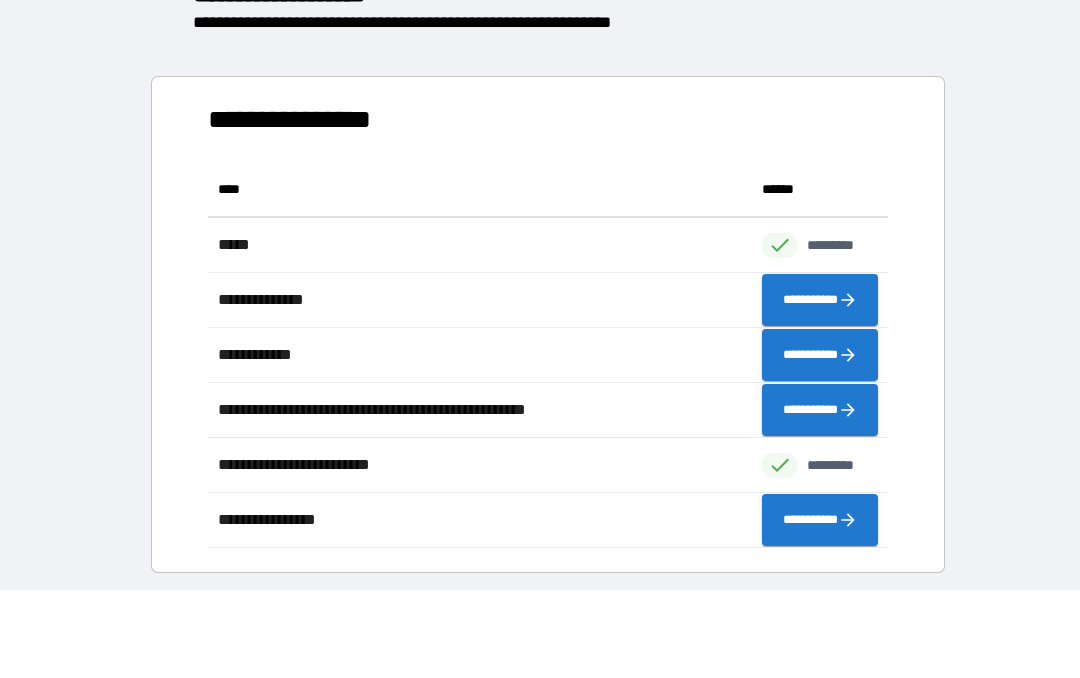 scroll, scrollTop: 1, scrollLeft: 1, axis: both 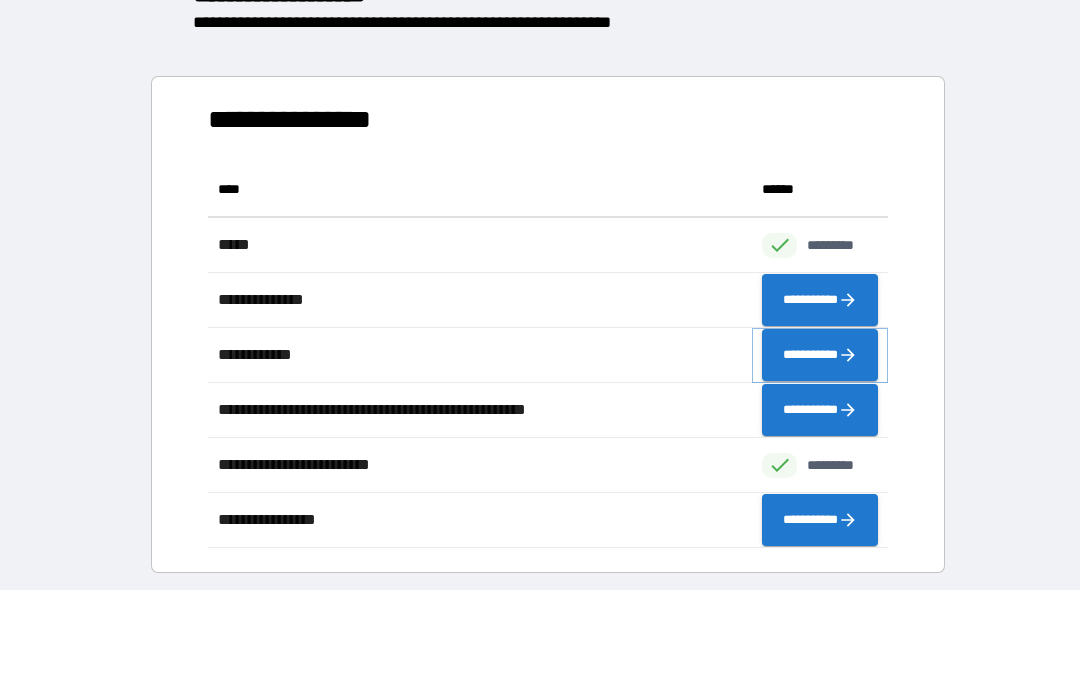 click on "**********" at bounding box center (820, 356) 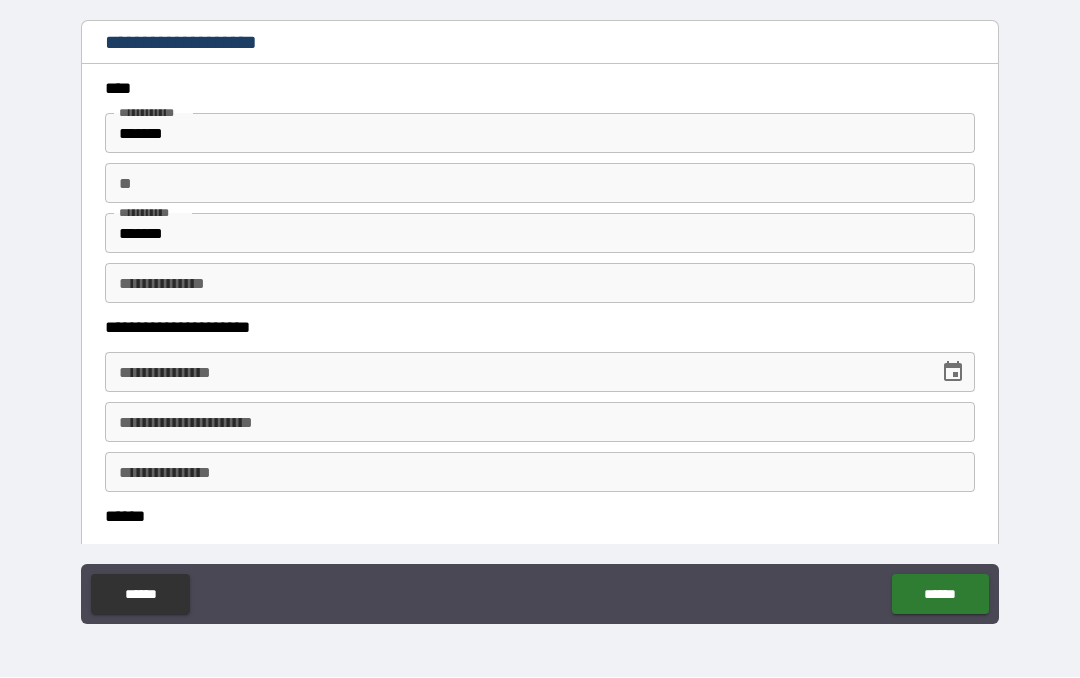 click on "**********" at bounding box center (540, 373) 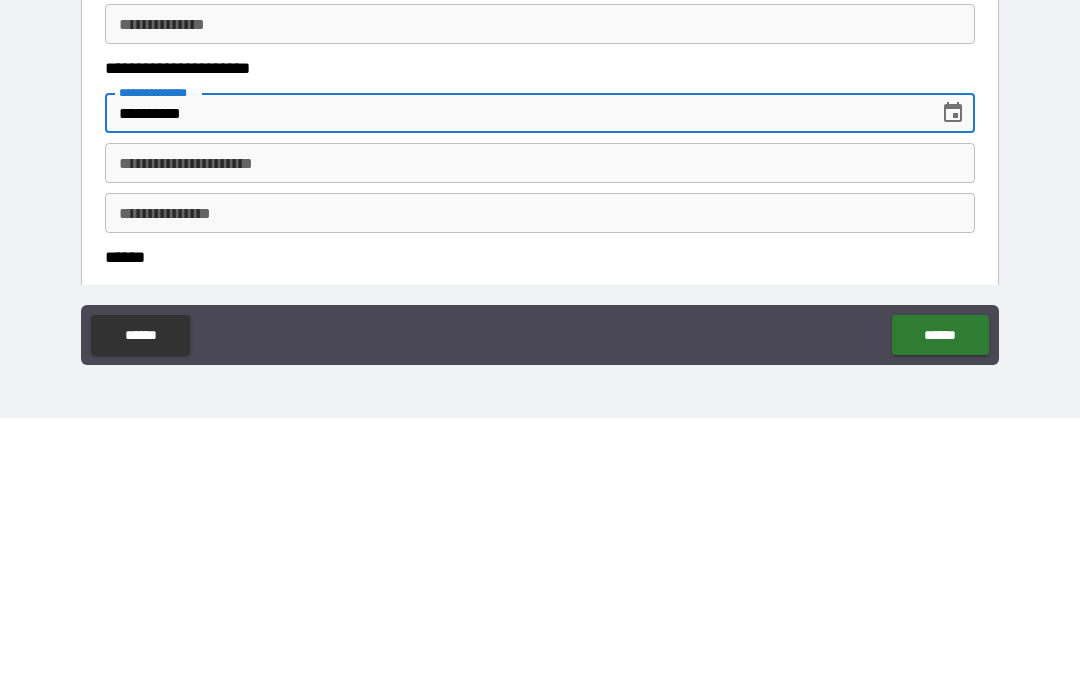 click on "**********" at bounding box center (540, 423) 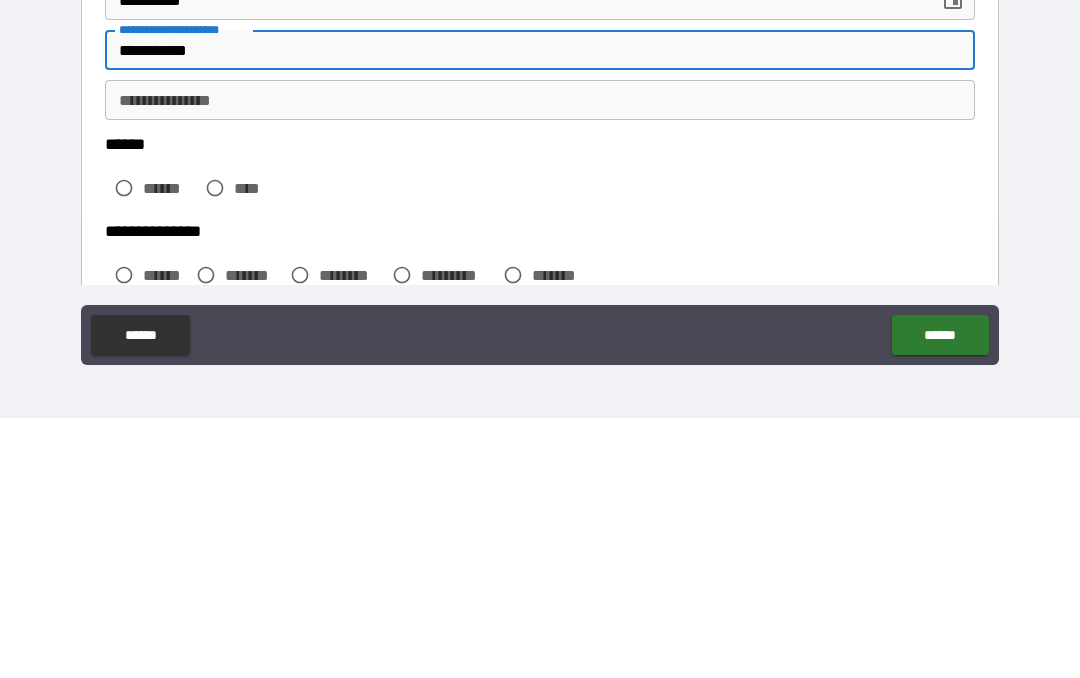 scroll, scrollTop: 112, scrollLeft: 0, axis: vertical 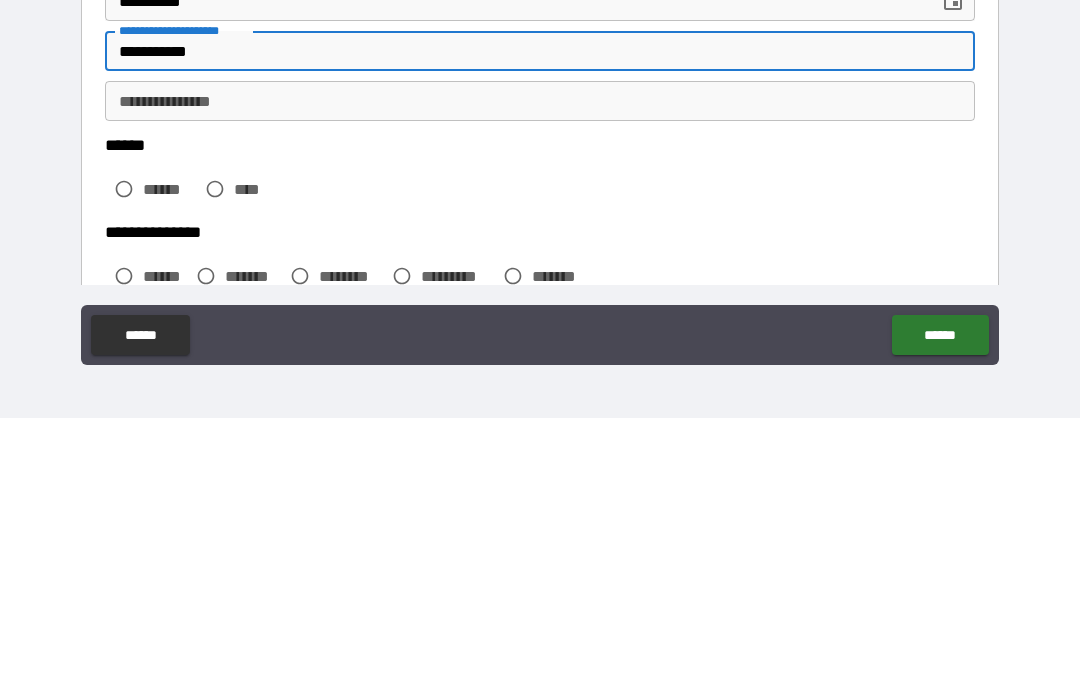 click on "**********" at bounding box center [540, 361] 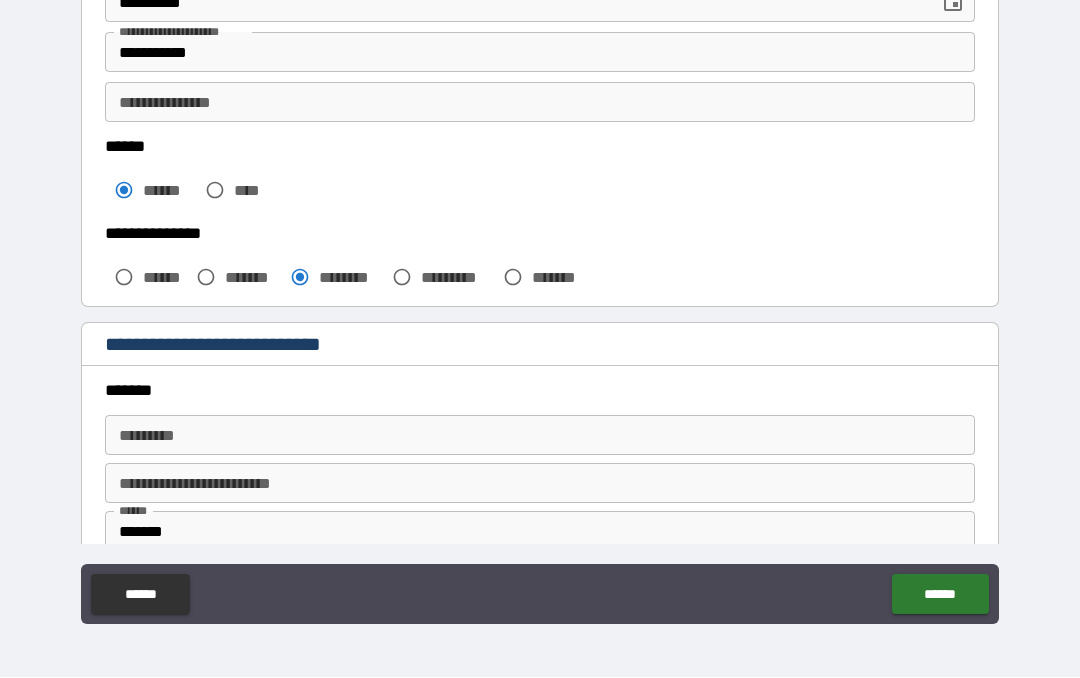 scroll, scrollTop: 390, scrollLeft: 0, axis: vertical 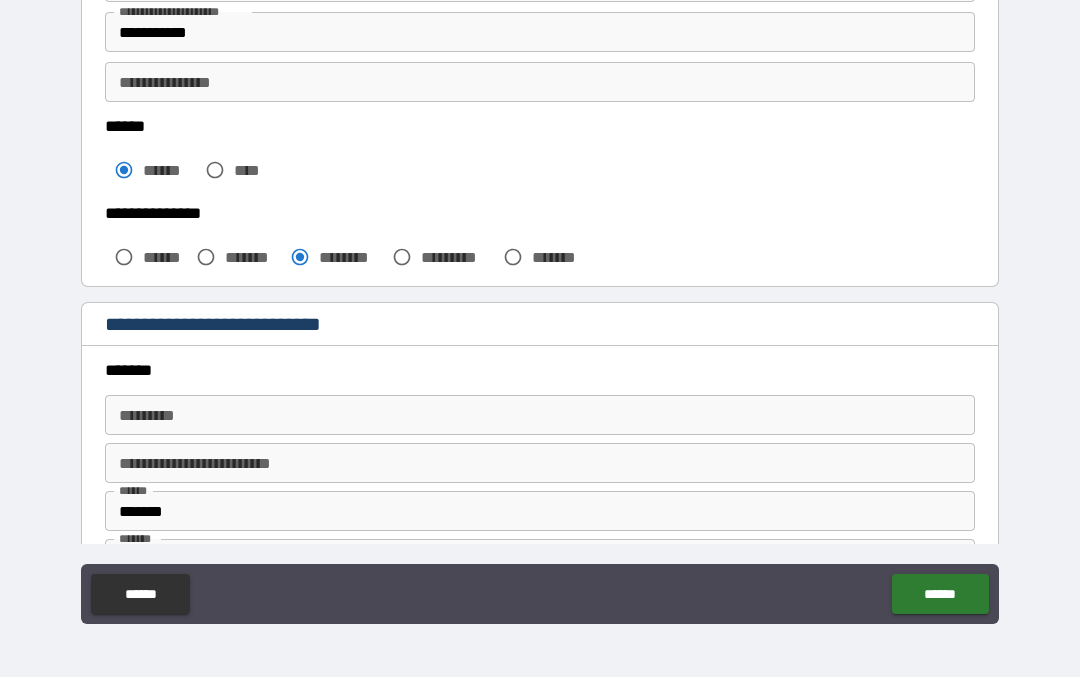 click on "*******   * *******   *" at bounding box center [540, 416] 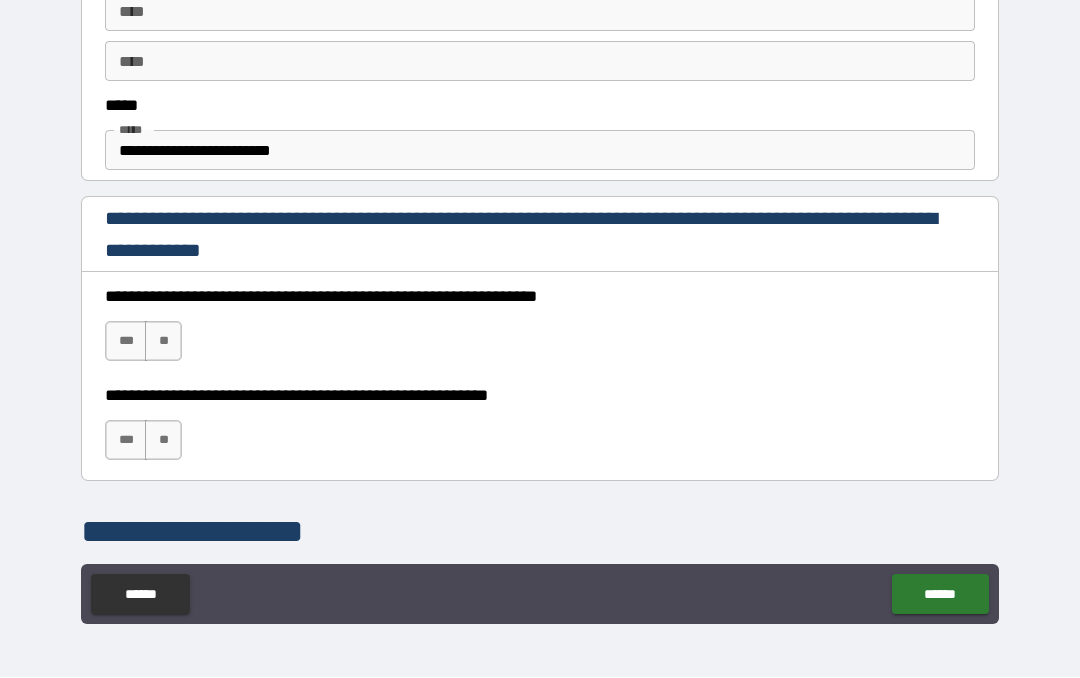 scroll, scrollTop: 1127, scrollLeft: 0, axis: vertical 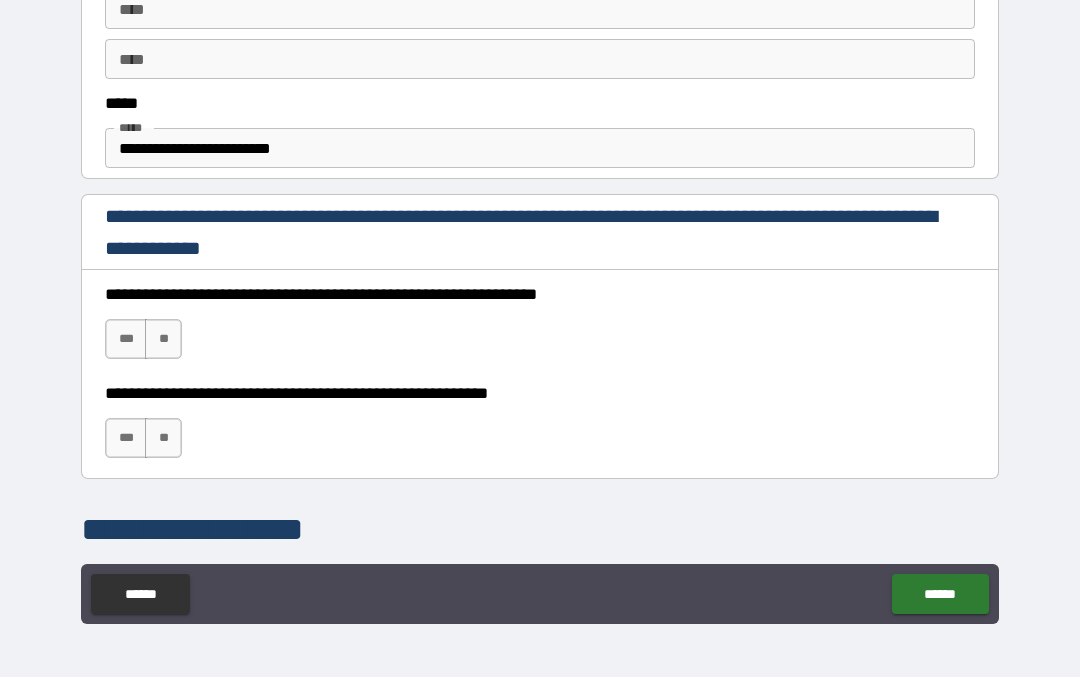 click on "***" at bounding box center (126, 340) 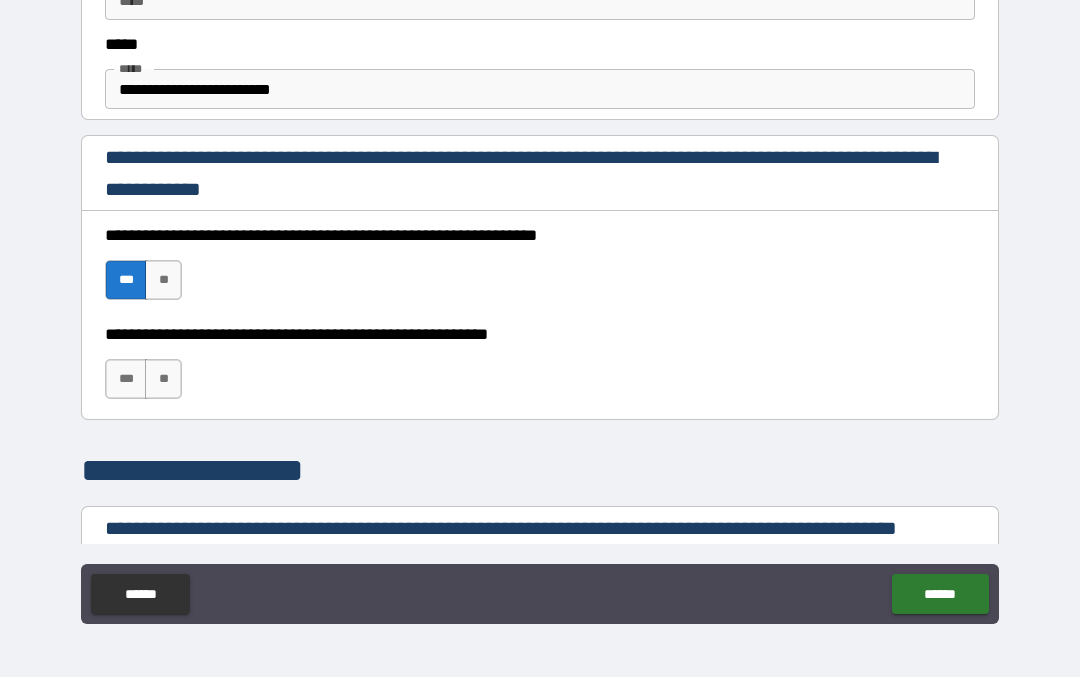 scroll, scrollTop: 1187, scrollLeft: 0, axis: vertical 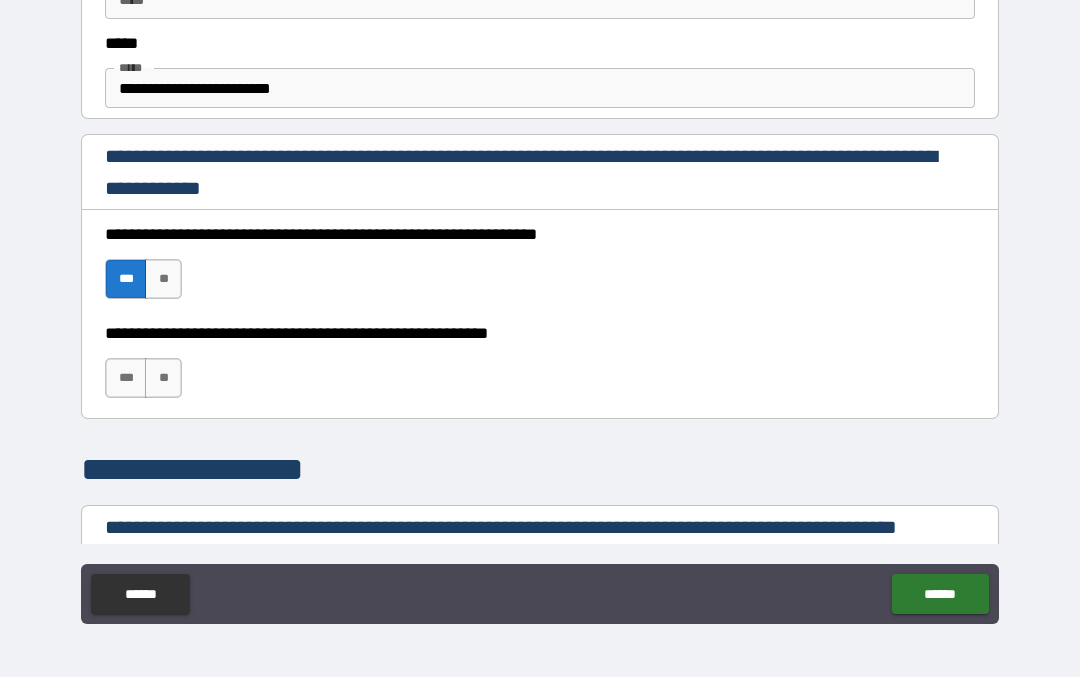 click on "***" at bounding box center (126, 379) 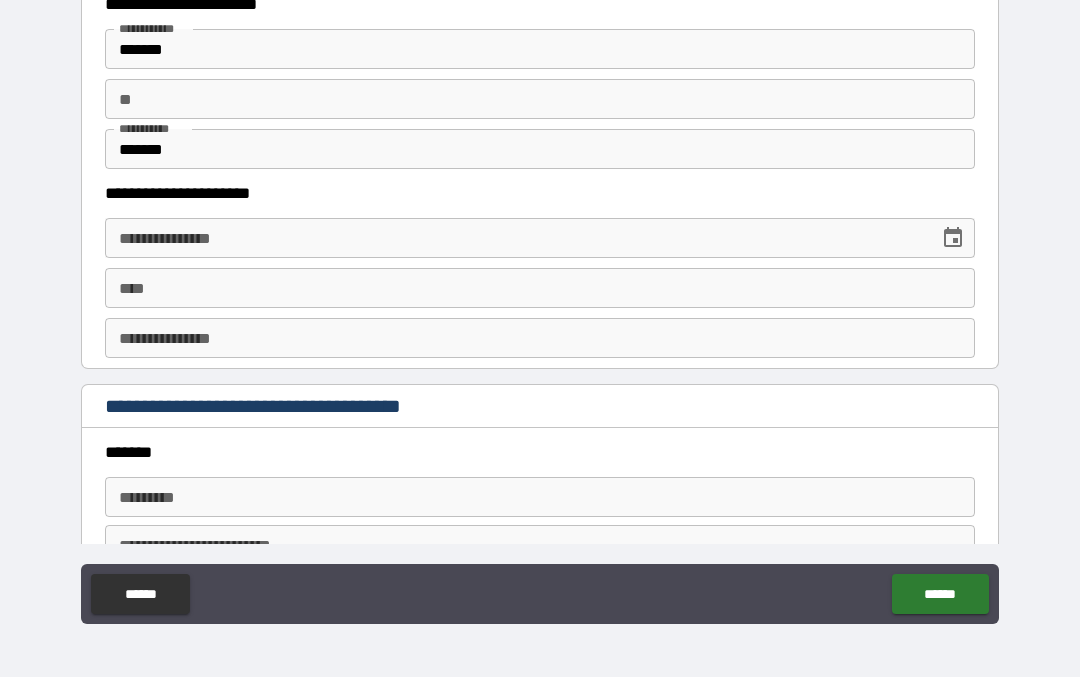 scroll, scrollTop: 1933, scrollLeft: 0, axis: vertical 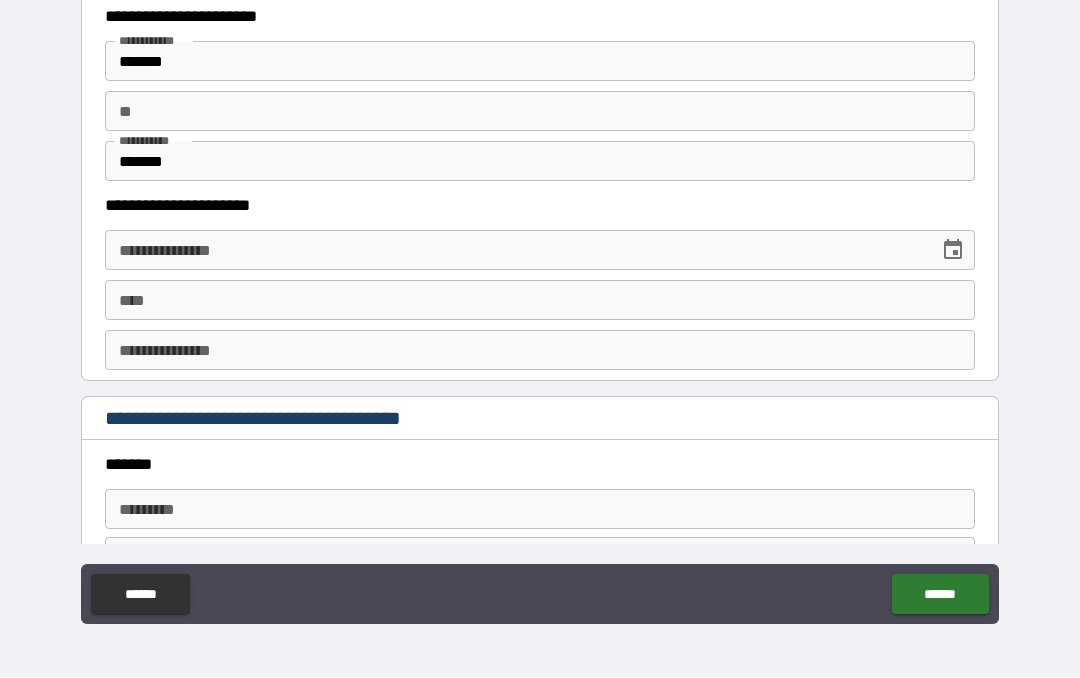 click on "**********" at bounding box center (540, 251) 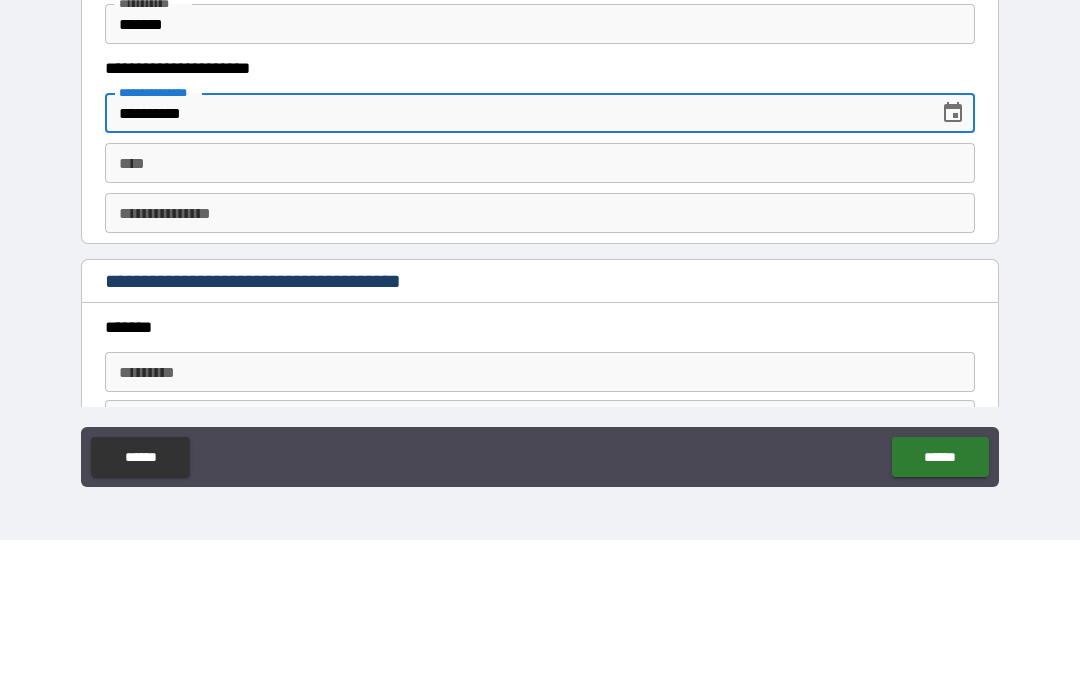 click on "**** ****" at bounding box center [540, 301] 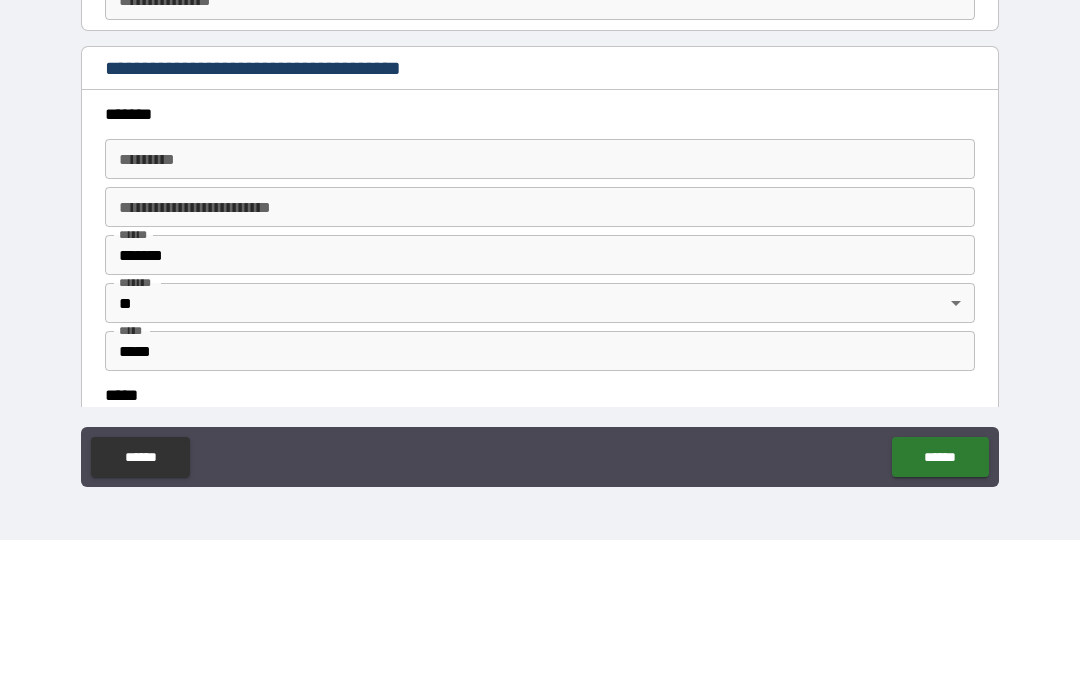 scroll, scrollTop: 2157, scrollLeft: 0, axis: vertical 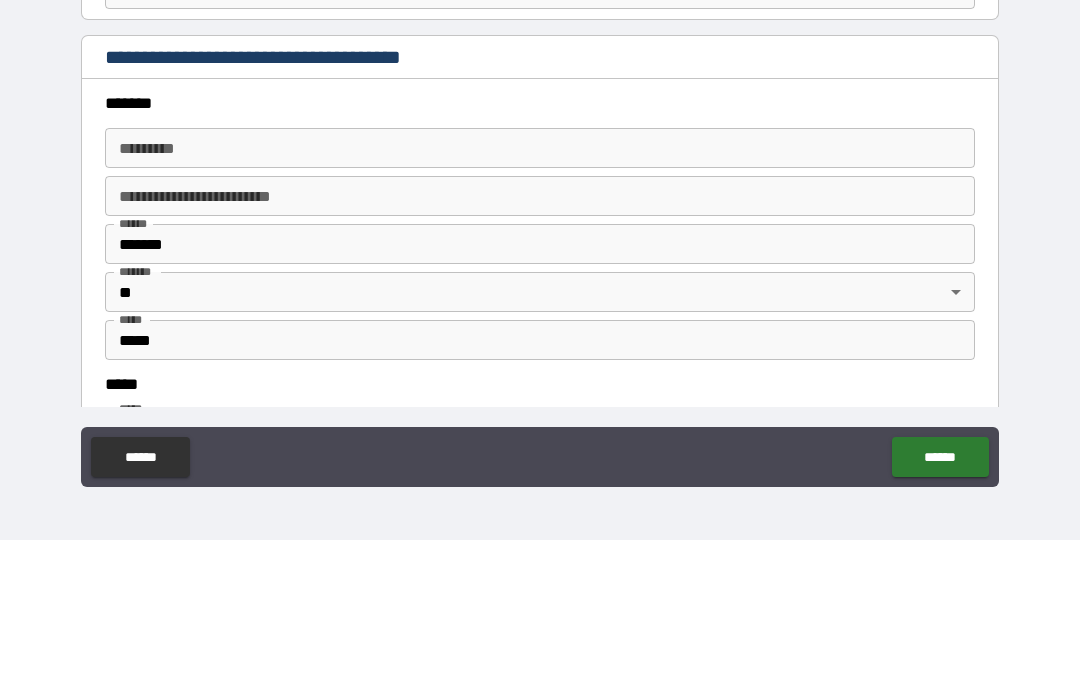 click on "*******   * *******   *" at bounding box center [540, 286] 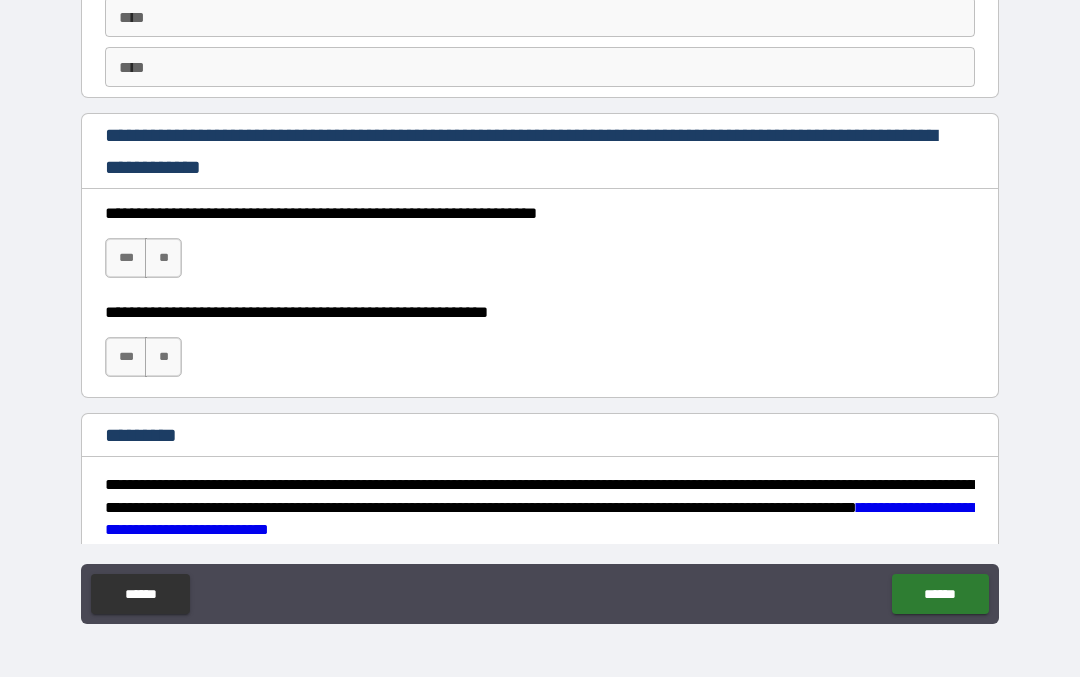 scroll, scrollTop: 2846, scrollLeft: 0, axis: vertical 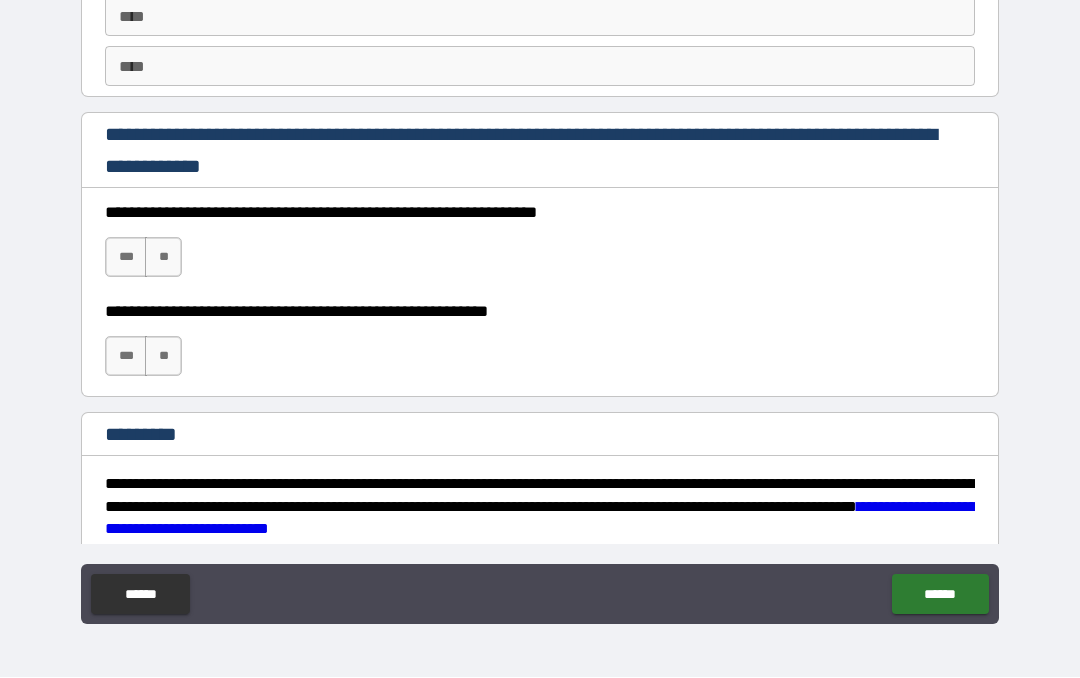 click on "***" at bounding box center [126, 258] 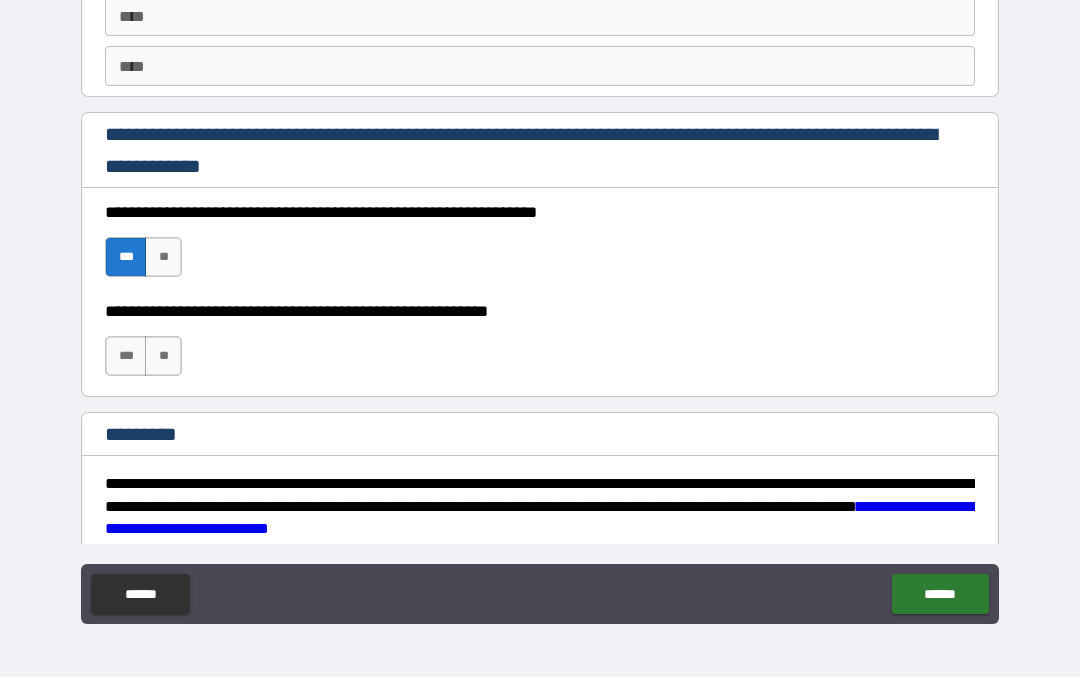 scroll, scrollTop: 2870, scrollLeft: 0, axis: vertical 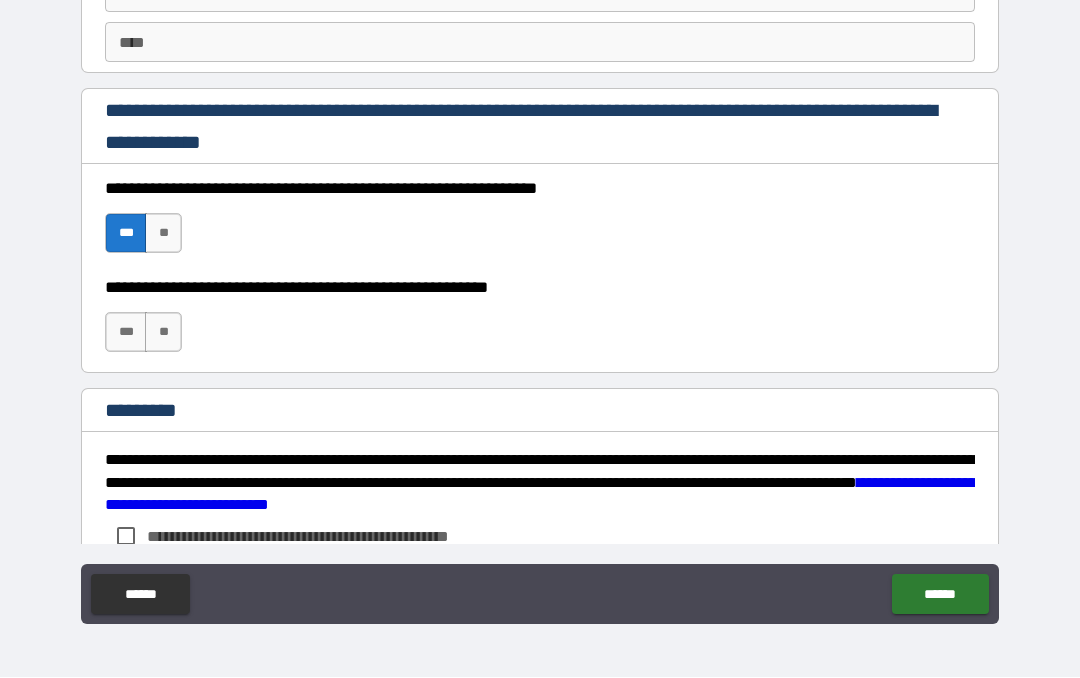 click on "***" at bounding box center (126, 333) 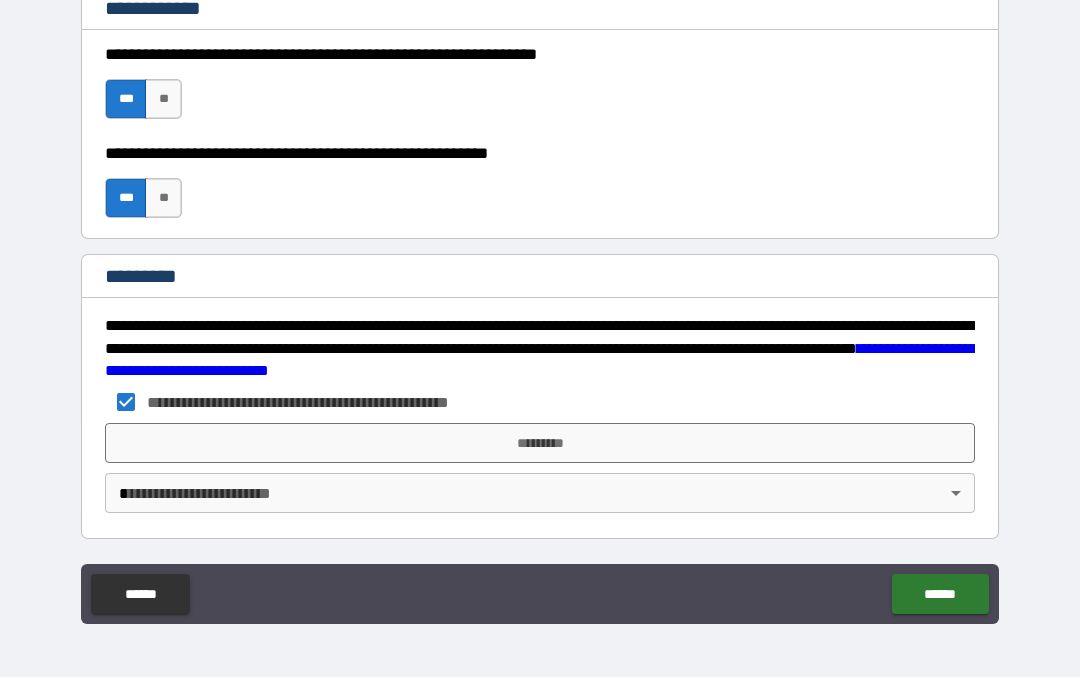 scroll, scrollTop: 3004, scrollLeft: 0, axis: vertical 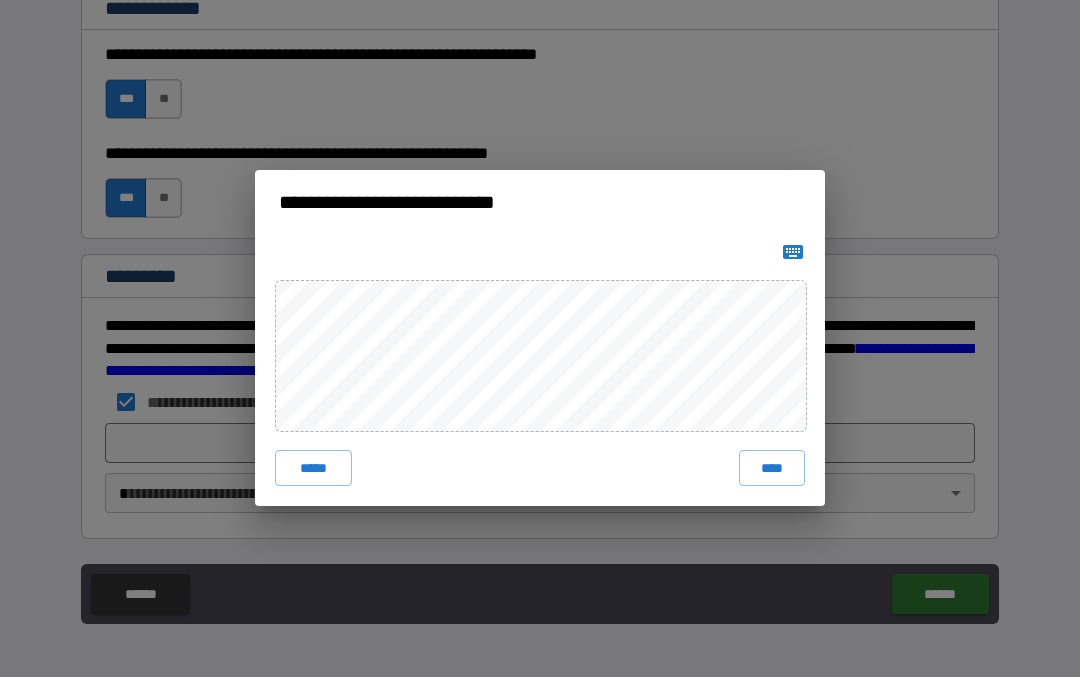 click on "****" at bounding box center [772, 469] 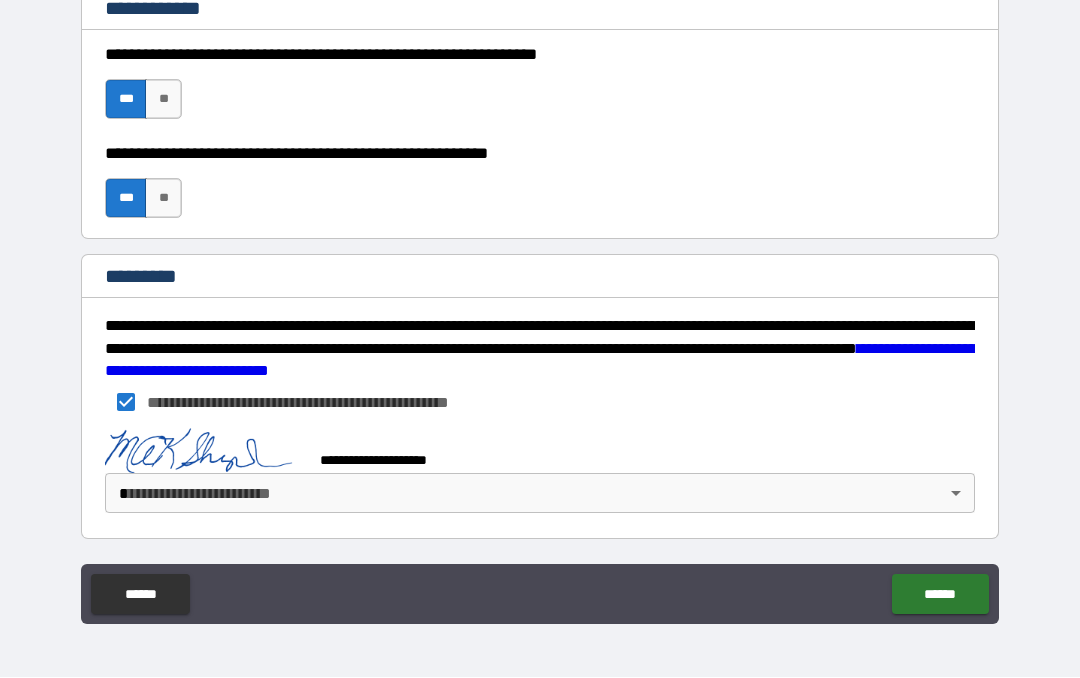 scroll, scrollTop: 2994, scrollLeft: 0, axis: vertical 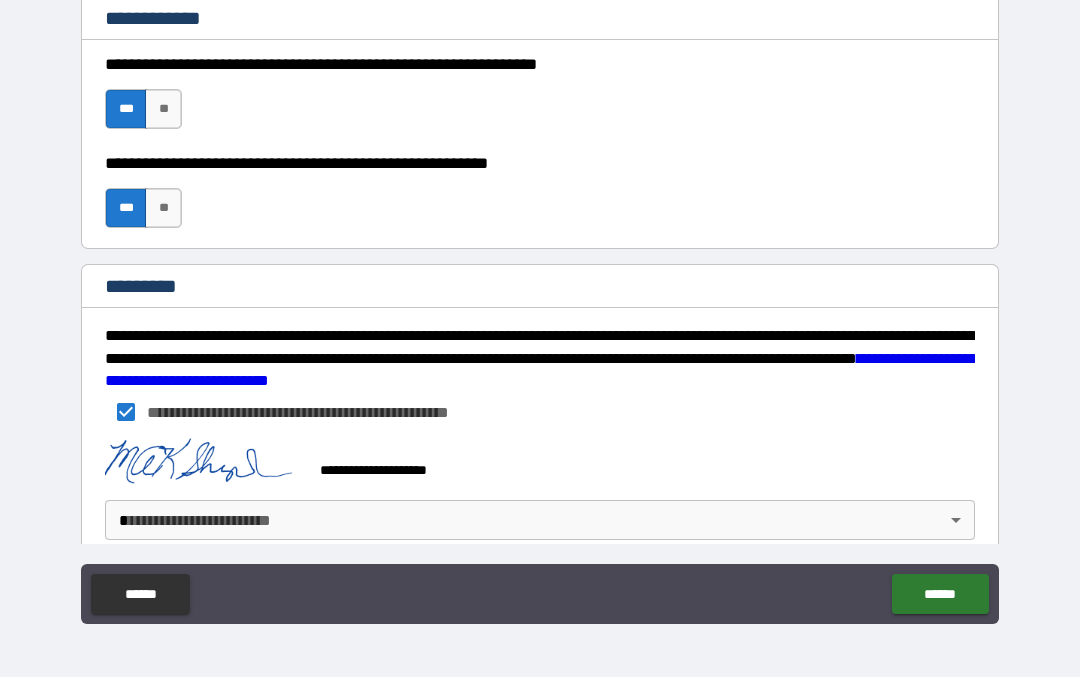 click on "**********" at bounding box center [540, 295] 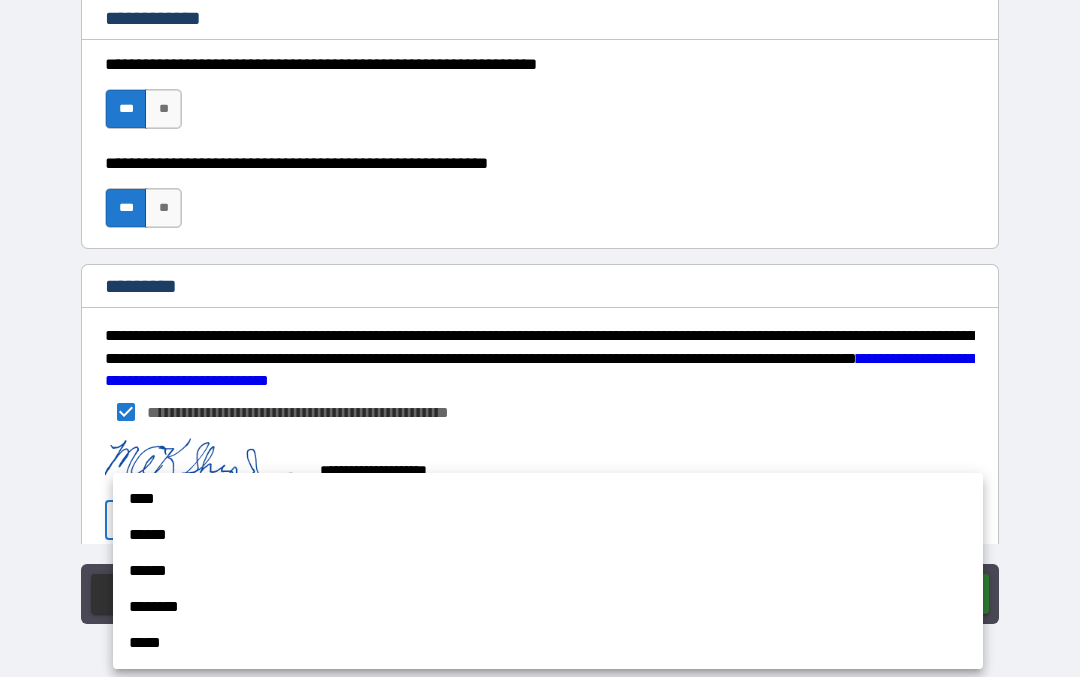 click on "****" at bounding box center [548, 500] 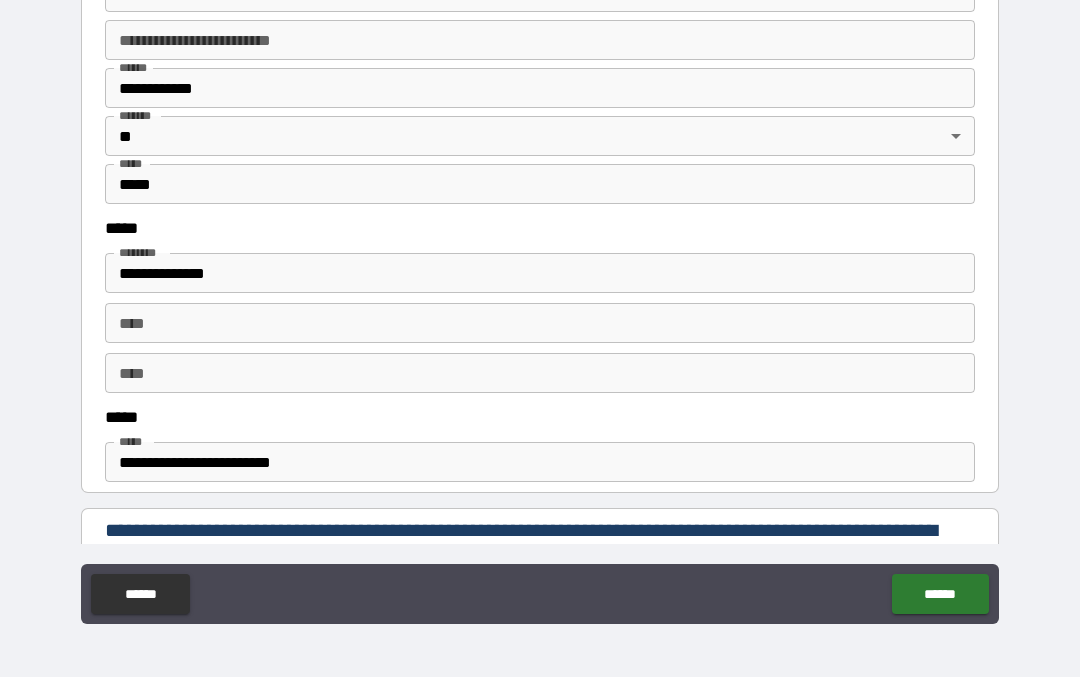 scroll, scrollTop: 819, scrollLeft: 0, axis: vertical 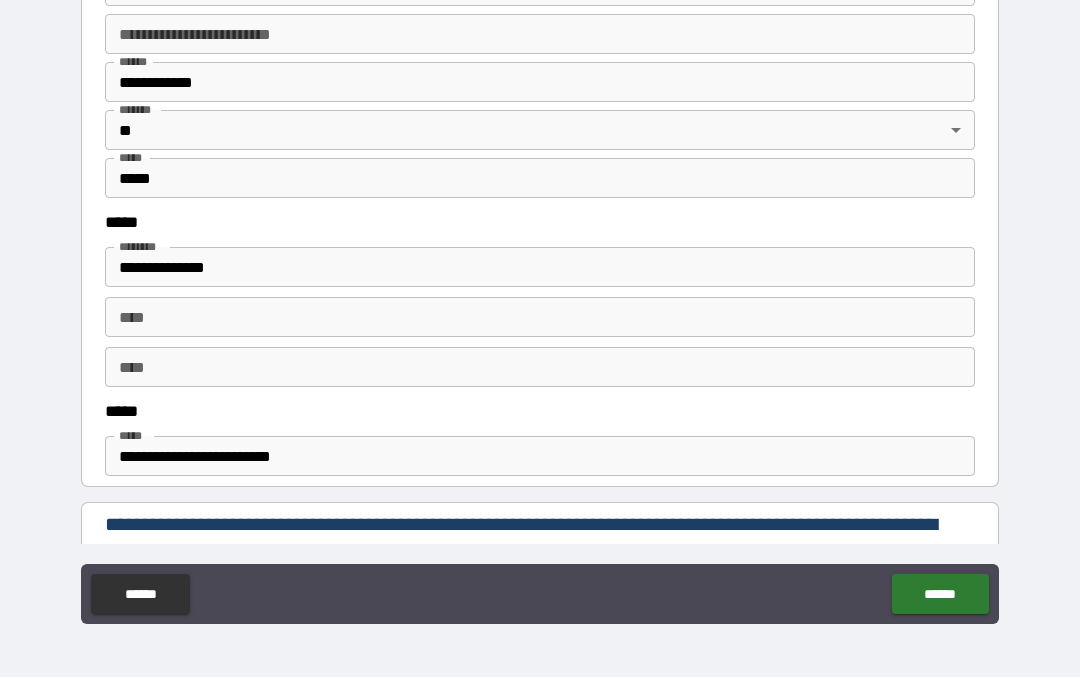 click on "******" at bounding box center [940, 595] 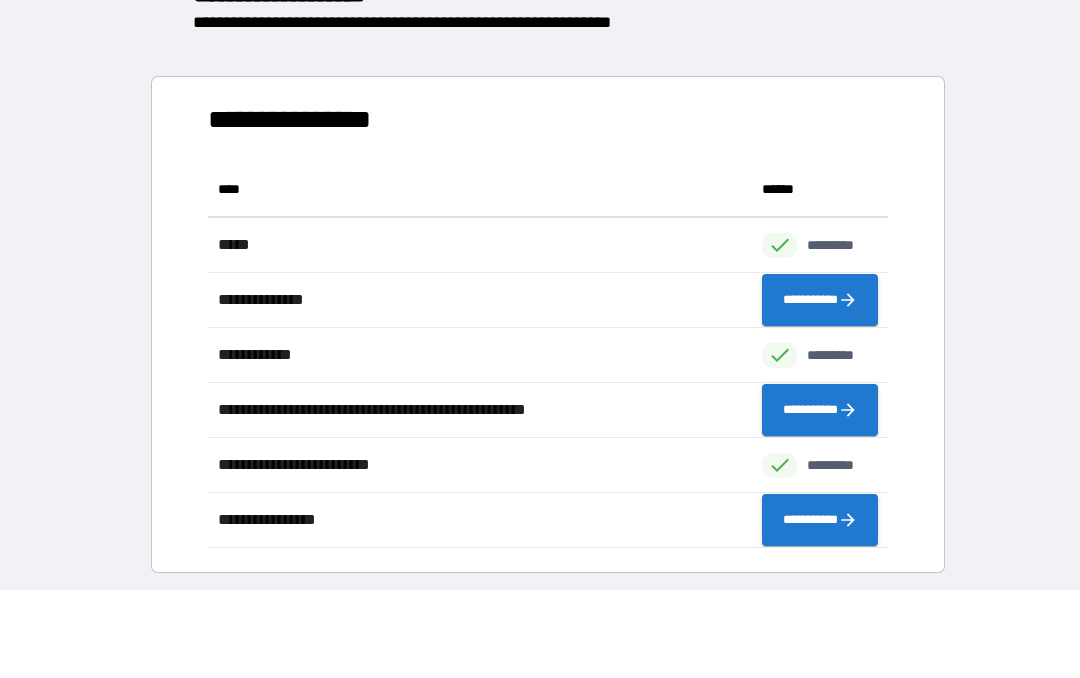 scroll, scrollTop: 1, scrollLeft: 1, axis: both 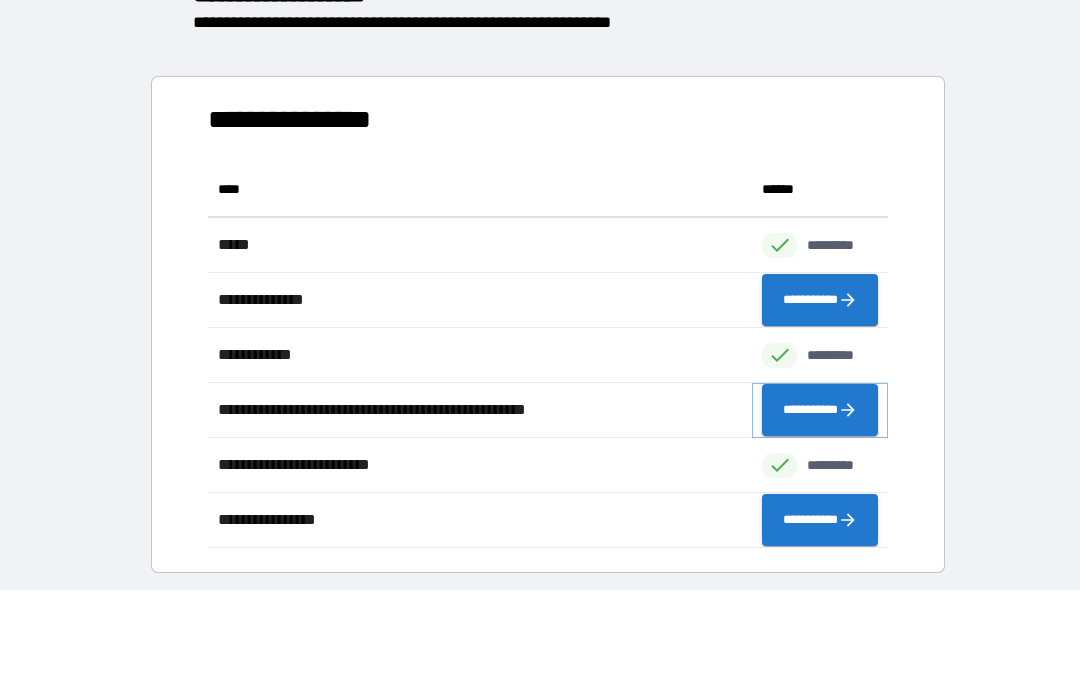 click on "**********" at bounding box center [820, 411] 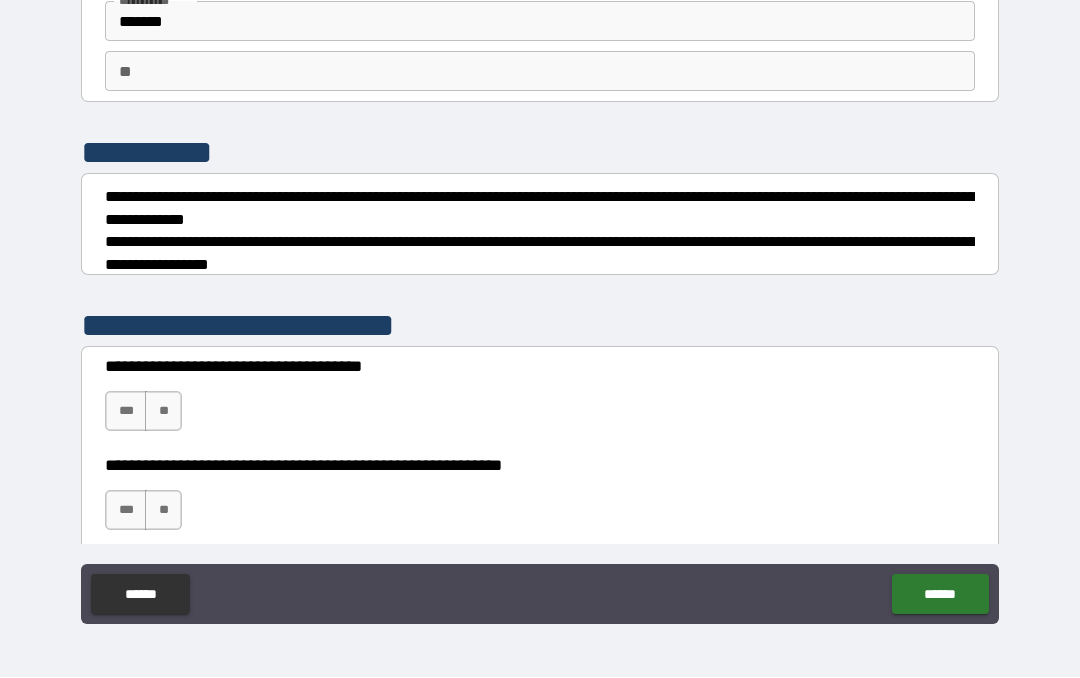 scroll, scrollTop: 123, scrollLeft: 0, axis: vertical 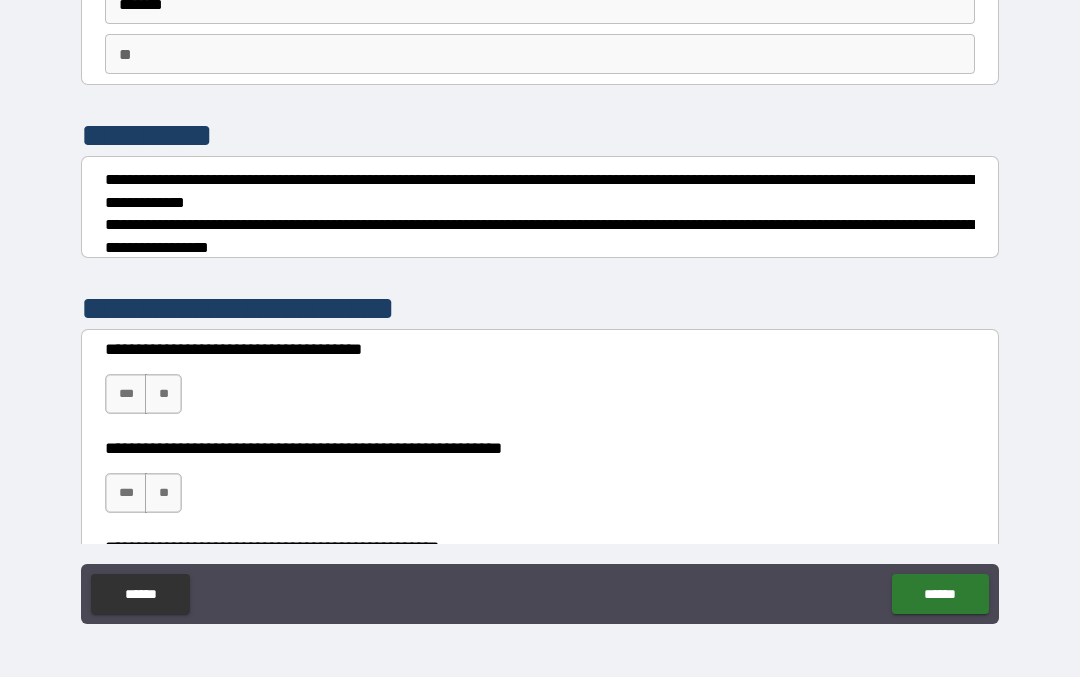 click on "**" at bounding box center [163, 395] 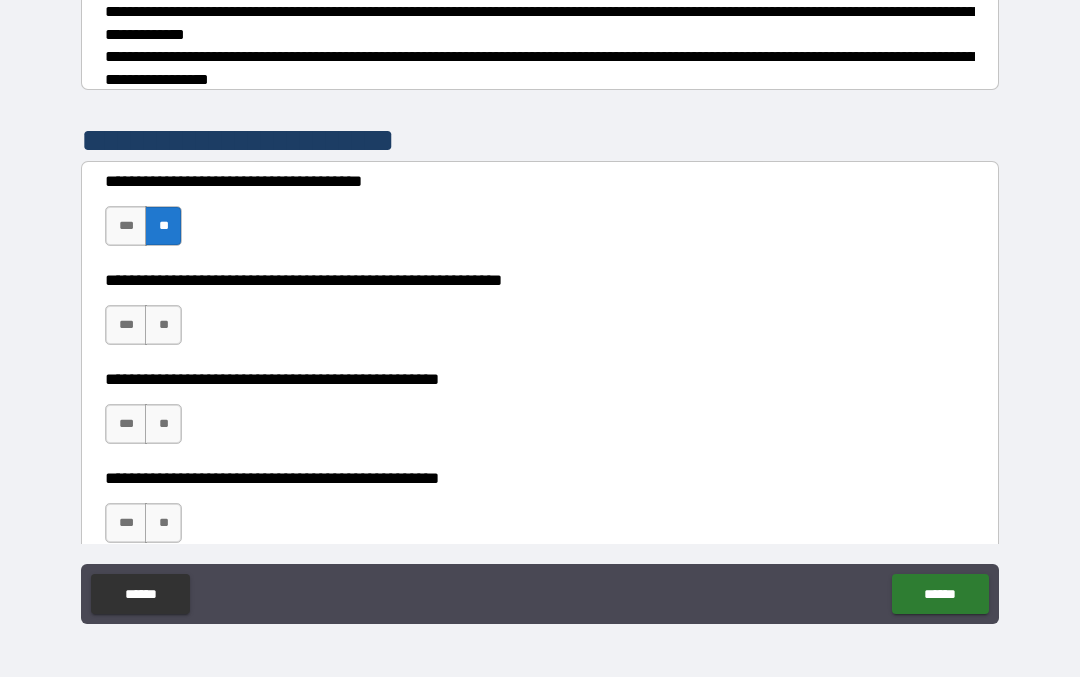 scroll, scrollTop: 293, scrollLeft: 0, axis: vertical 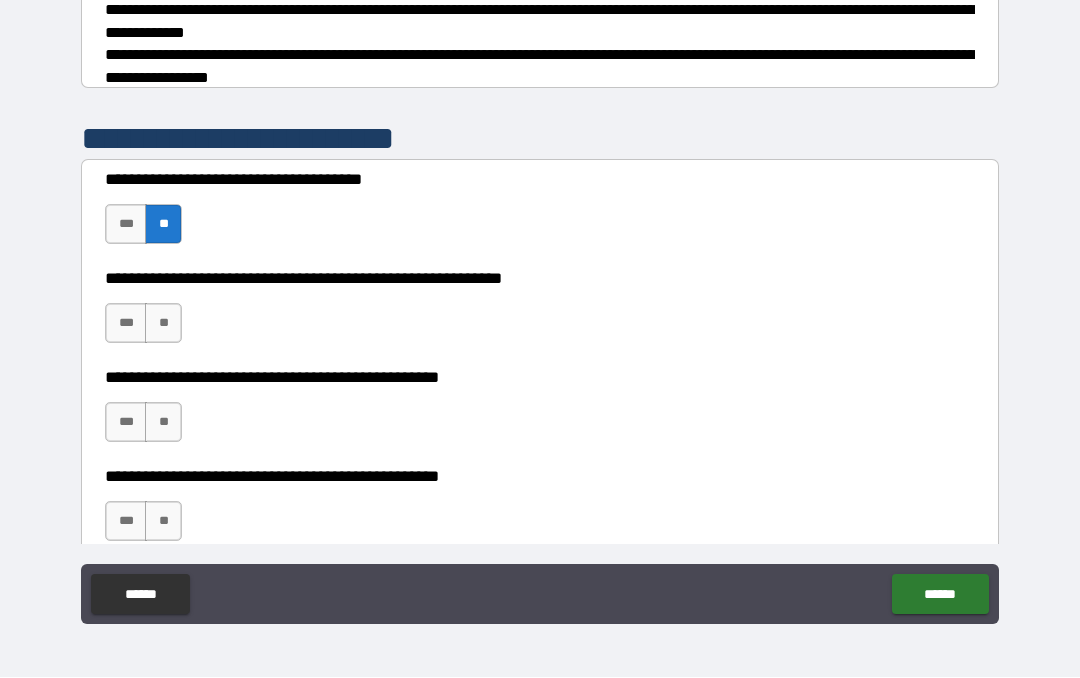 click on "***" at bounding box center (126, 324) 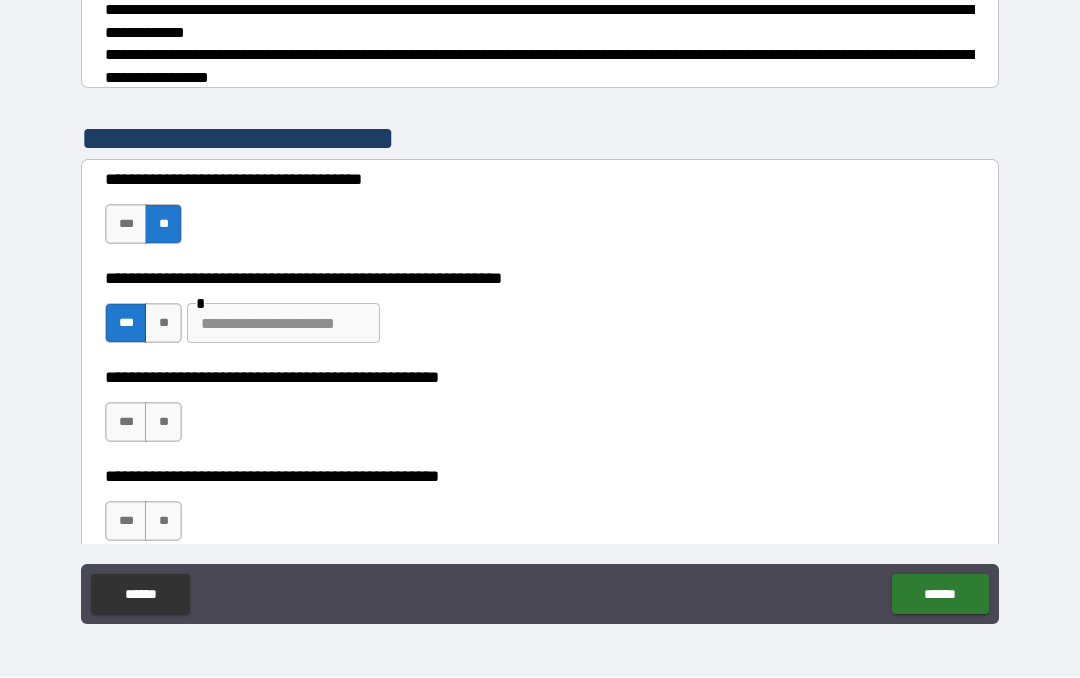 click on "**" at bounding box center (163, 423) 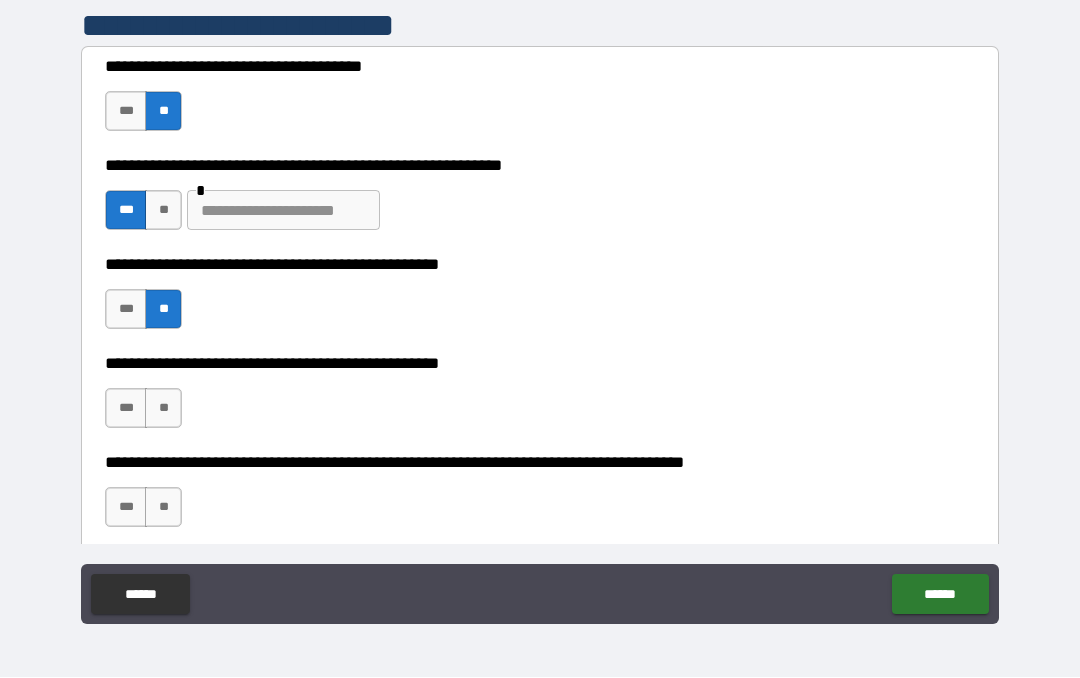 scroll, scrollTop: 440, scrollLeft: 0, axis: vertical 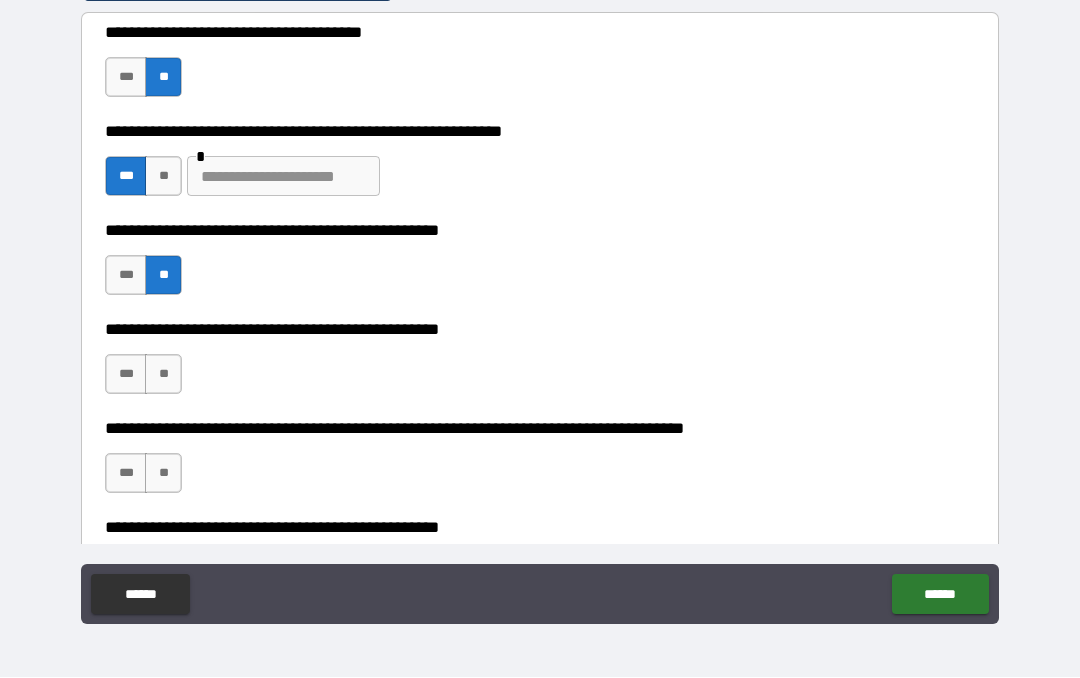 click on "**" at bounding box center [163, 375] 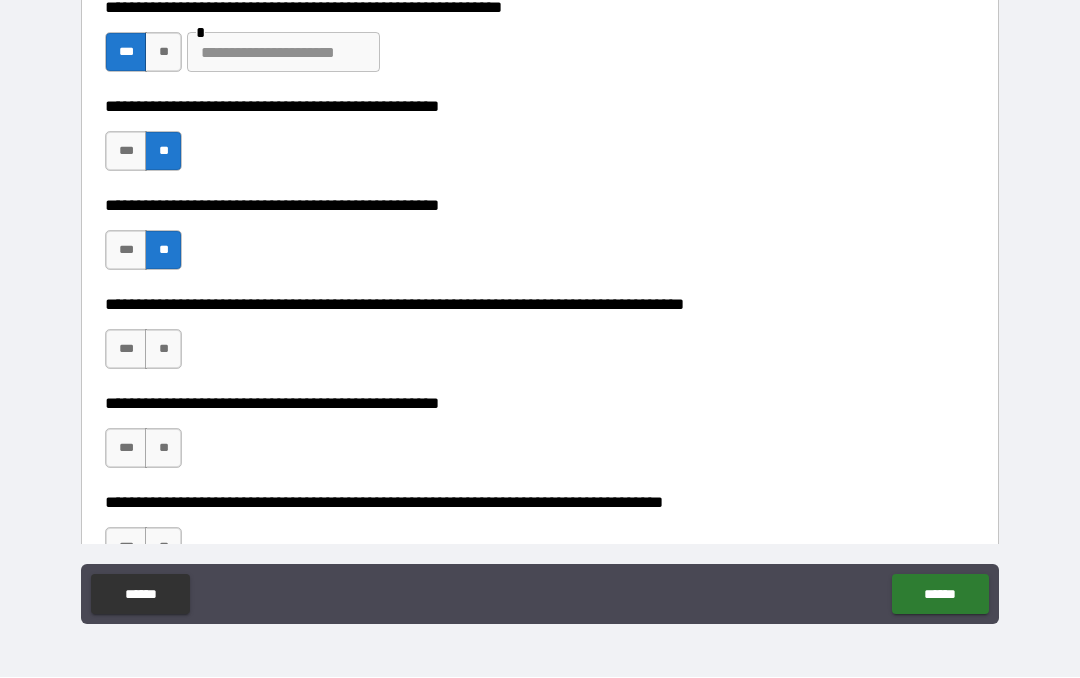 scroll, scrollTop: 570, scrollLeft: 0, axis: vertical 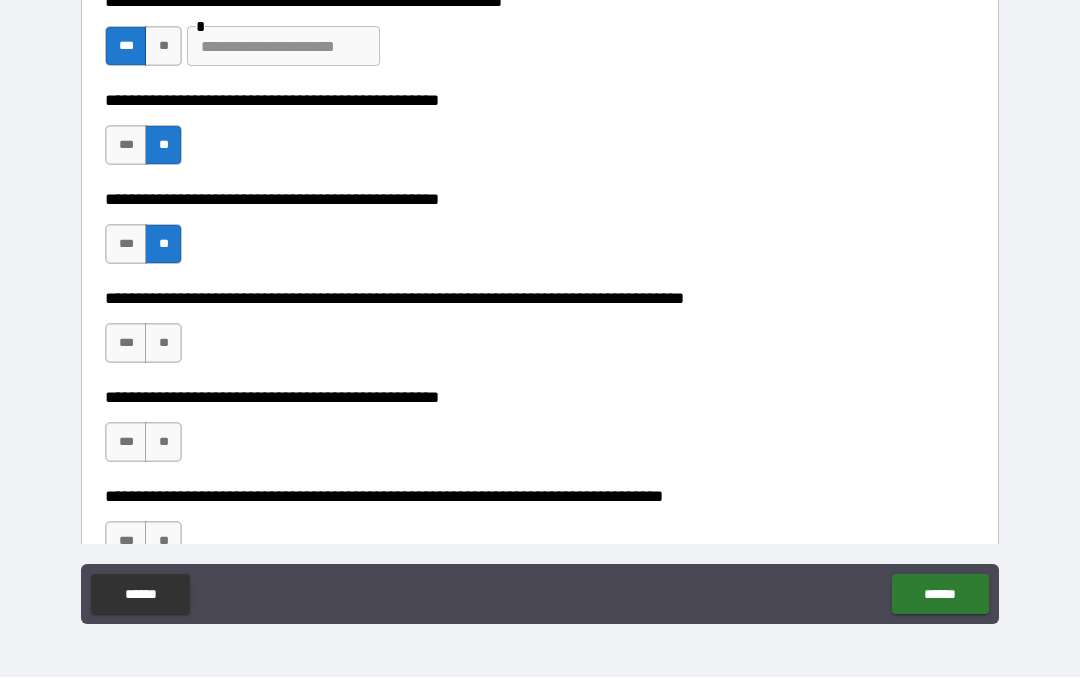 click on "**" at bounding box center [163, 344] 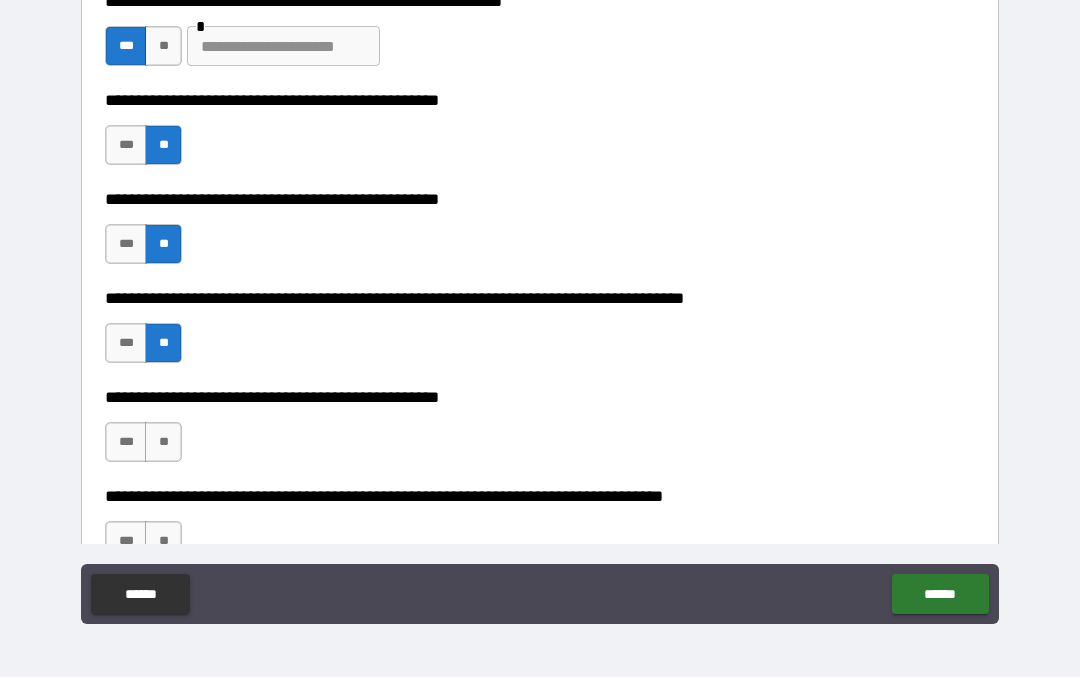click on "**" at bounding box center [163, 443] 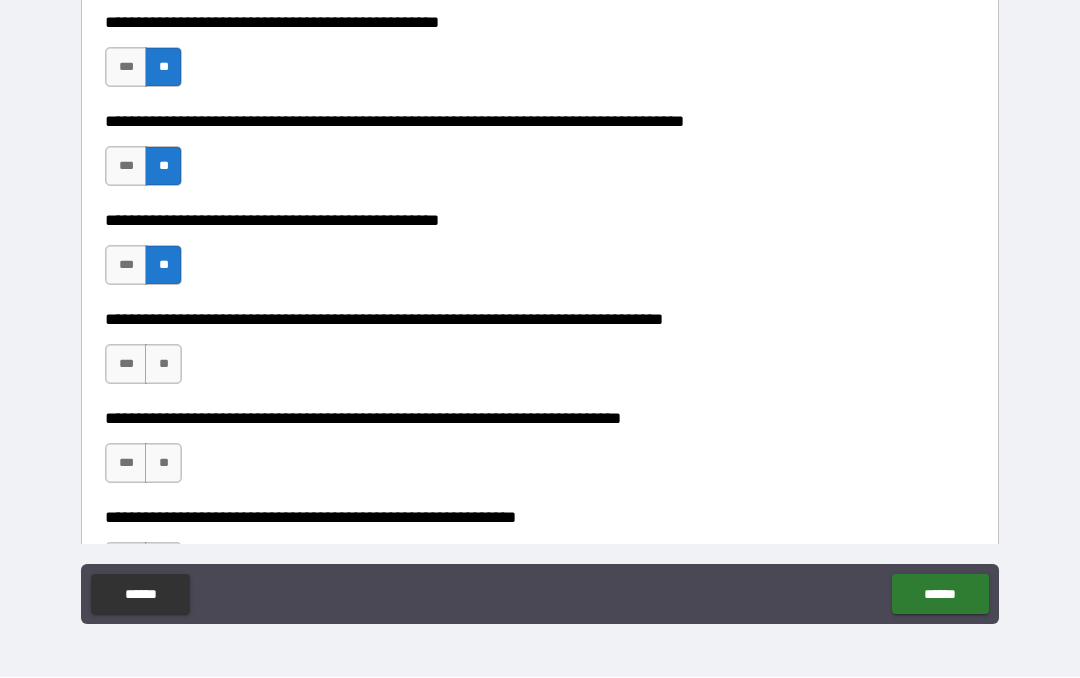 scroll, scrollTop: 753, scrollLeft: 0, axis: vertical 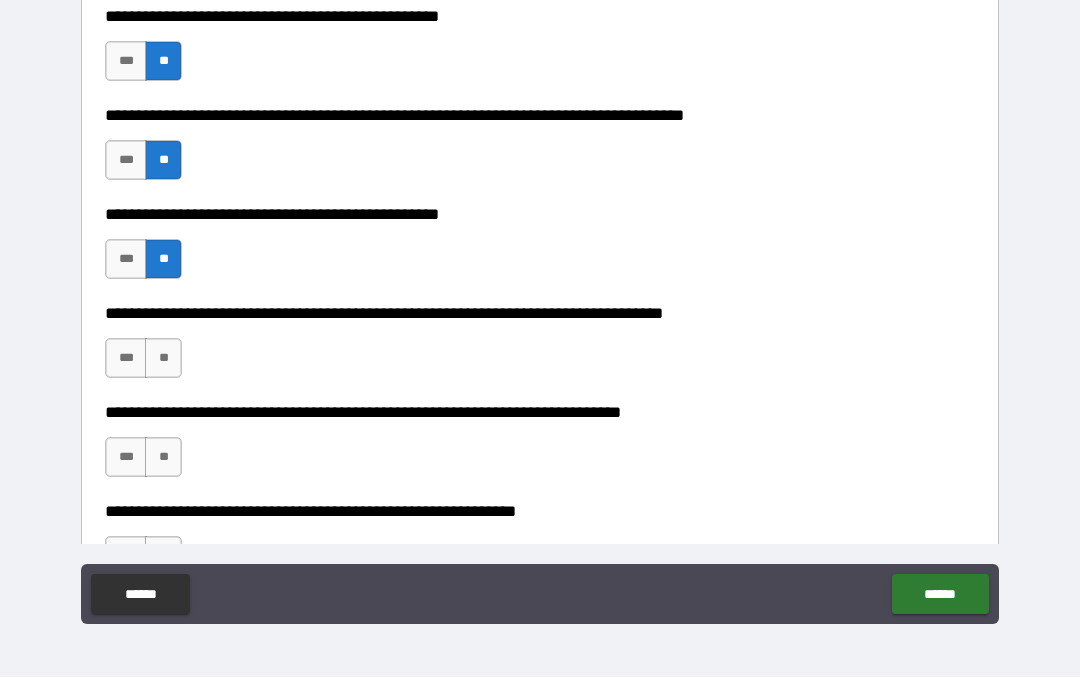 click on "**" at bounding box center (163, 359) 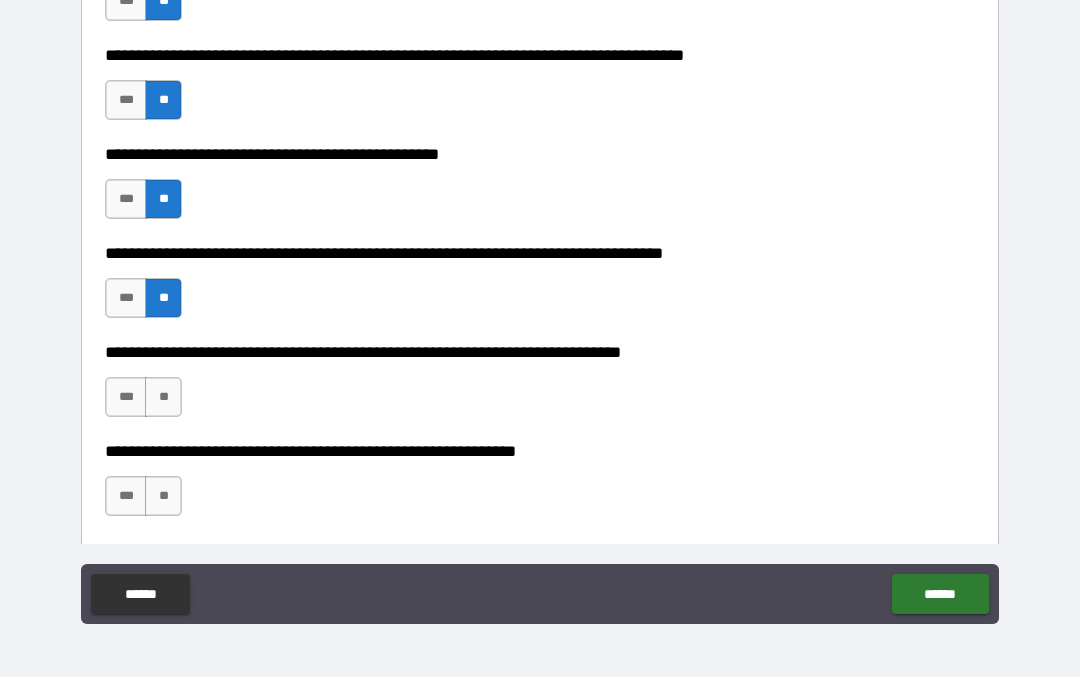 scroll, scrollTop: 832, scrollLeft: 0, axis: vertical 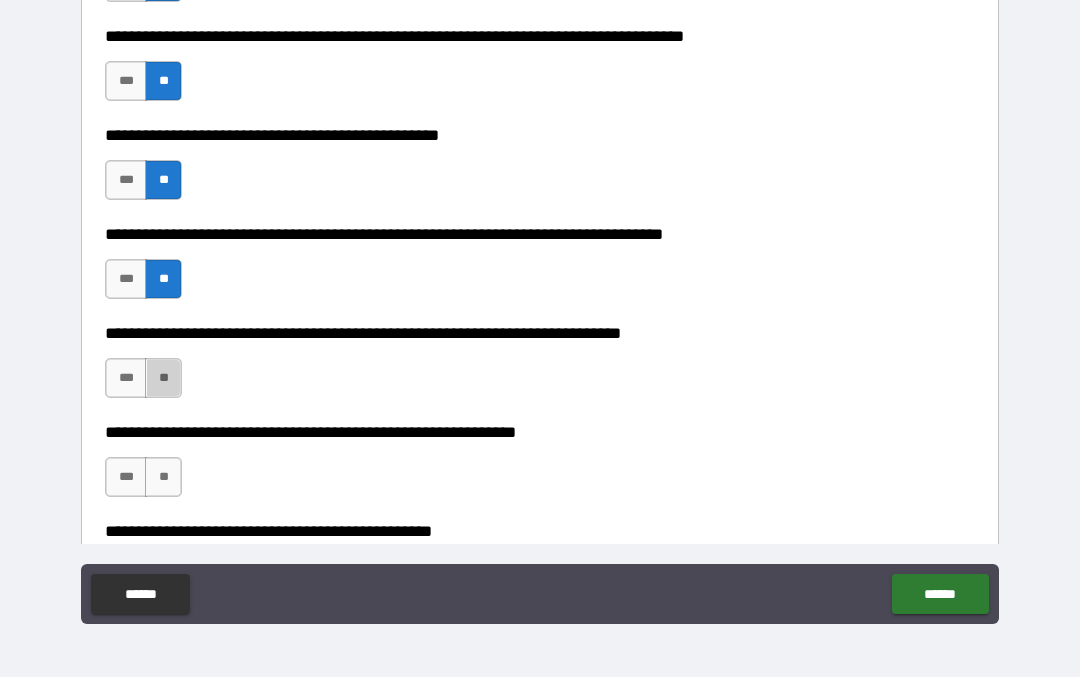 click on "**" at bounding box center [163, 379] 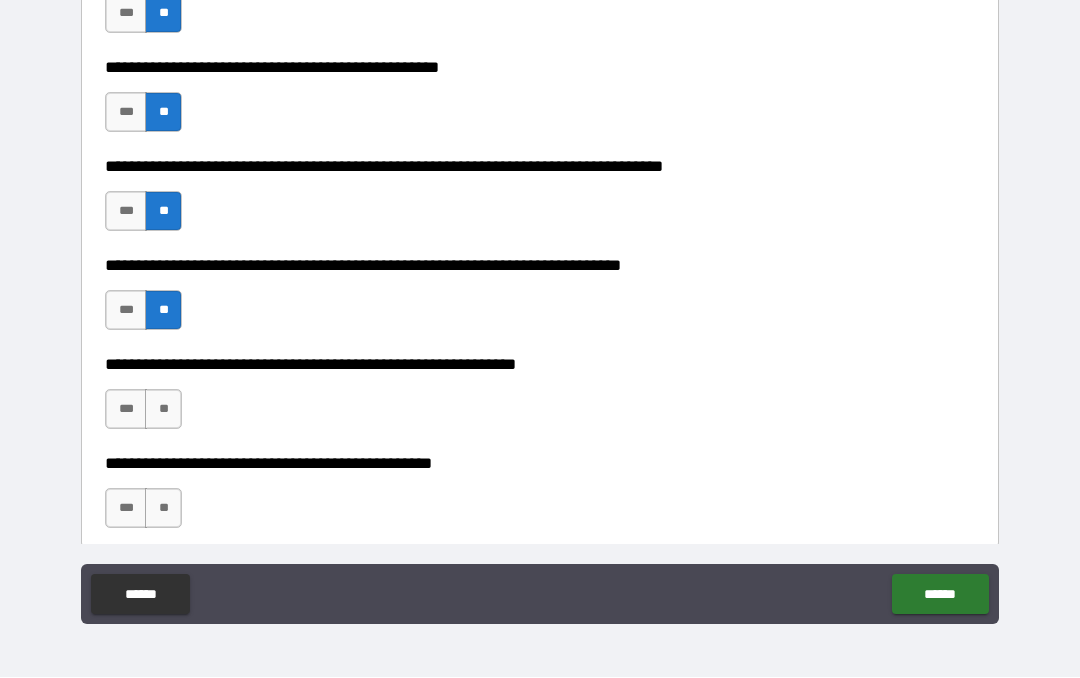 scroll, scrollTop: 906, scrollLeft: 0, axis: vertical 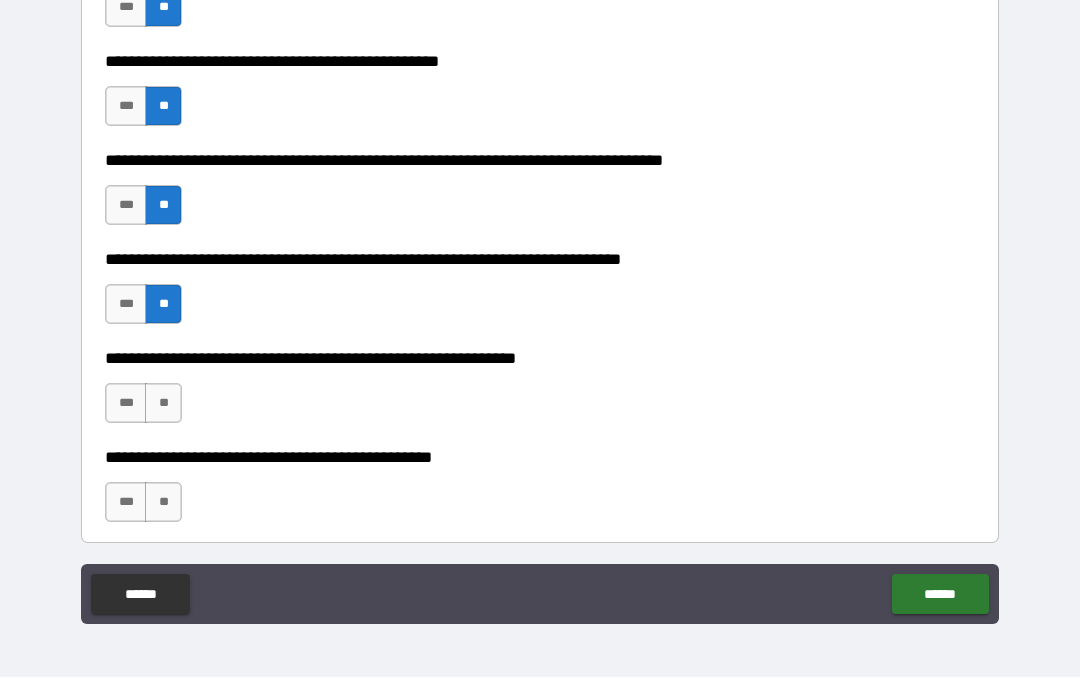 click on "***" at bounding box center (126, 404) 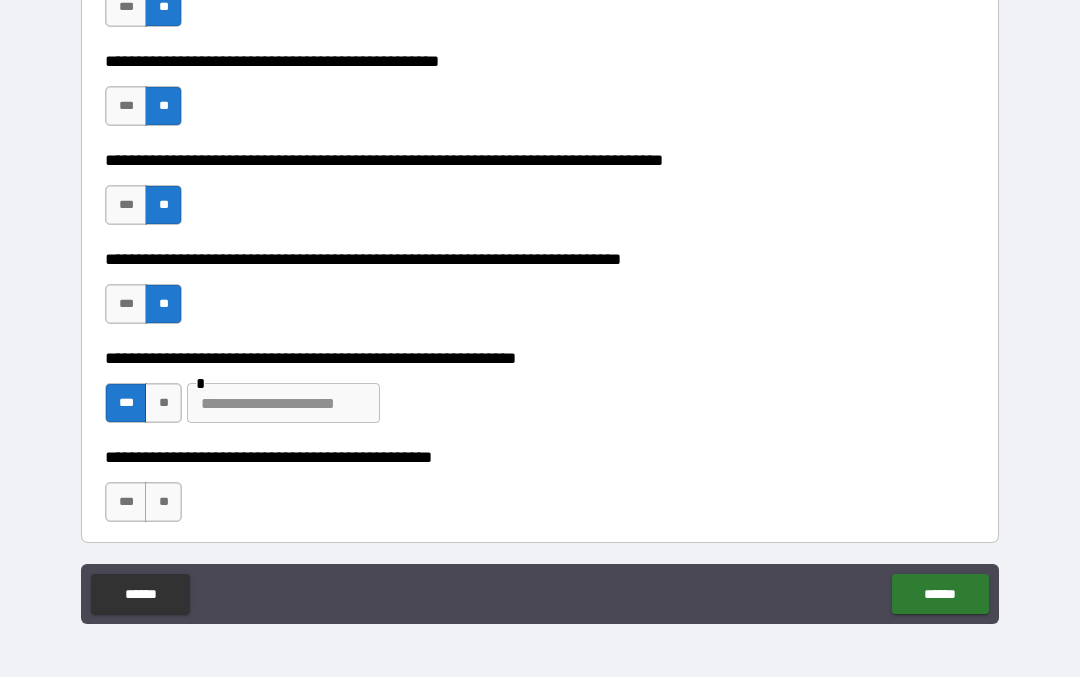click at bounding box center (283, 404) 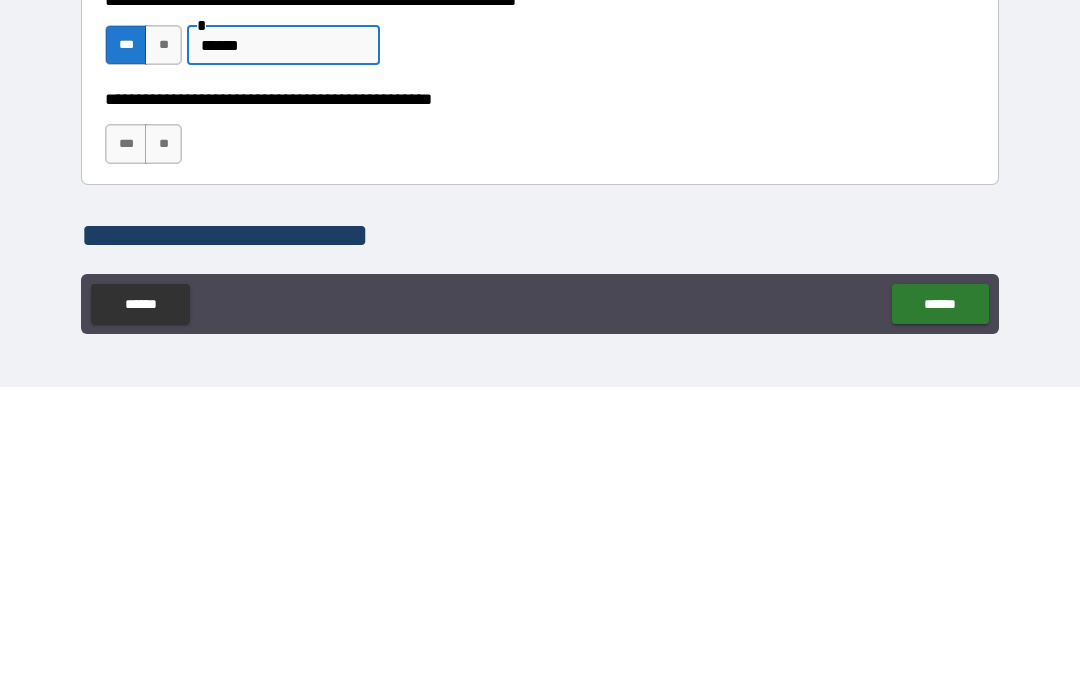 scroll, scrollTop: 977, scrollLeft: 0, axis: vertical 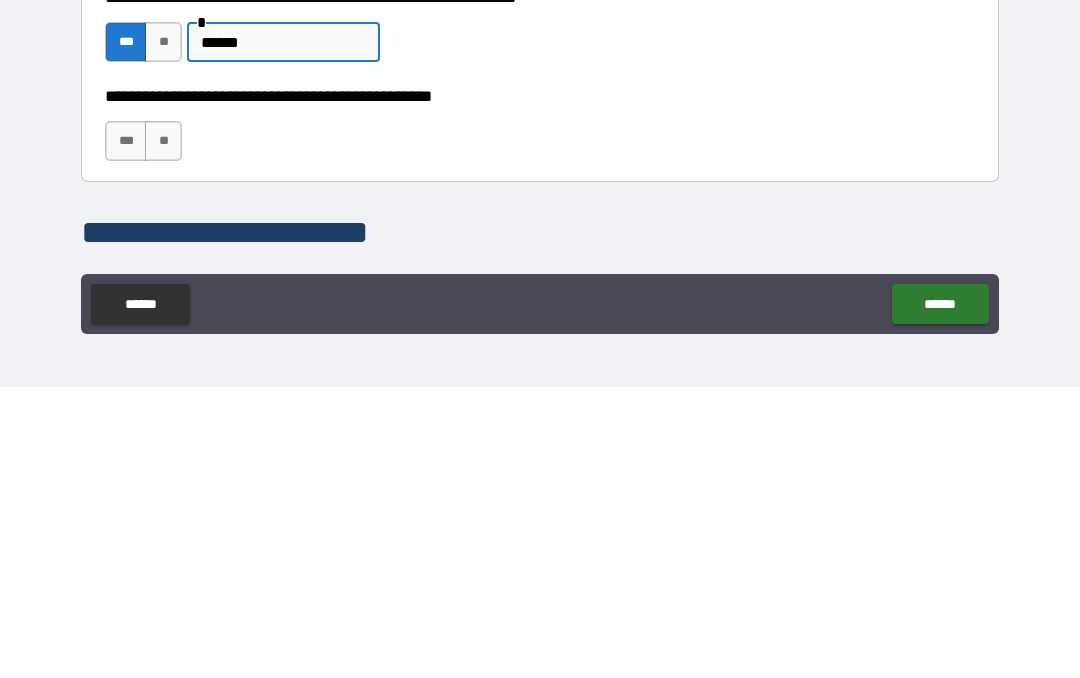 click on "**" at bounding box center [163, 432] 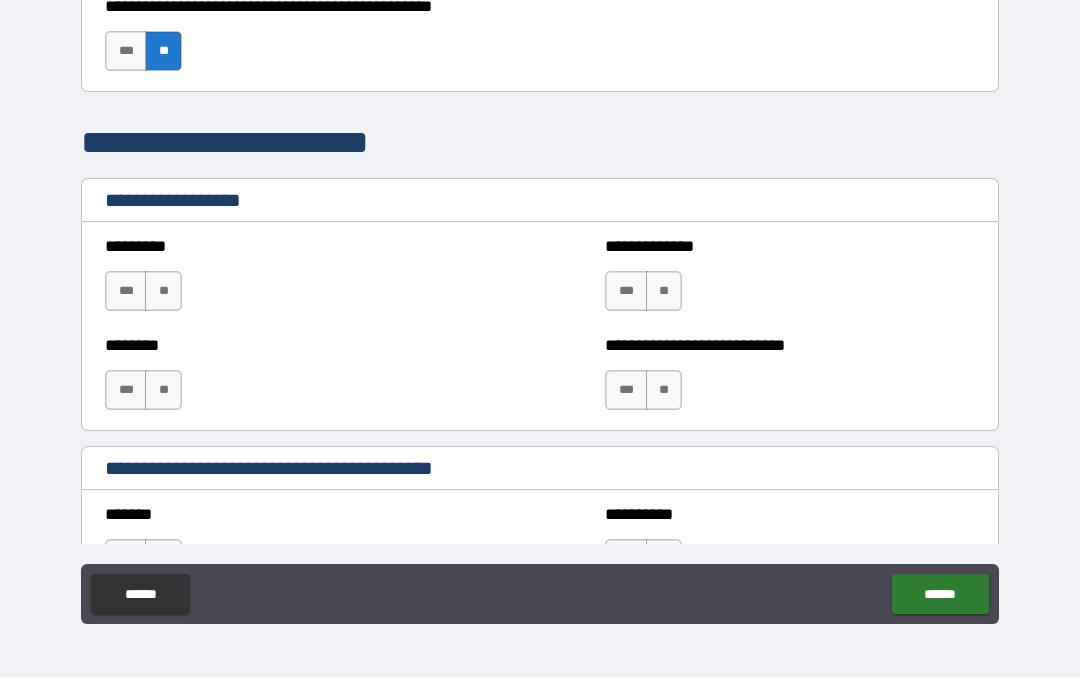 scroll, scrollTop: 1390, scrollLeft: 0, axis: vertical 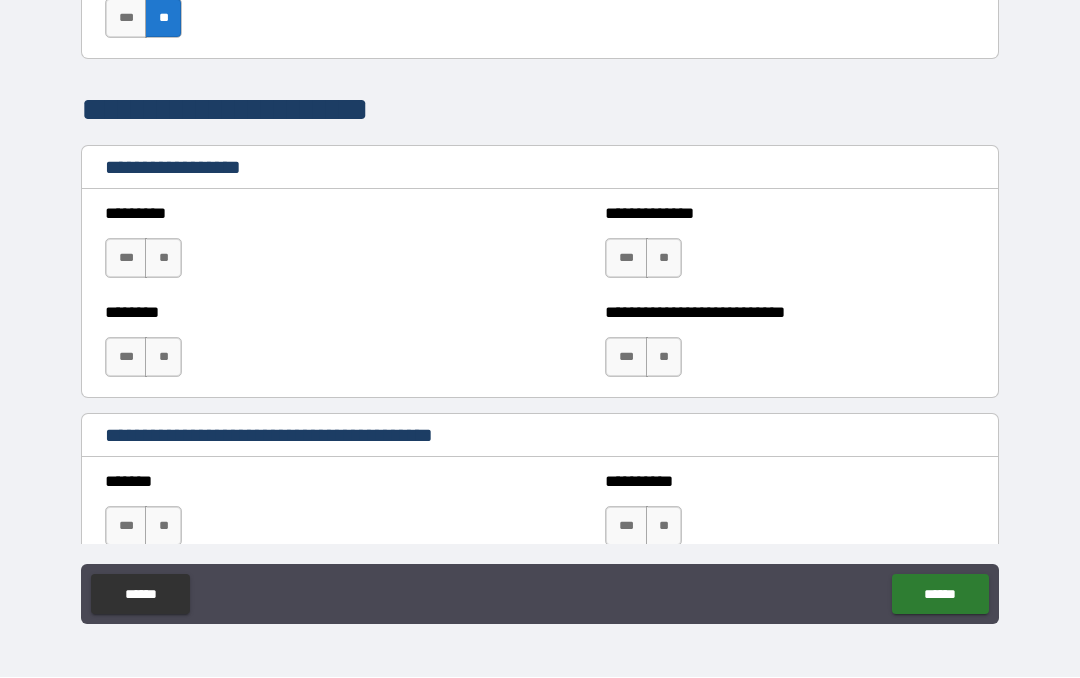 click on "**" at bounding box center [163, 259] 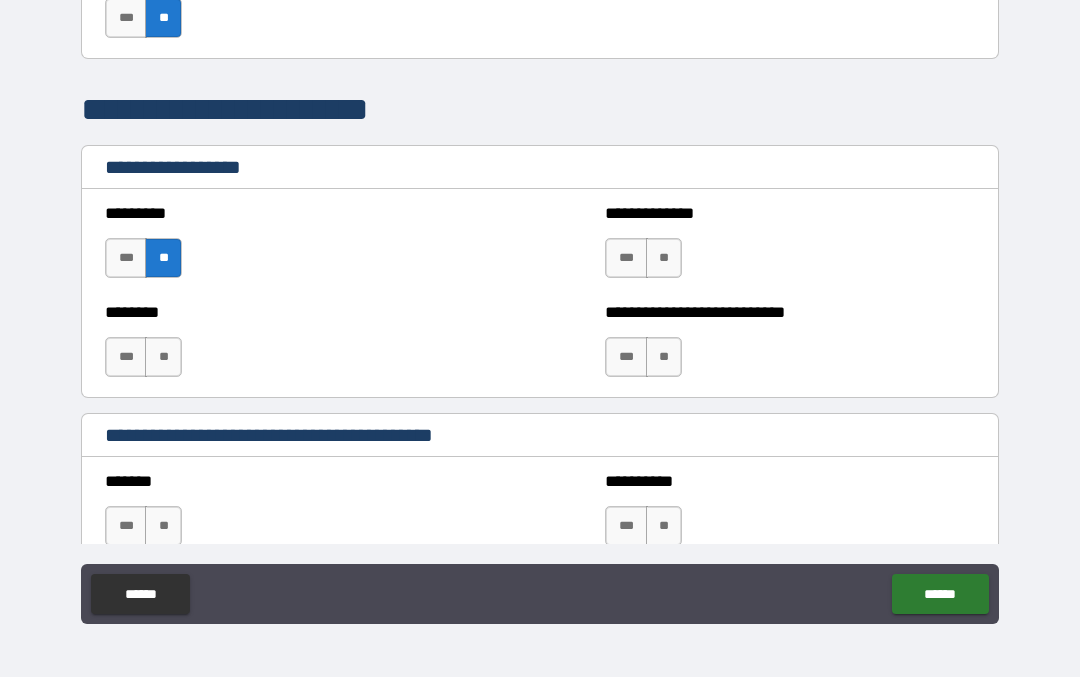click on "**" at bounding box center [163, 358] 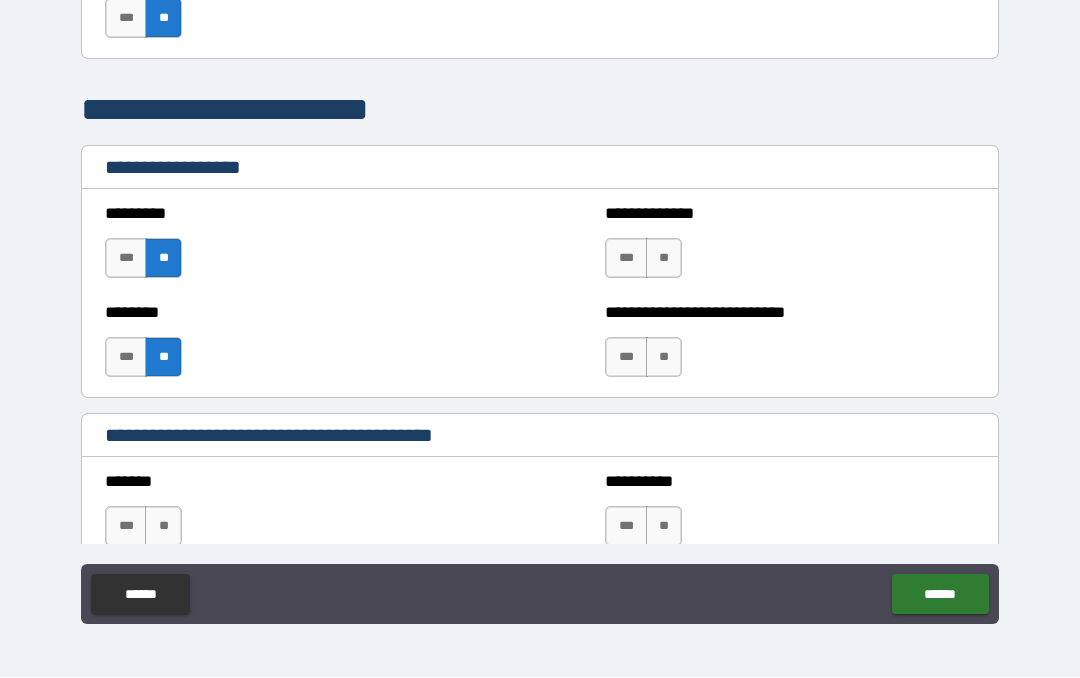 click on "***" at bounding box center (626, 259) 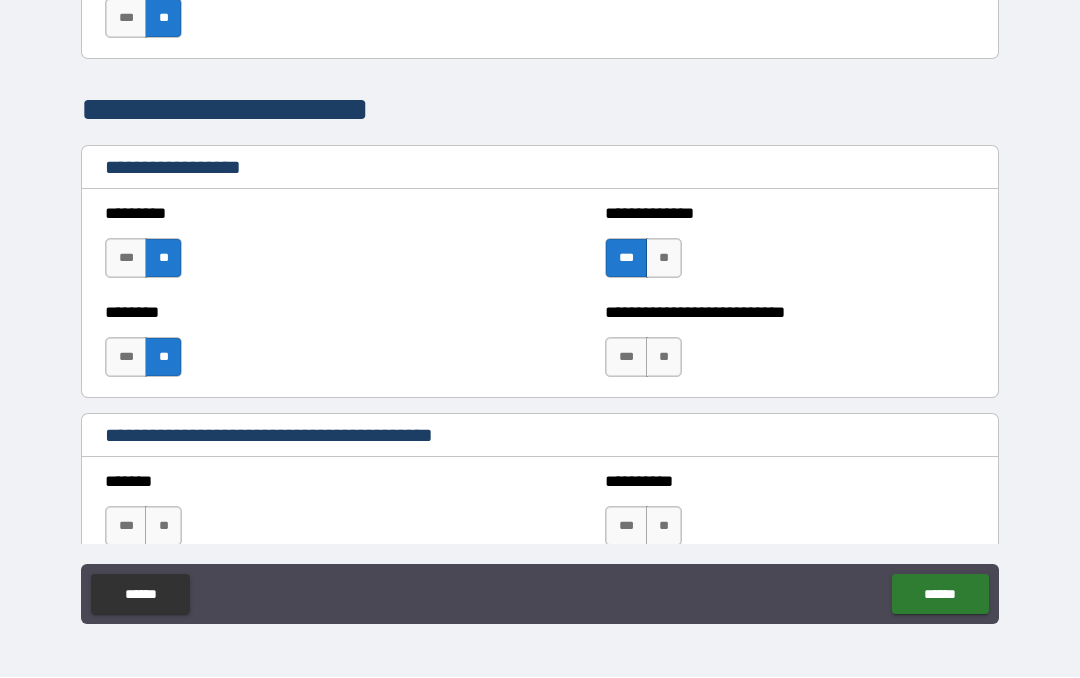 click on "**" at bounding box center (664, 358) 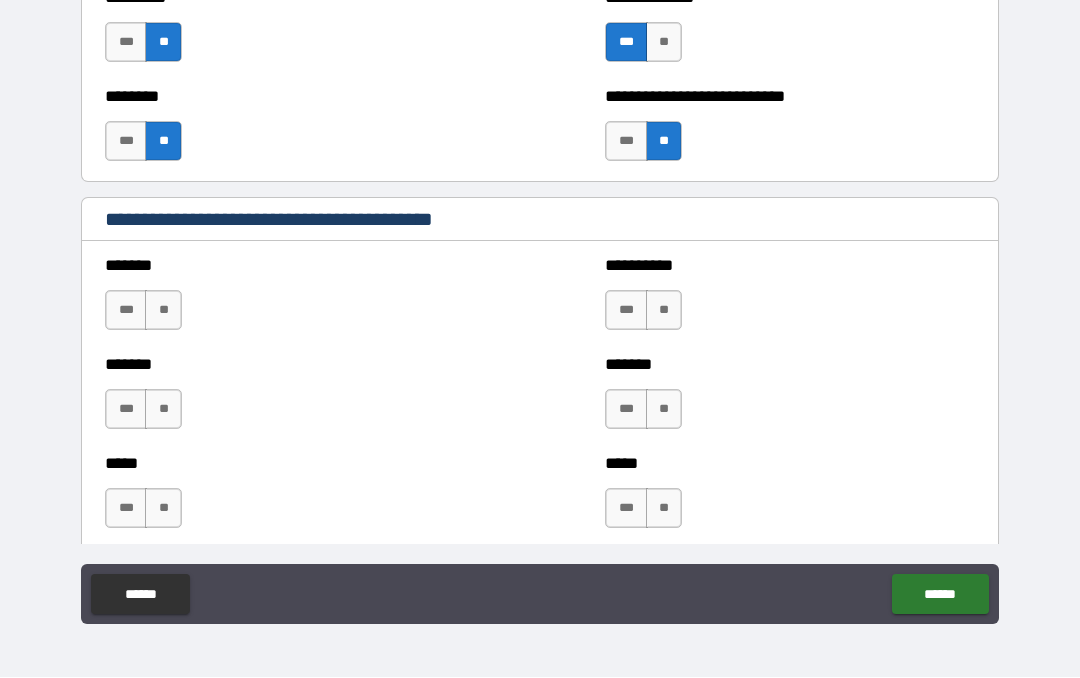 scroll, scrollTop: 1613, scrollLeft: 0, axis: vertical 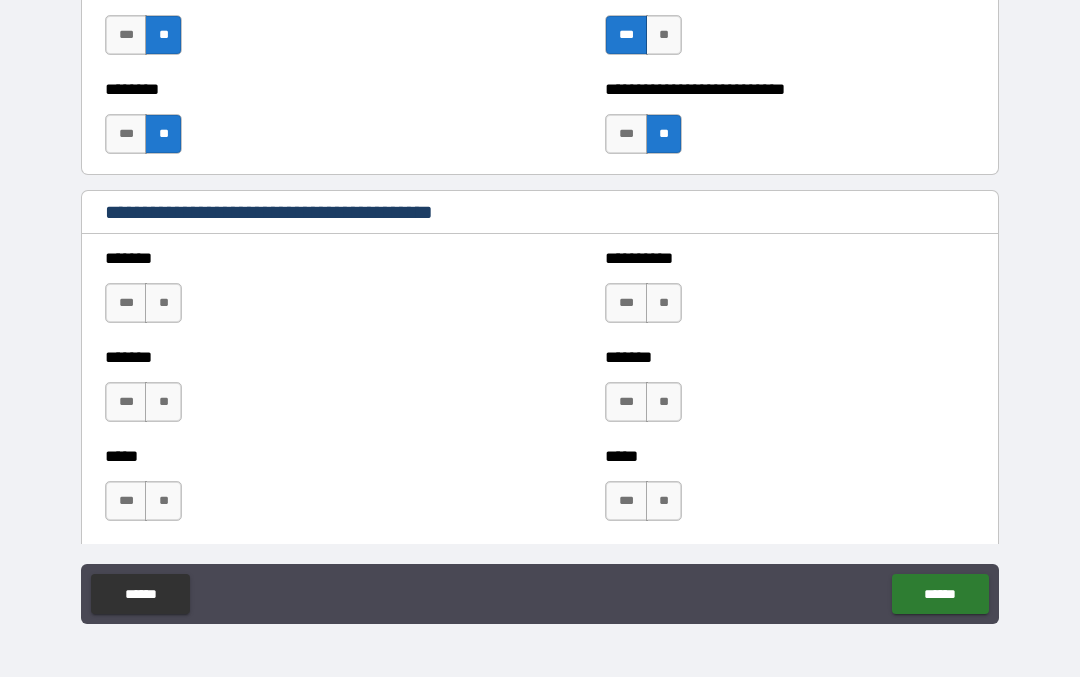 click on "**" at bounding box center [163, 304] 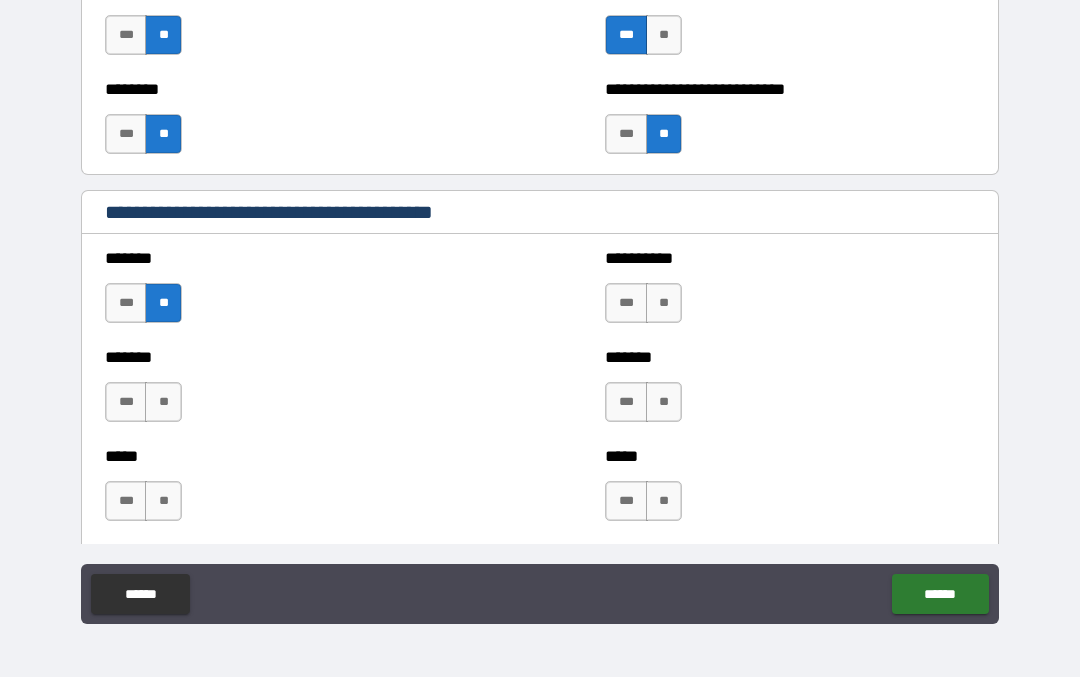 click on "**" at bounding box center (163, 403) 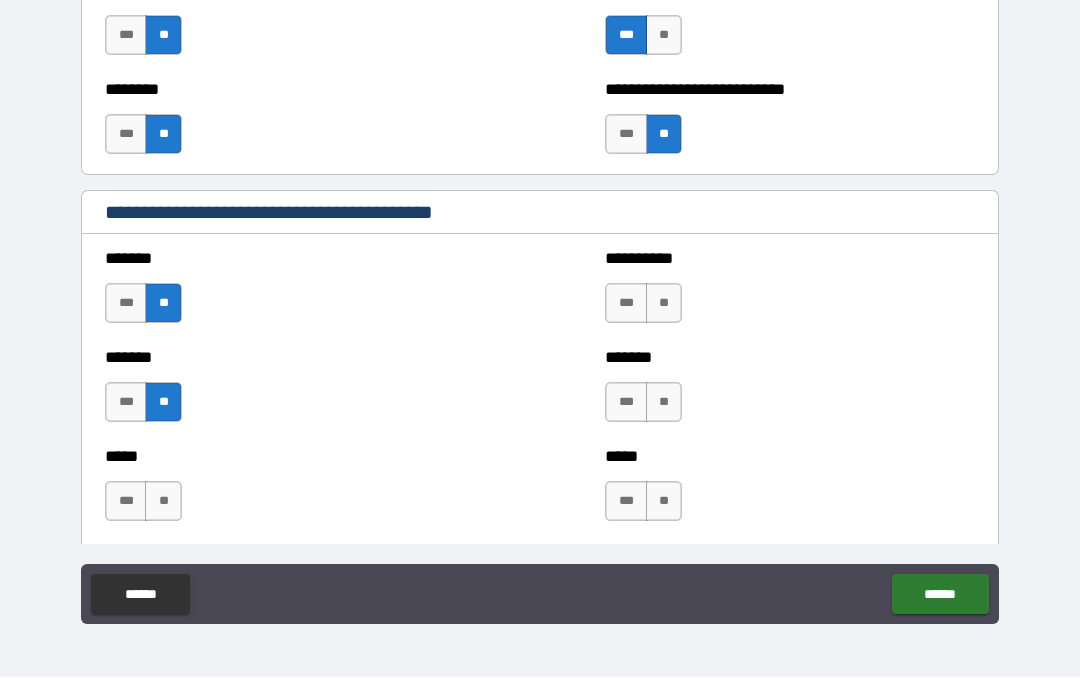 click on "**" at bounding box center (163, 502) 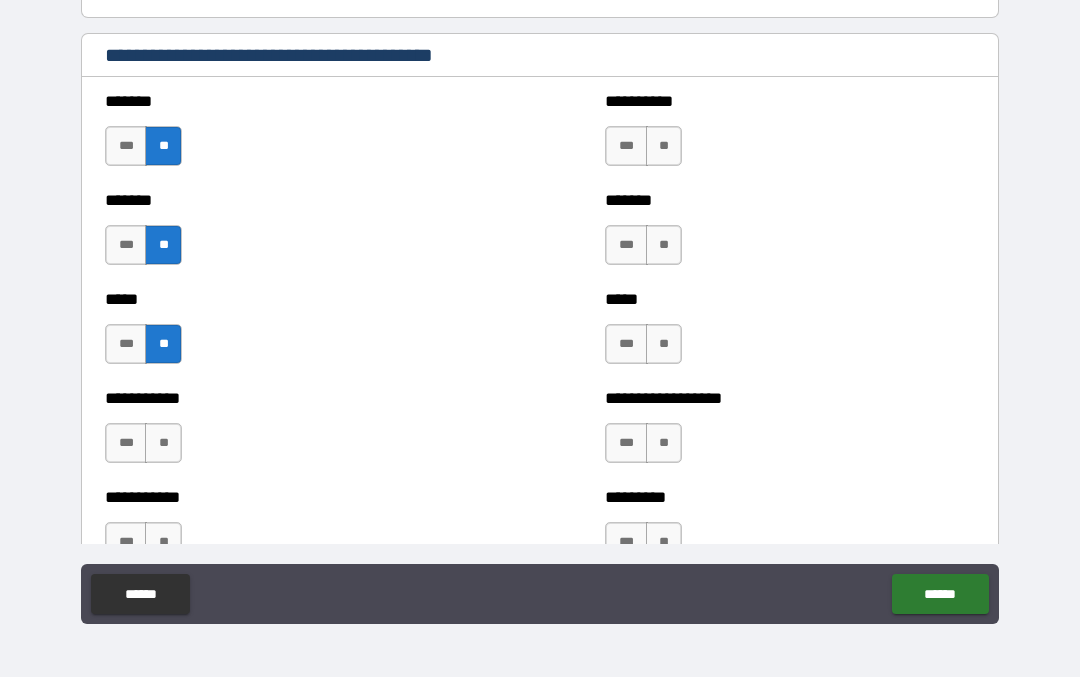 scroll, scrollTop: 1771, scrollLeft: 0, axis: vertical 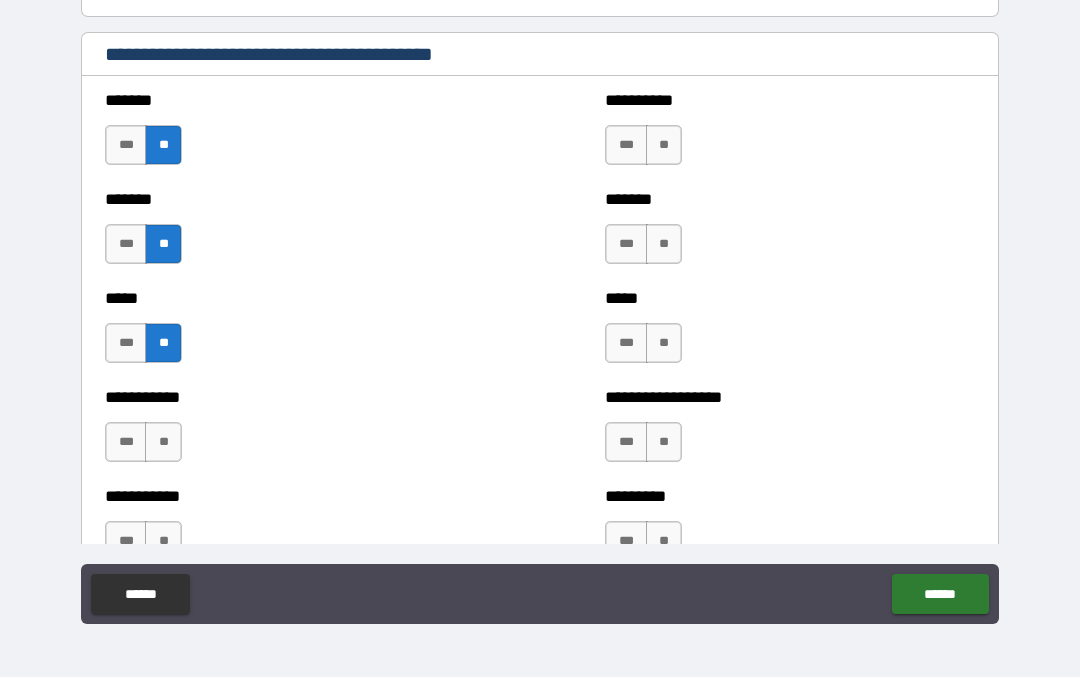 click on "**" at bounding box center (163, 443) 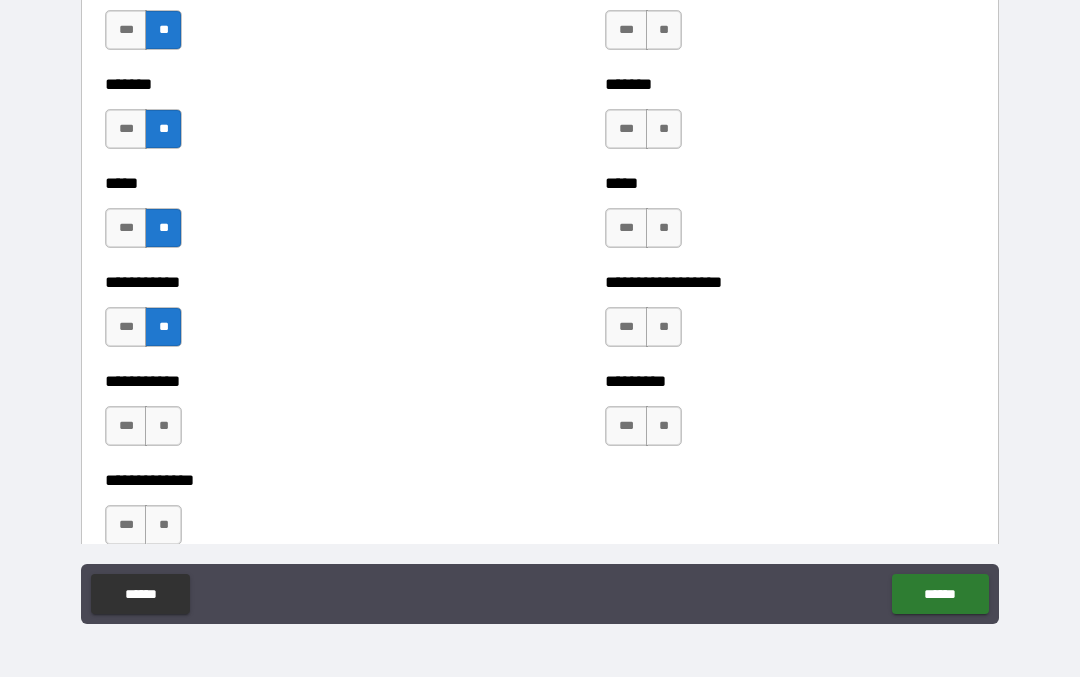 scroll, scrollTop: 1894, scrollLeft: 0, axis: vertical 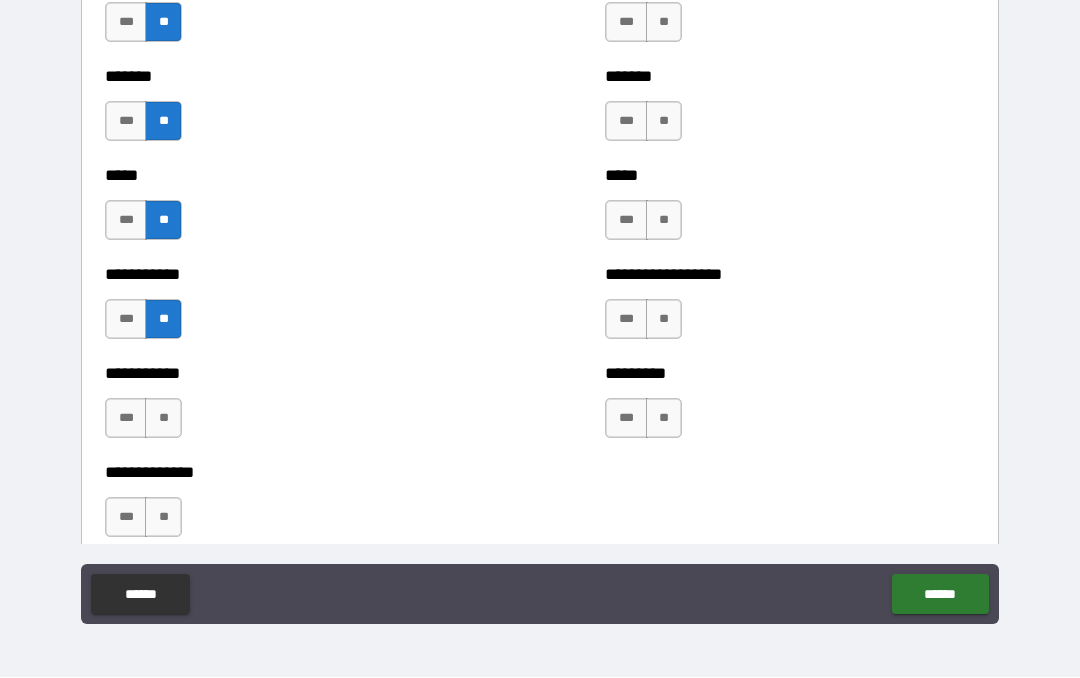 click on "**" at bounding box center (163, 419) 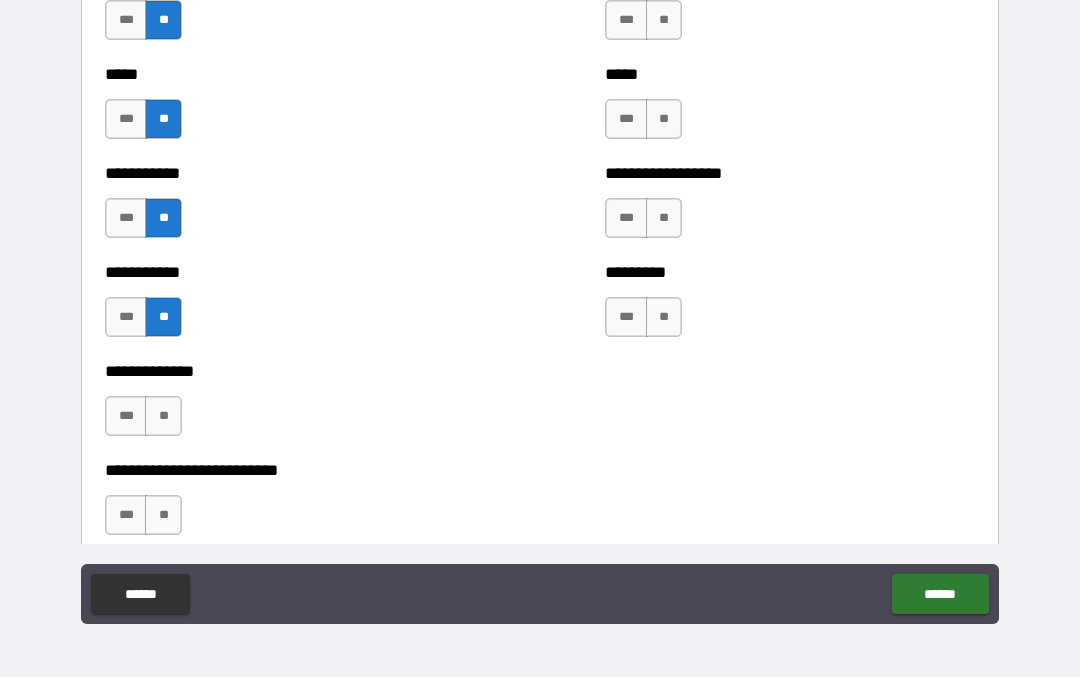 scroll, scrollTop: 2015, scrollLeft: 0, axis: vertical 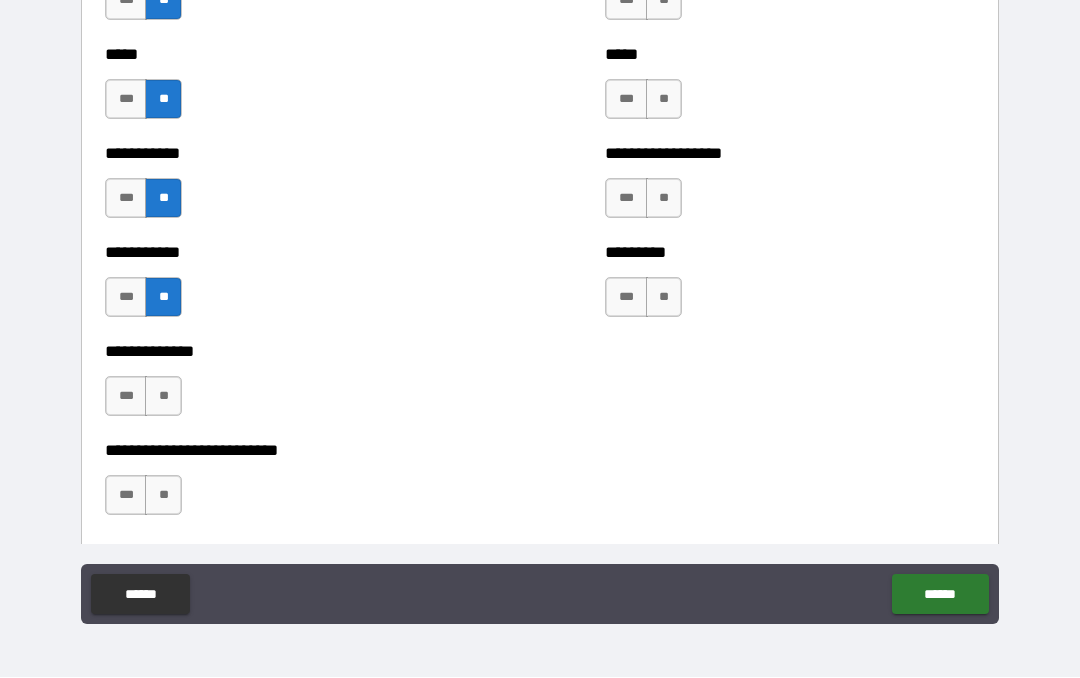 click on "**" at bounding box center [163, 397] 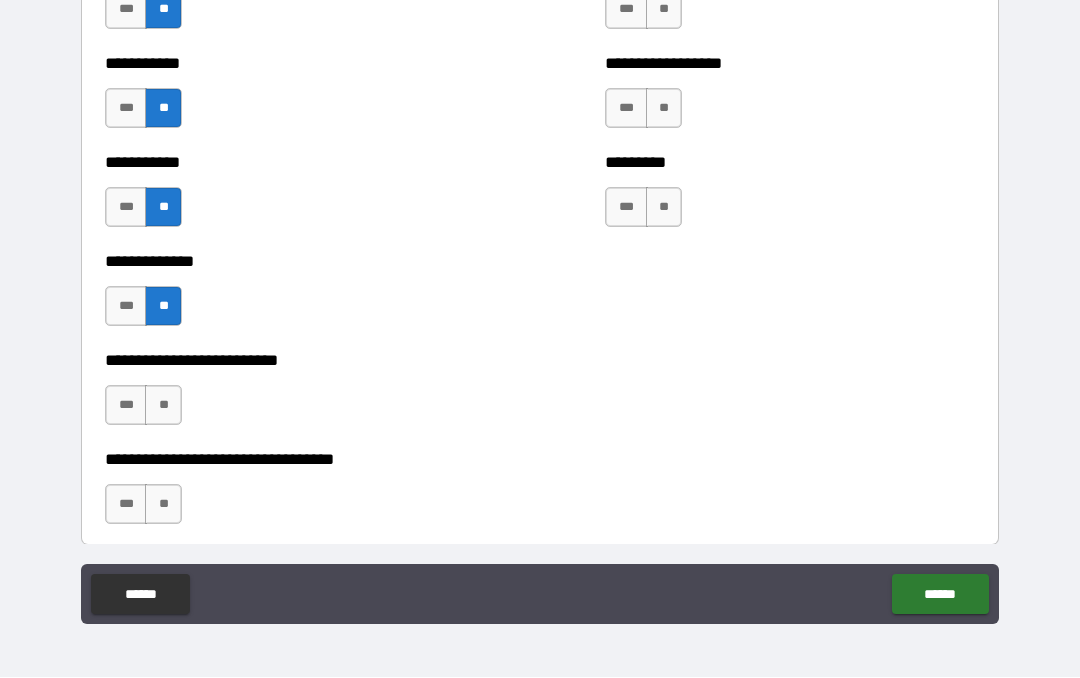 scroll, scrollTop: 2109, scrollLeft: 0, axis: vertical 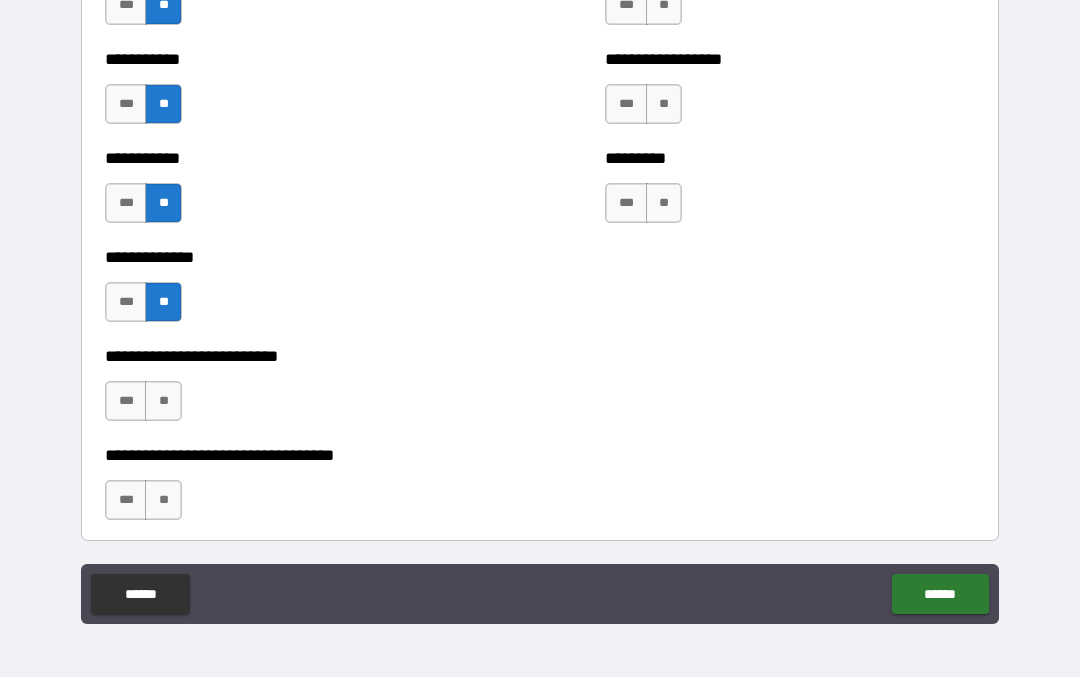 click on "**" at bounding box center [163, 402] 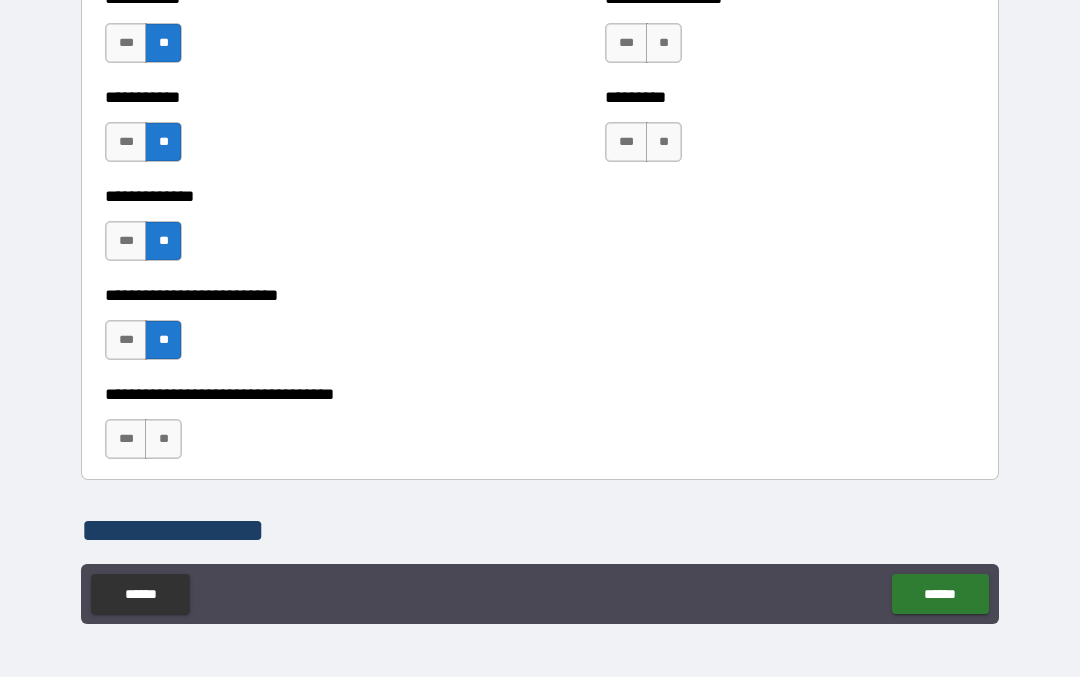 scroll, scrollTop: 2176, scrollLeft: 0, axis: vertical 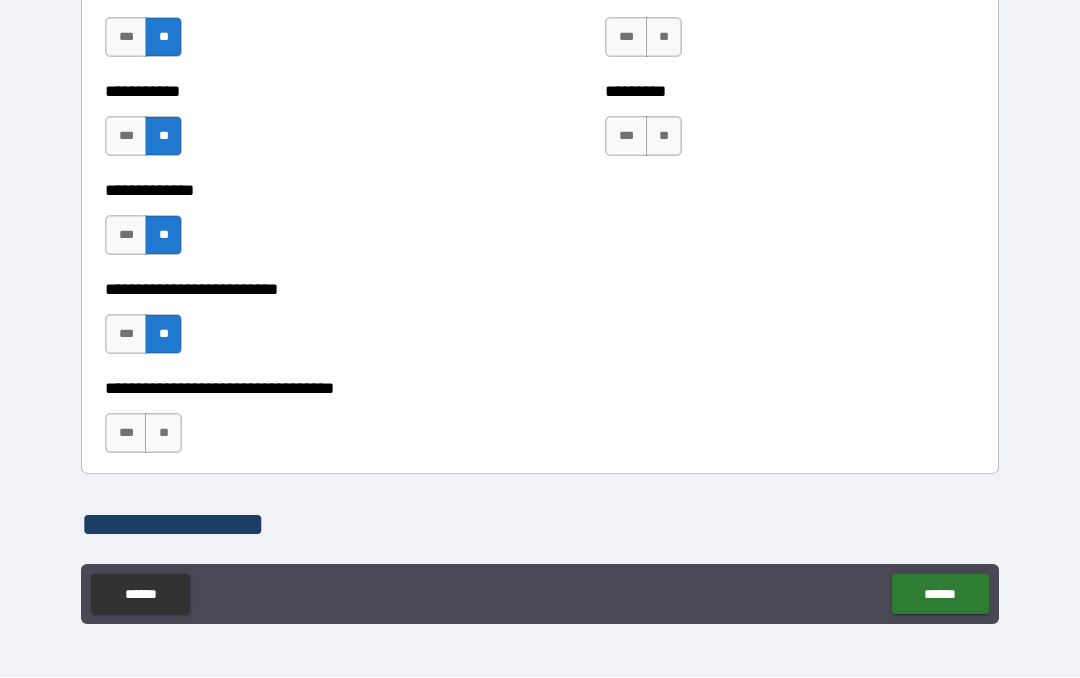 click on "**" at bounding box center [163, 434] 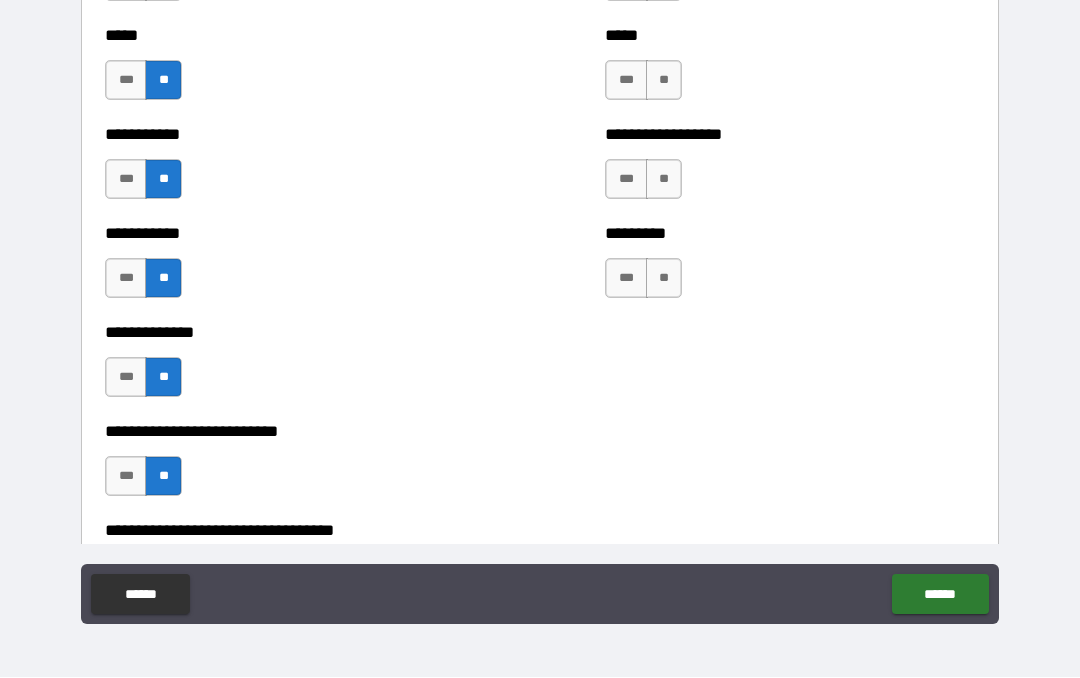 scroll, scrollTop: 2027, scrollLeft: 0, axis: vertical 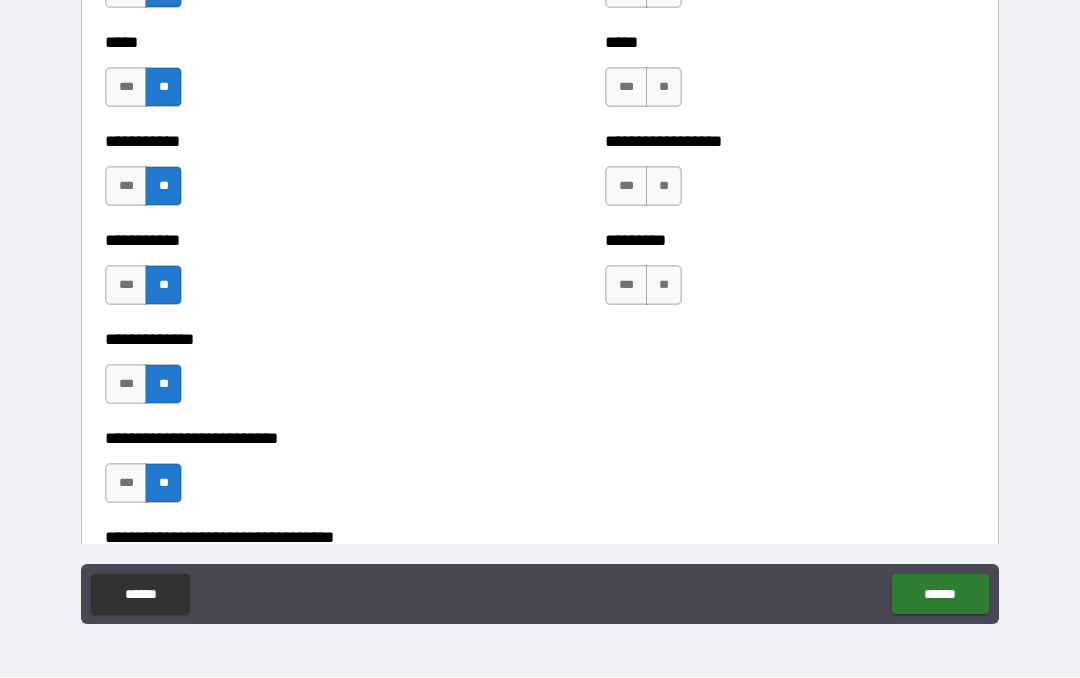 click on "**" at bounding box center [664, 286] 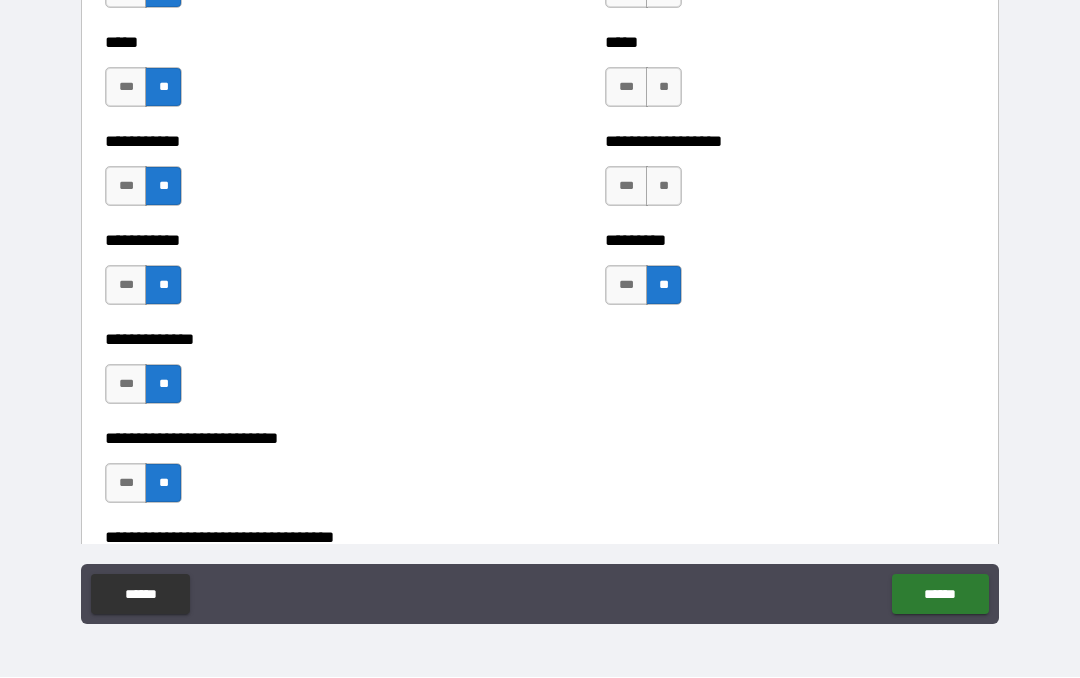 click on "**" at bounding box center [664, 187] 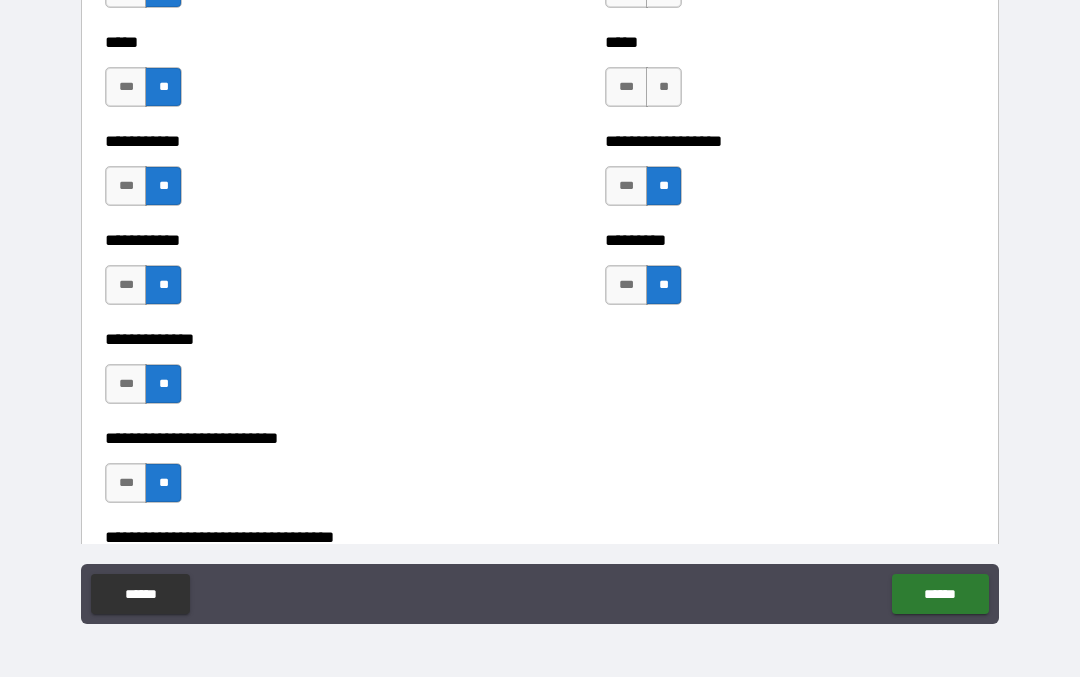 click on "**" at bounding box center (664, 88) 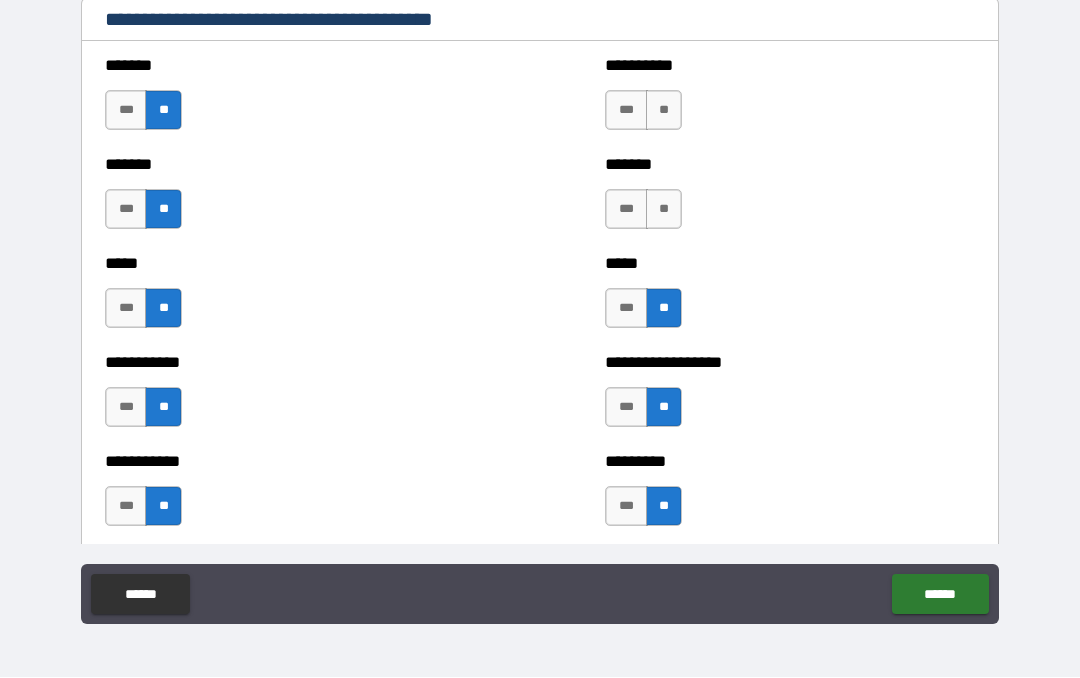 scroll, scrollTop: 1802, scrollLeft: 0, axis: vertical 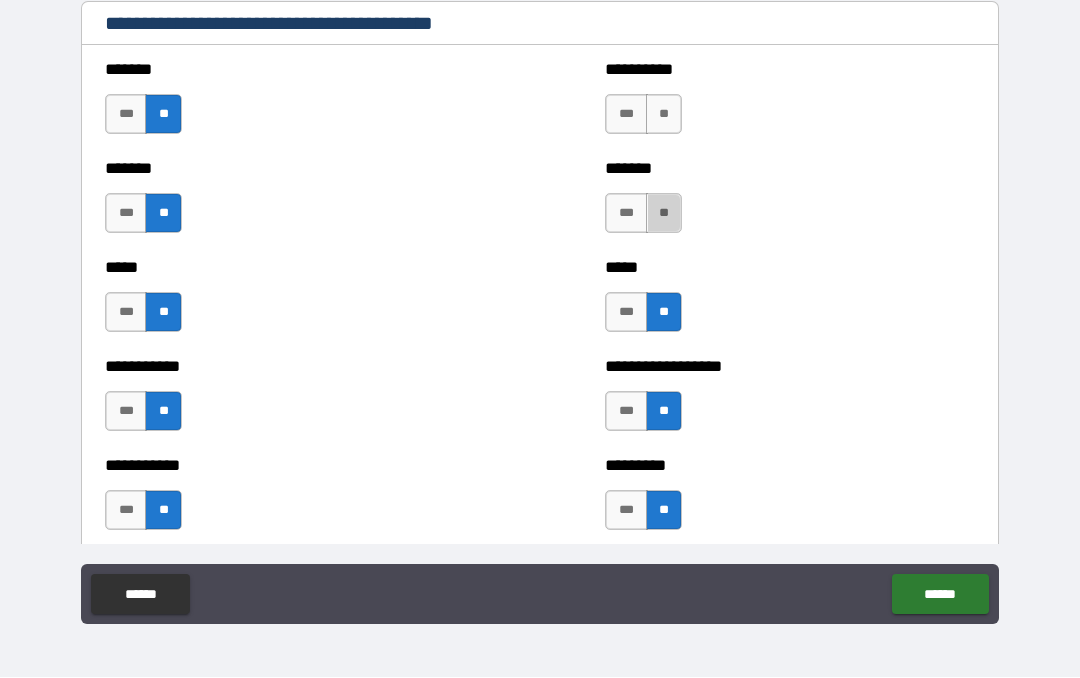 click on "**" at bounding box center [664, 214] 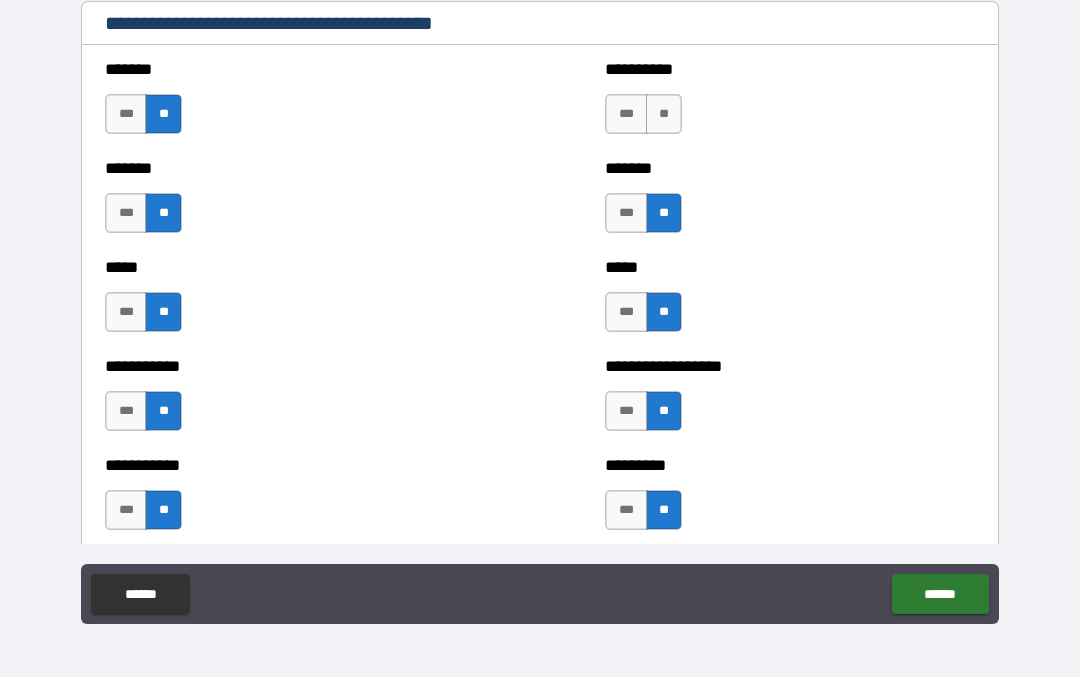 click on "**" at bounding box center (664, 115) 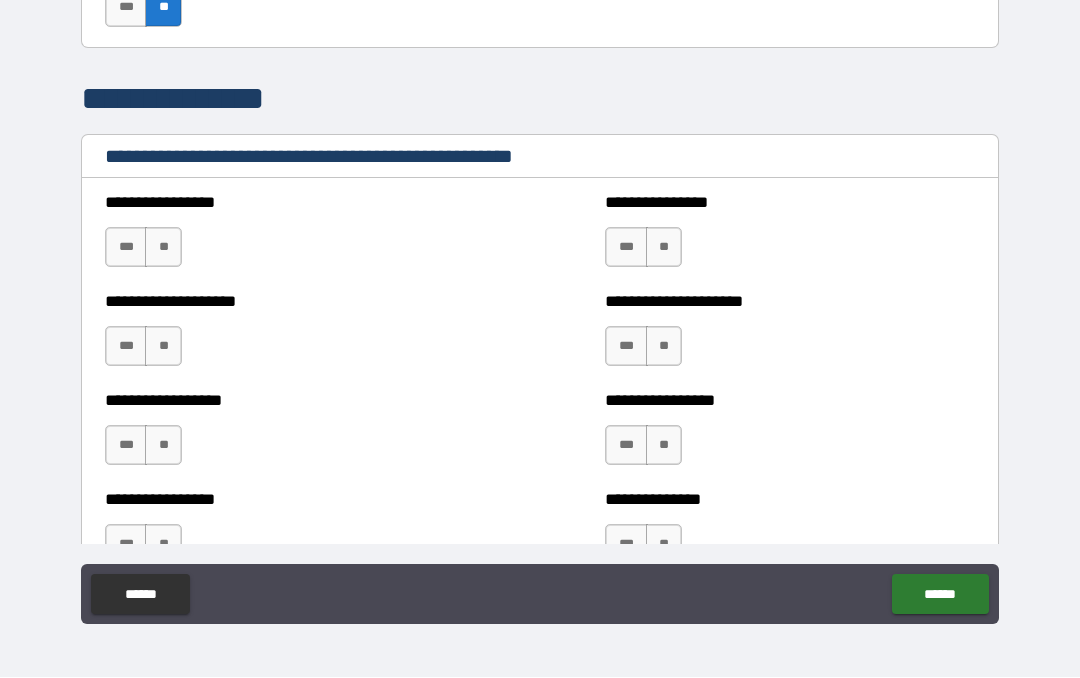 scroll, scrollTop: 2605, scrollLeft: 0, axis: vertical 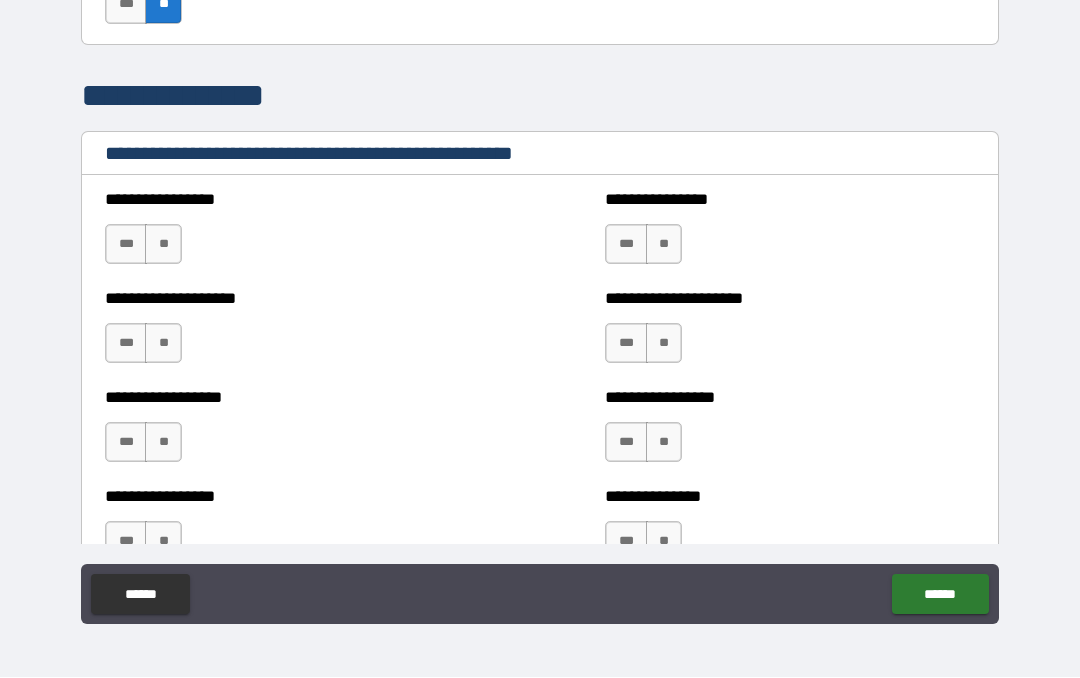 click on "**" at bounding box center [163, 245] 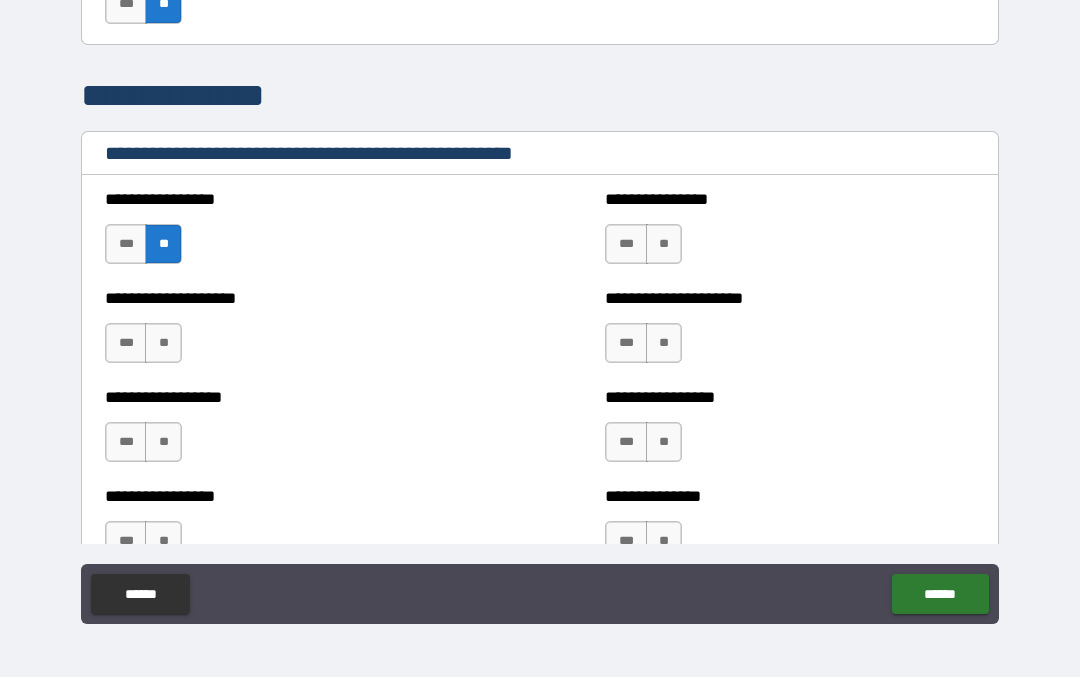 click on "**" at bounding box center [163, 344] 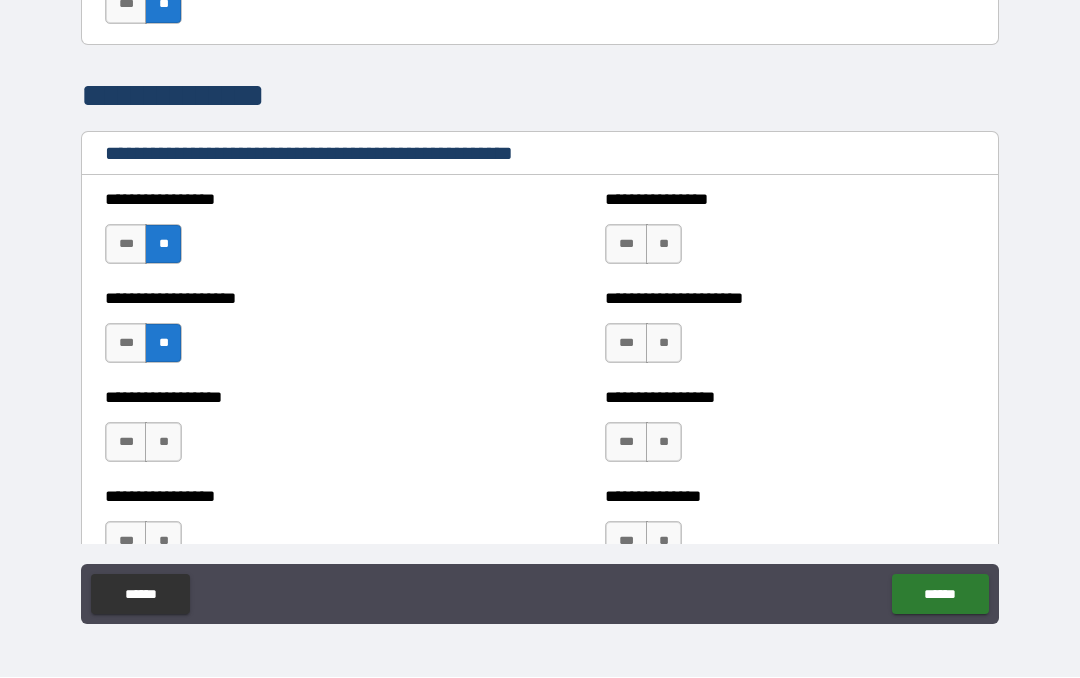 click on "**" at bounding box center [163, 443] 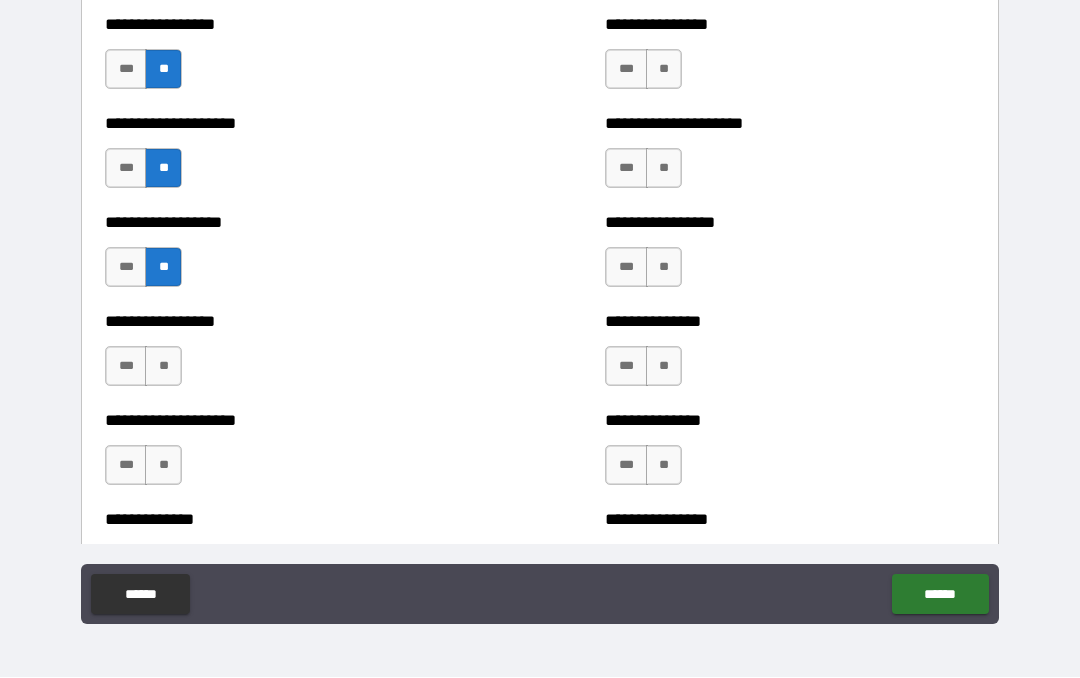scroll, scrollTop: 2783, scrollLeft: 0, axis: vertical 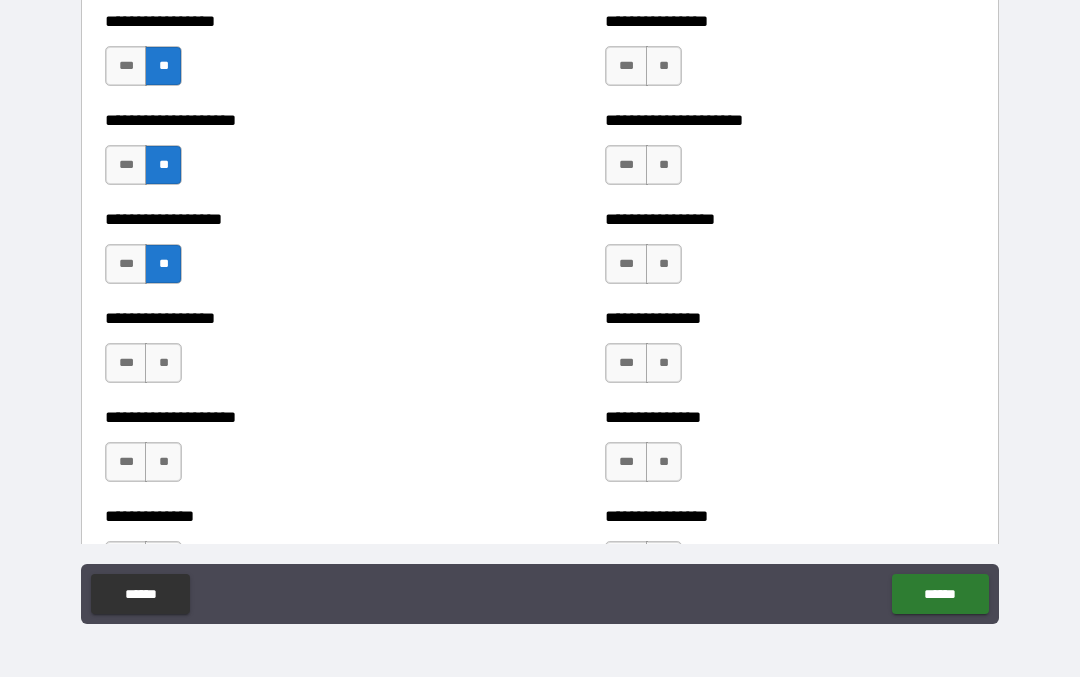 click on "**" at bounding box center [163, 364] 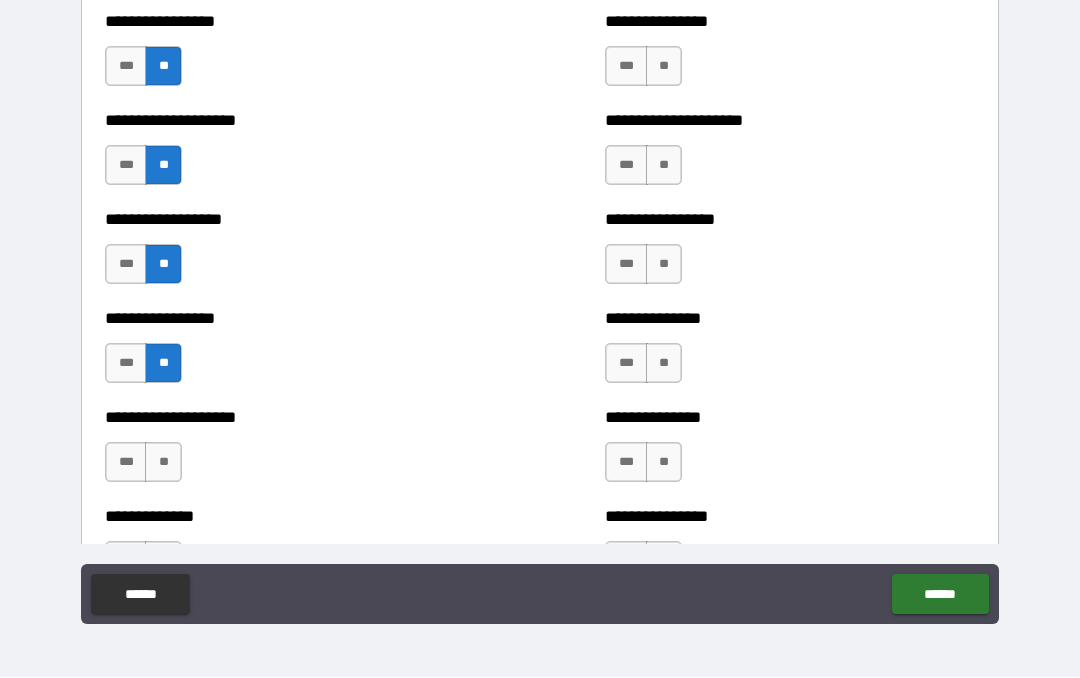 click on "**" at bounding box center [163, 463] 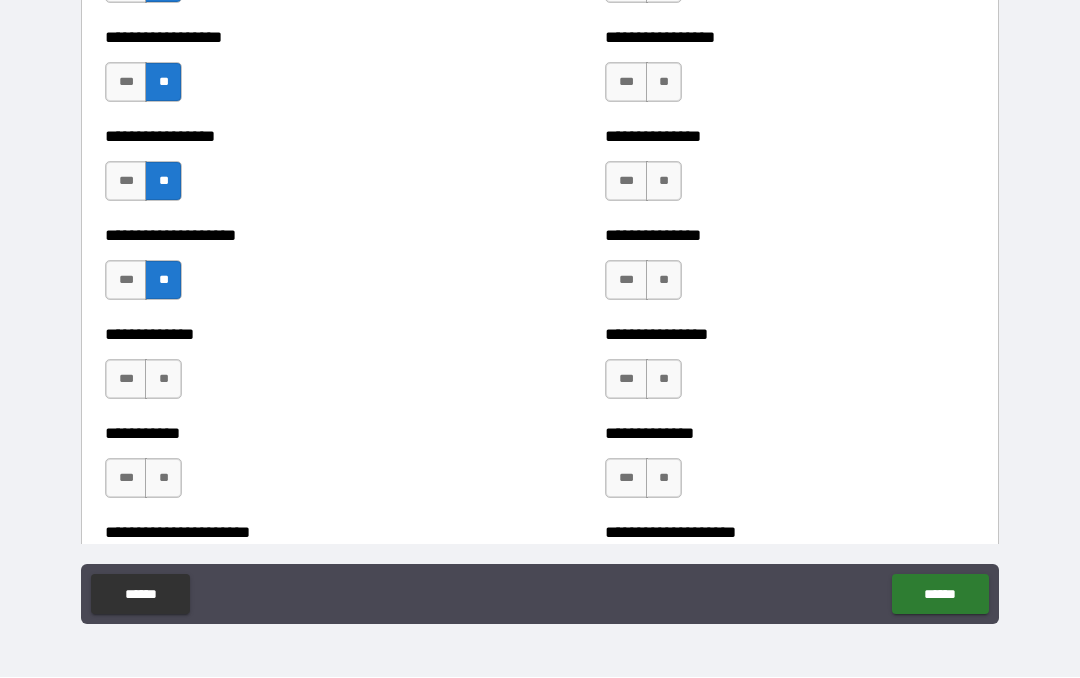 scroll, scrollTop: 2969, scrollLeft: 0, axis: vertical 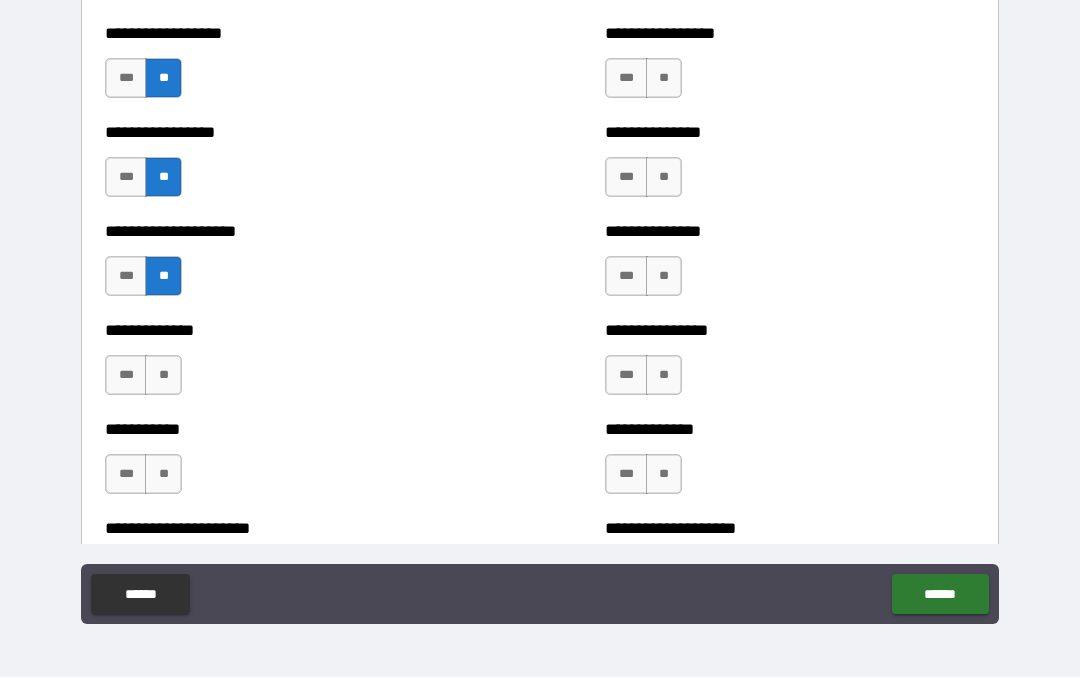 click on "**" at bounding box center [163, 376] 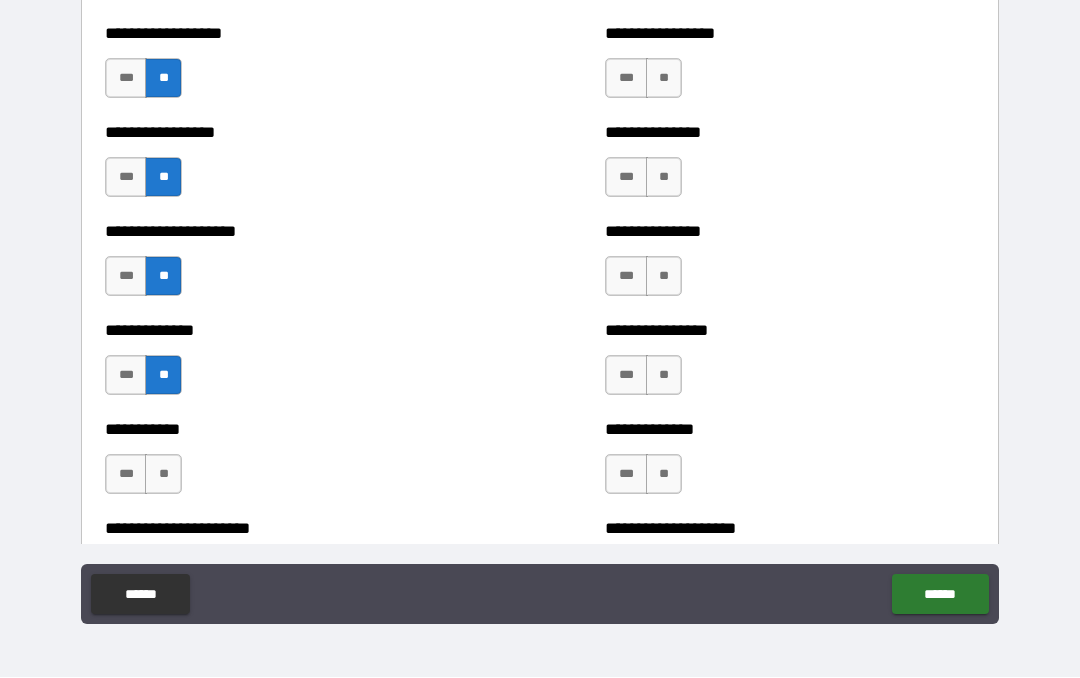 click on "**" at bounding box center (163, 475) 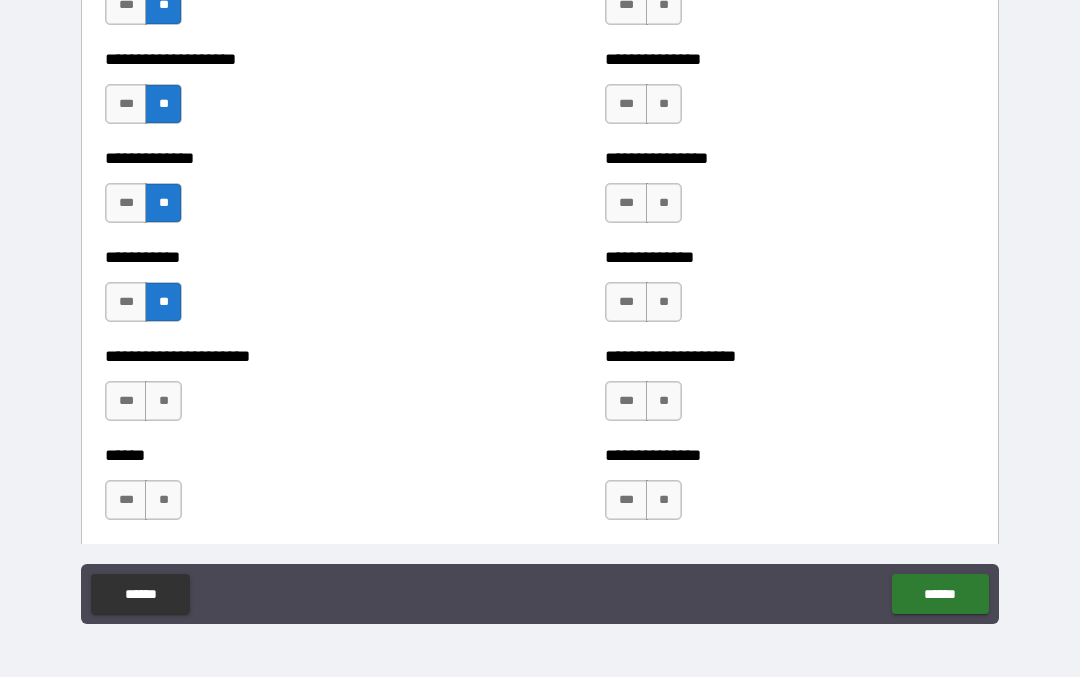 scroll, scrollTop: 3145, scrollLeft: 0, axis: vertical 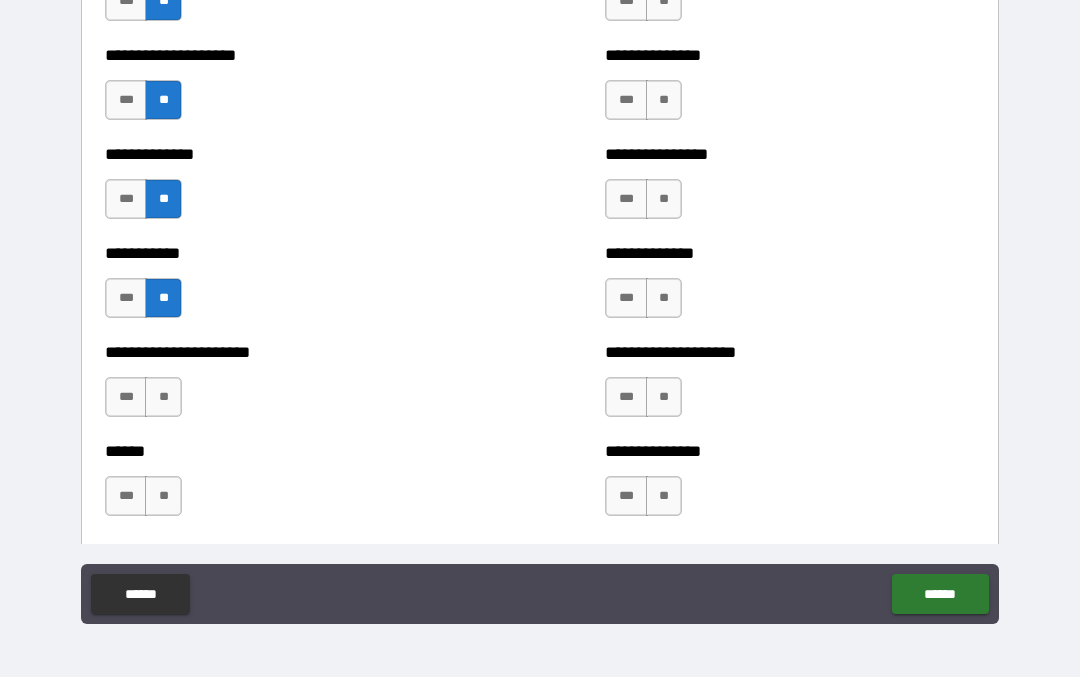 click on "**" at bounding box center [163, 398] 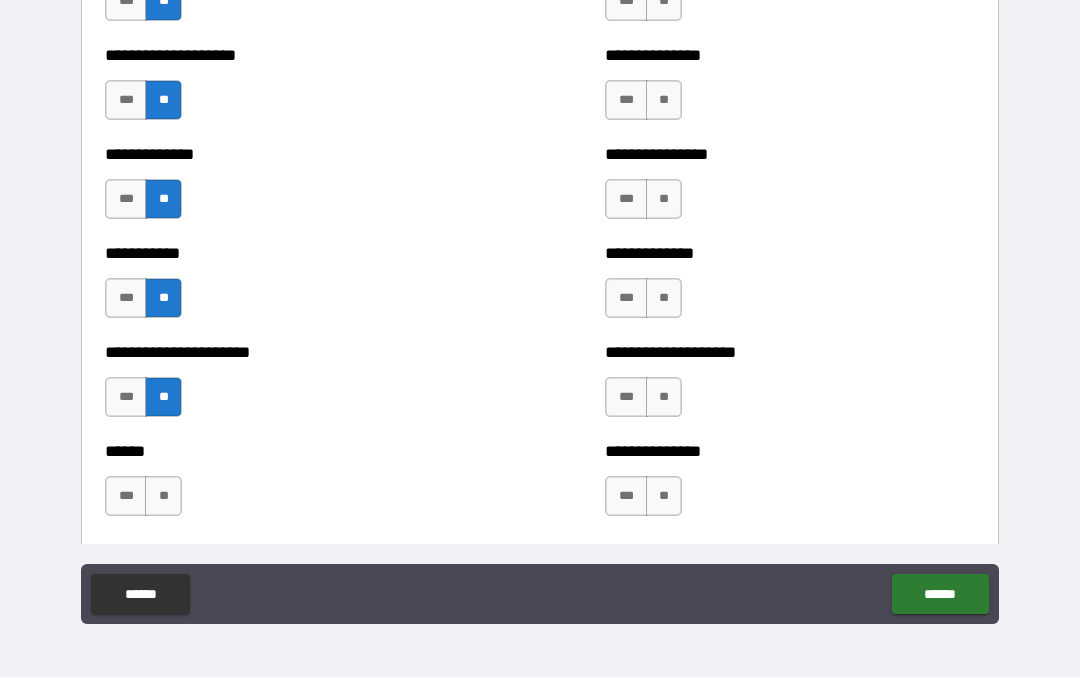 click on "**" at bounding box center [163, 497] 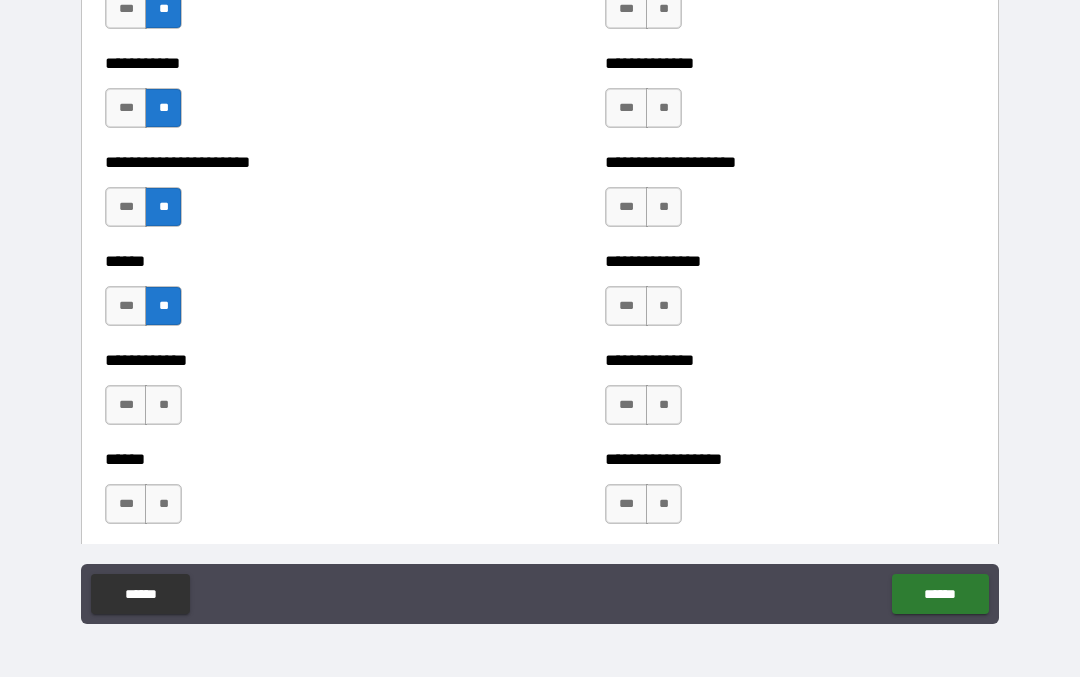 scroll, scrollTop: 3339, scrollLeft: 0, axis: vertical 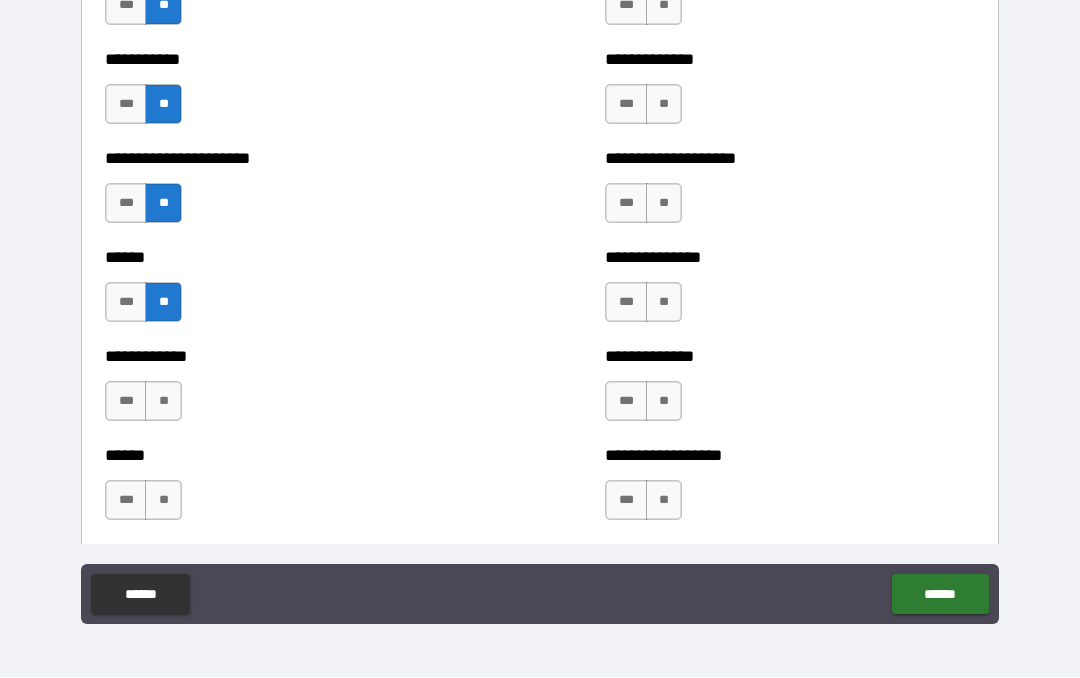 click on "**" at bounding box center (163, 402) 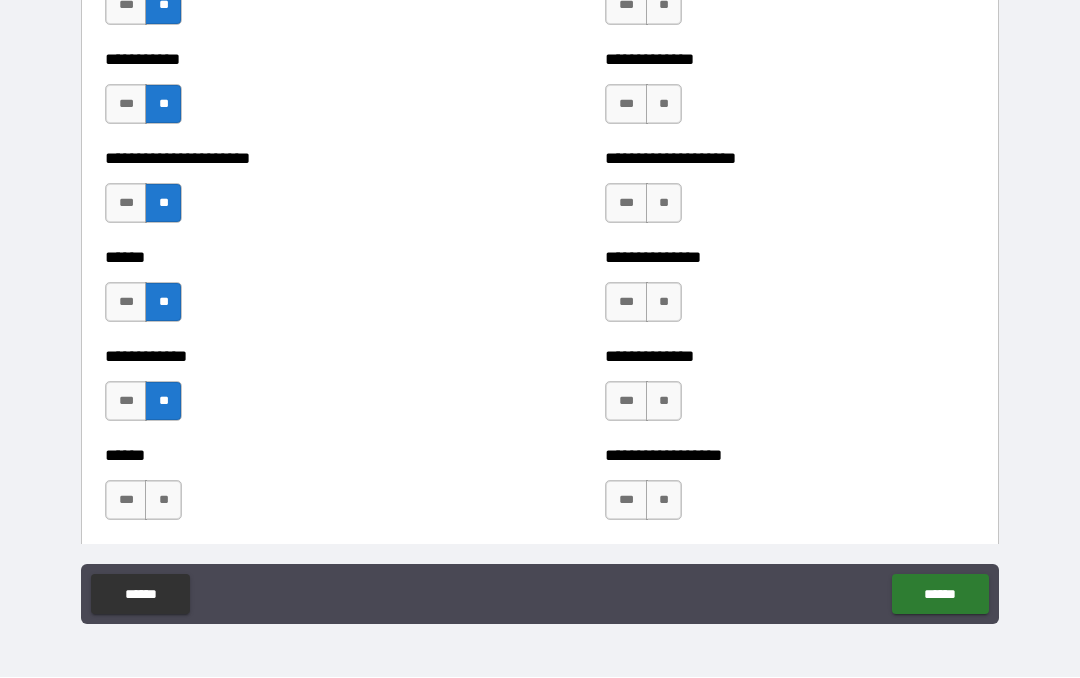 click on "**" at bounding box center [163, 501] 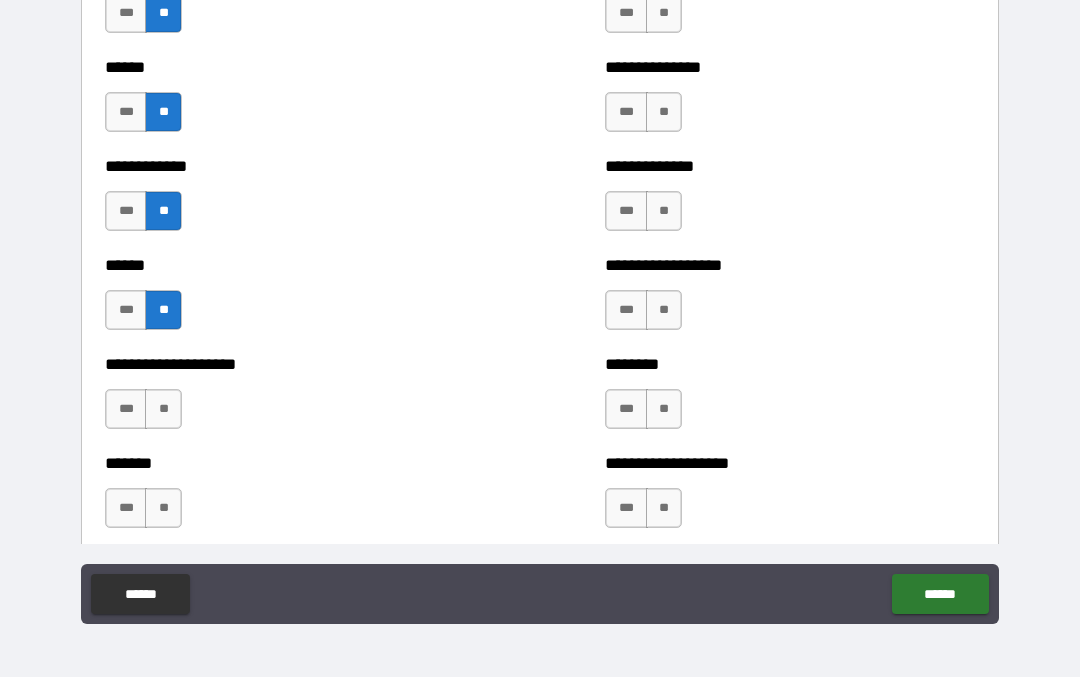 scroll, scrollTop: 3534, scrollLeft: 0, axis: vertical 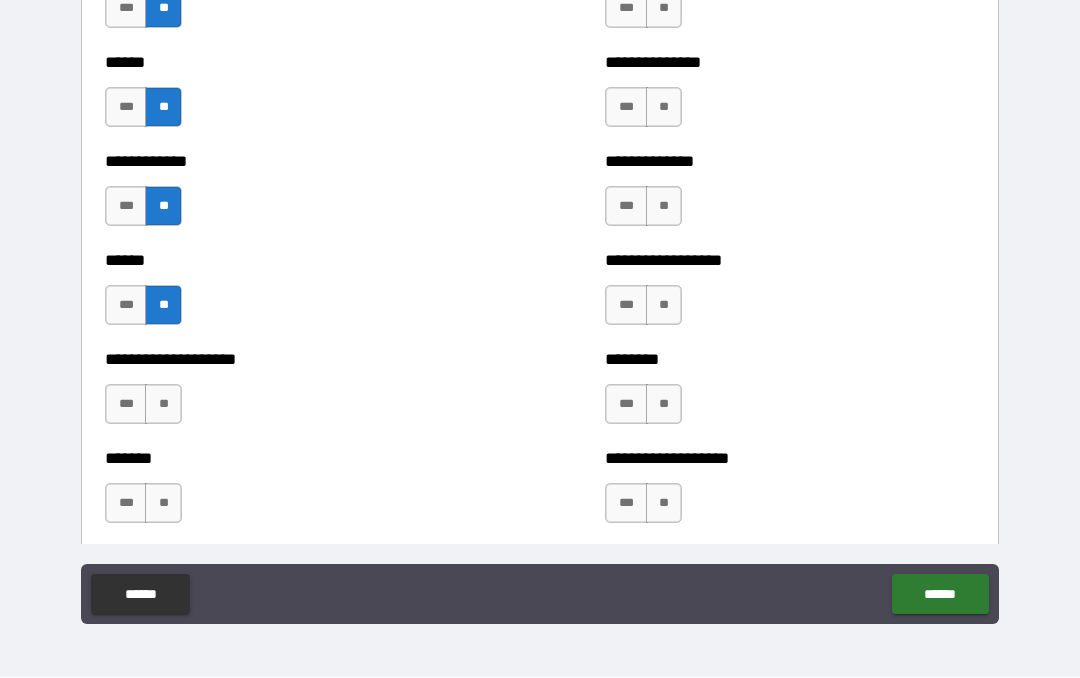 click on "**" at bounding box center (163, 405) 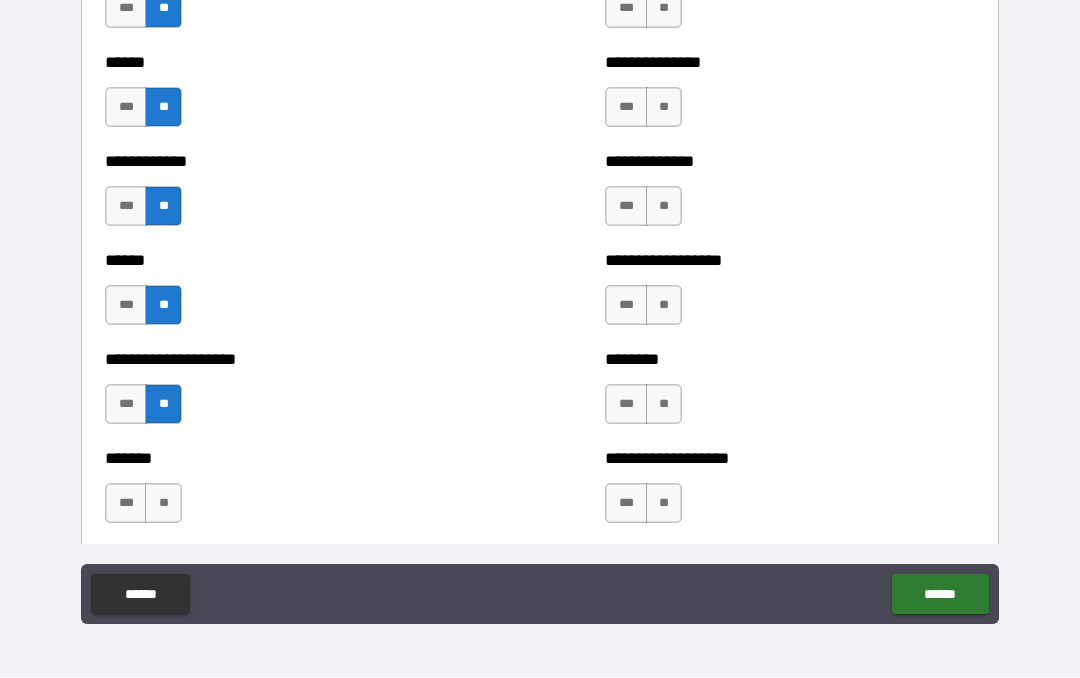 click on "**" at bounding box center (163, 504) 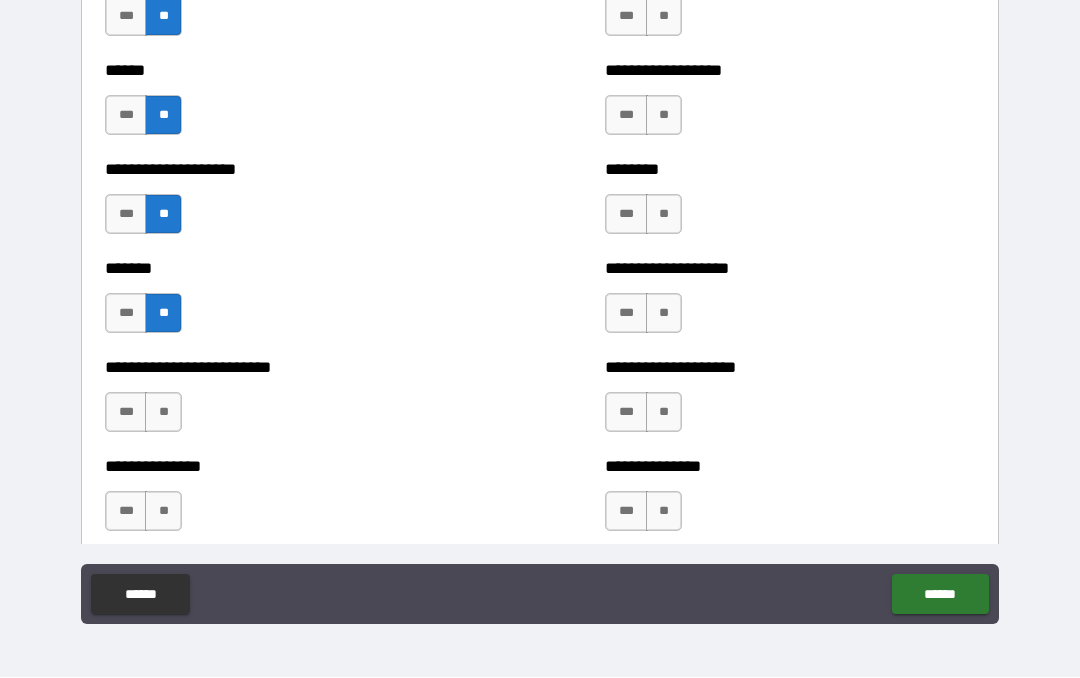 scroll, scrollTop: 3723, scrollLeft: 0, axis: vertical 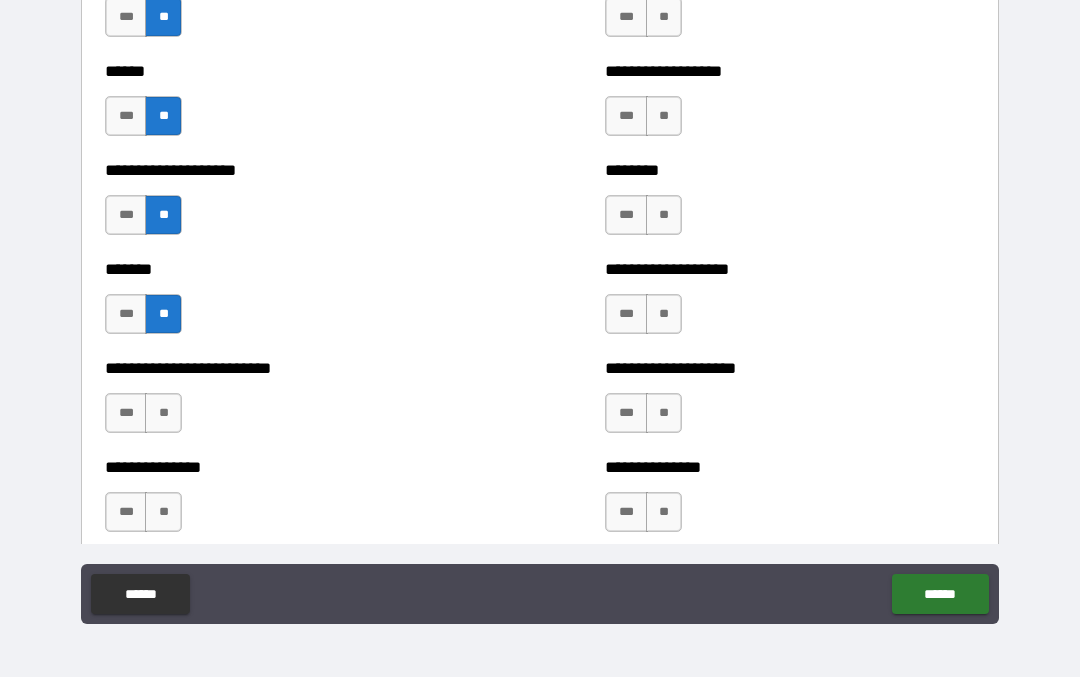 click on "**" at bounding box center (163, 414) 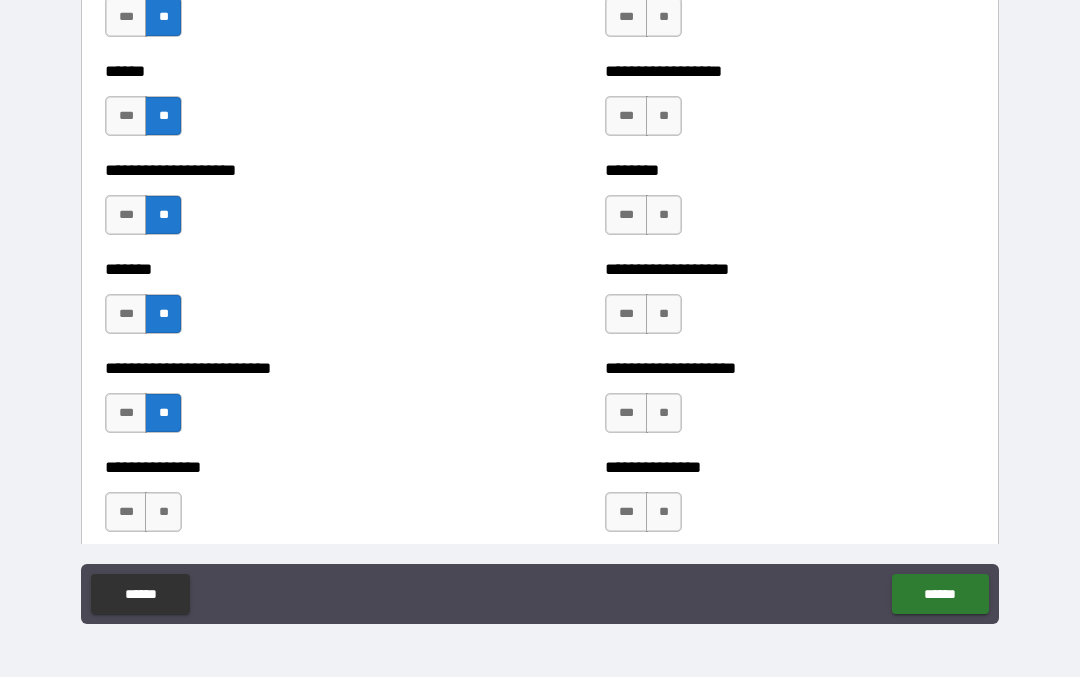 click on "**" at bounding box center (163, 513) 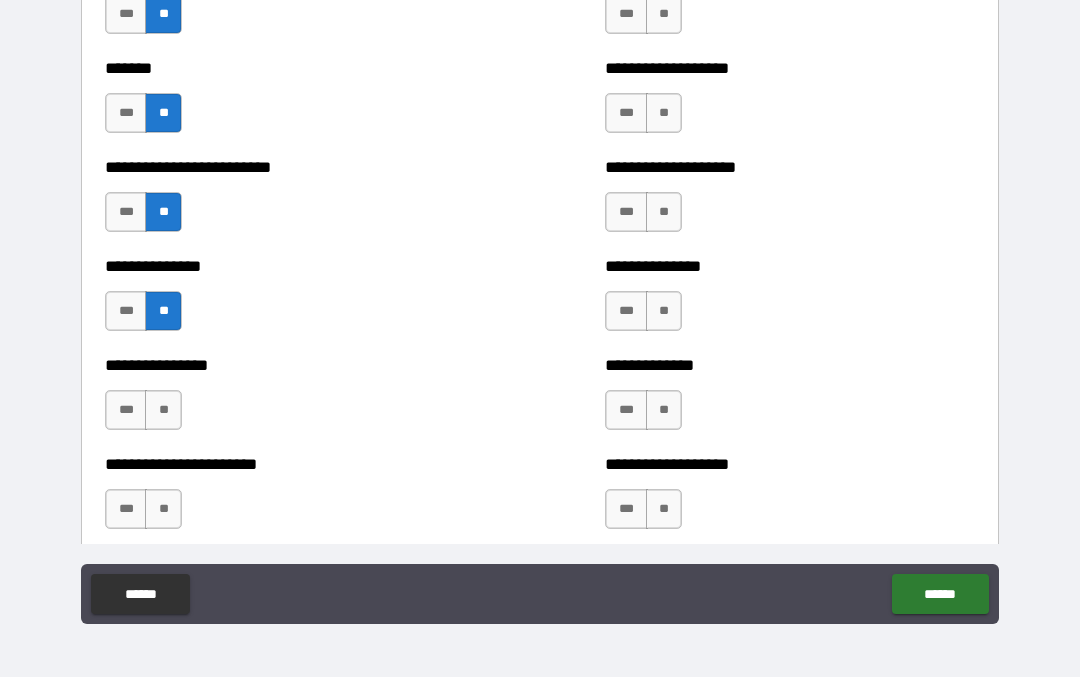 scroll, scrollTop: 3928, scrollLeft: 0, axis: vertical 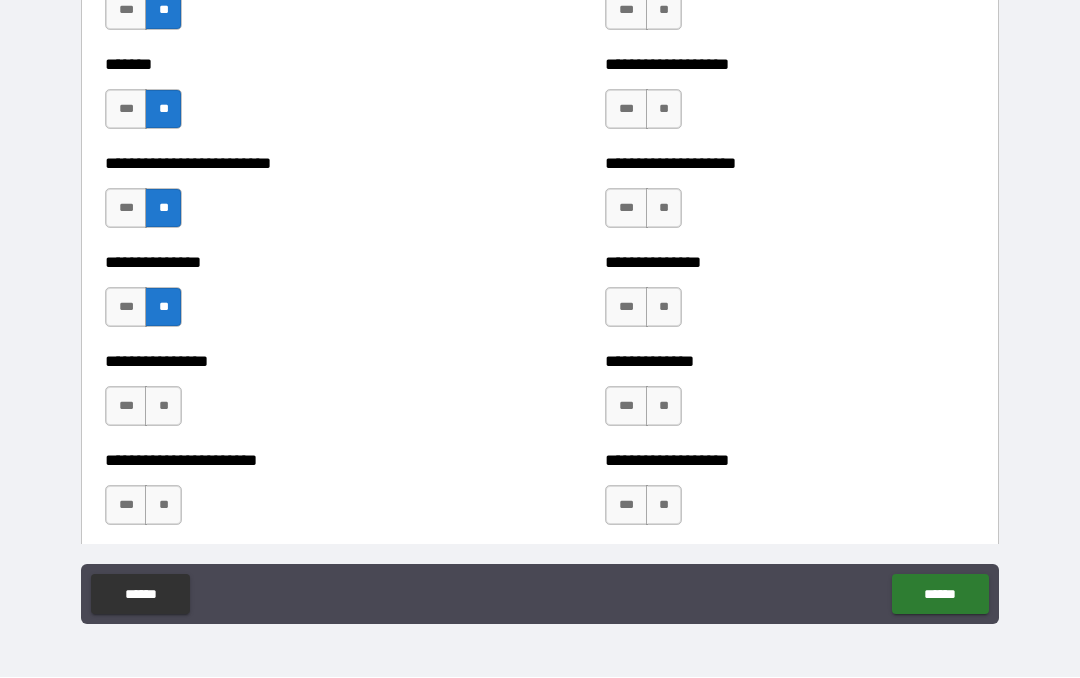 click on "**" at bounding box center (163, 407) 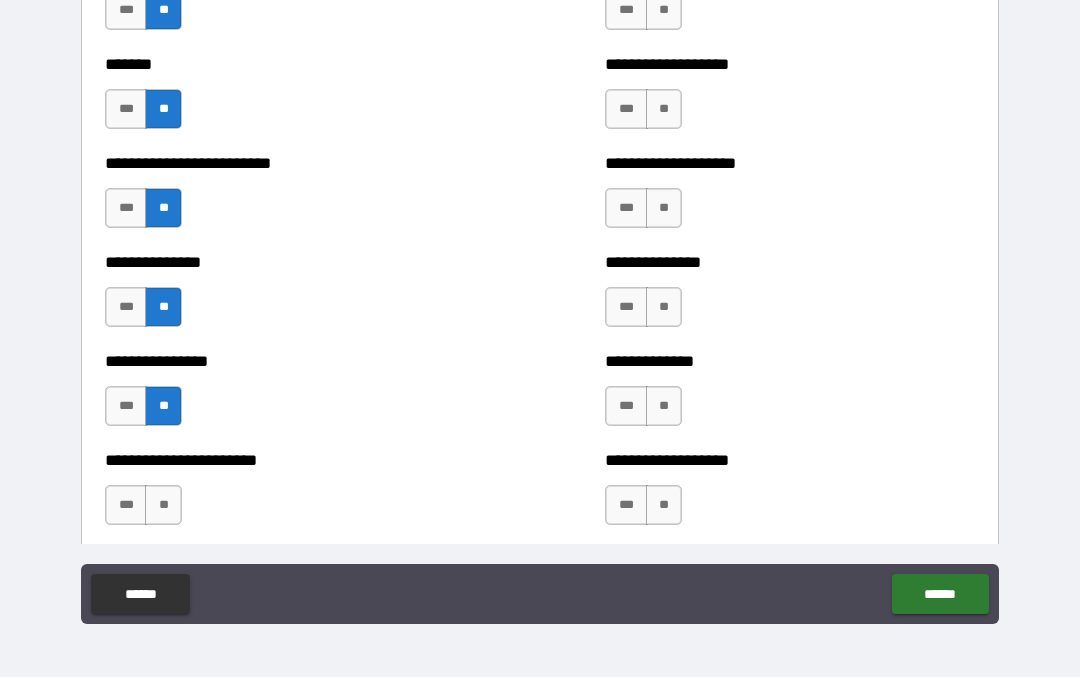 click on "**" at bounding box center [163, 506] 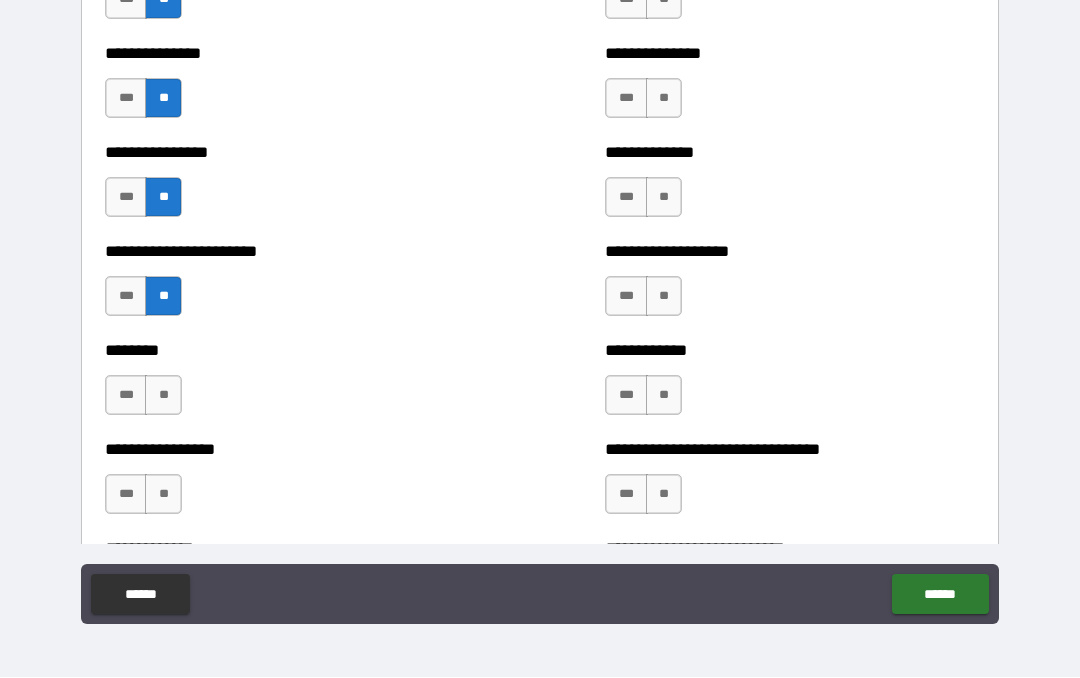 scroll, scrollTop: 4149, scrollLeft: 0, axis: vertical 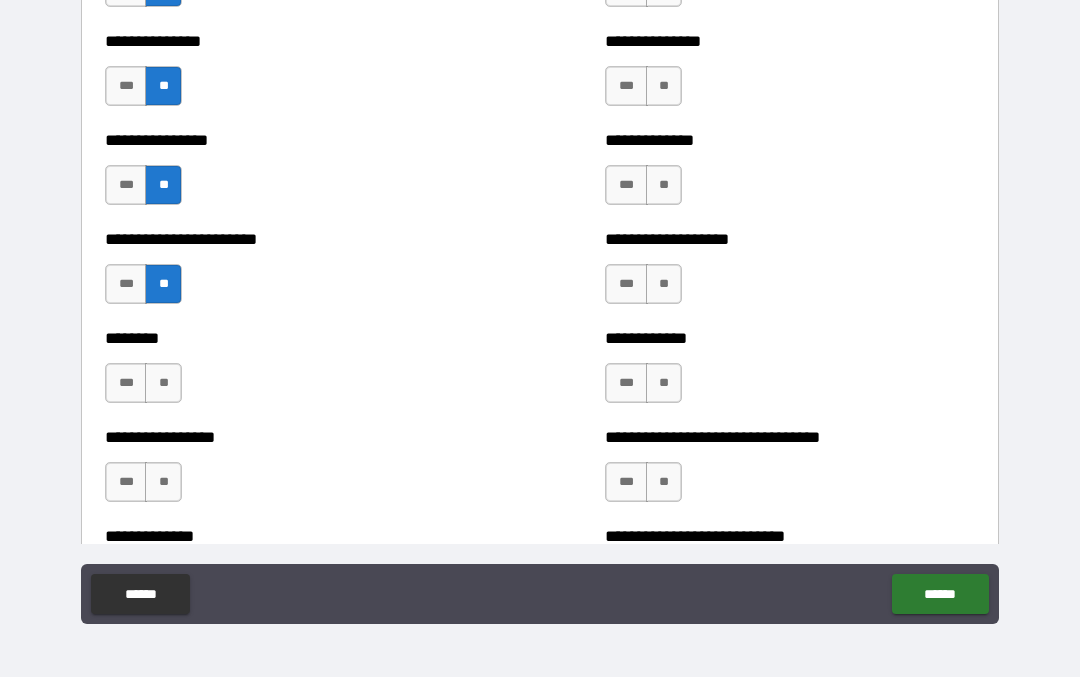 click on "**" at bounding box center [163, 384] 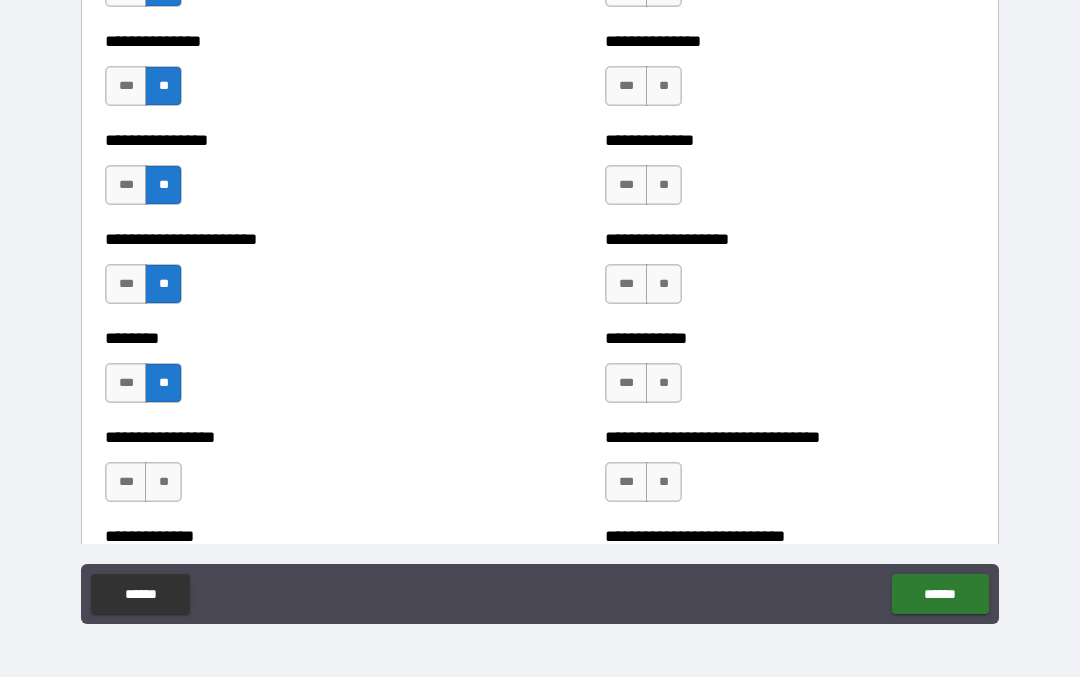 click on "**" at bounding box center [163, 483] 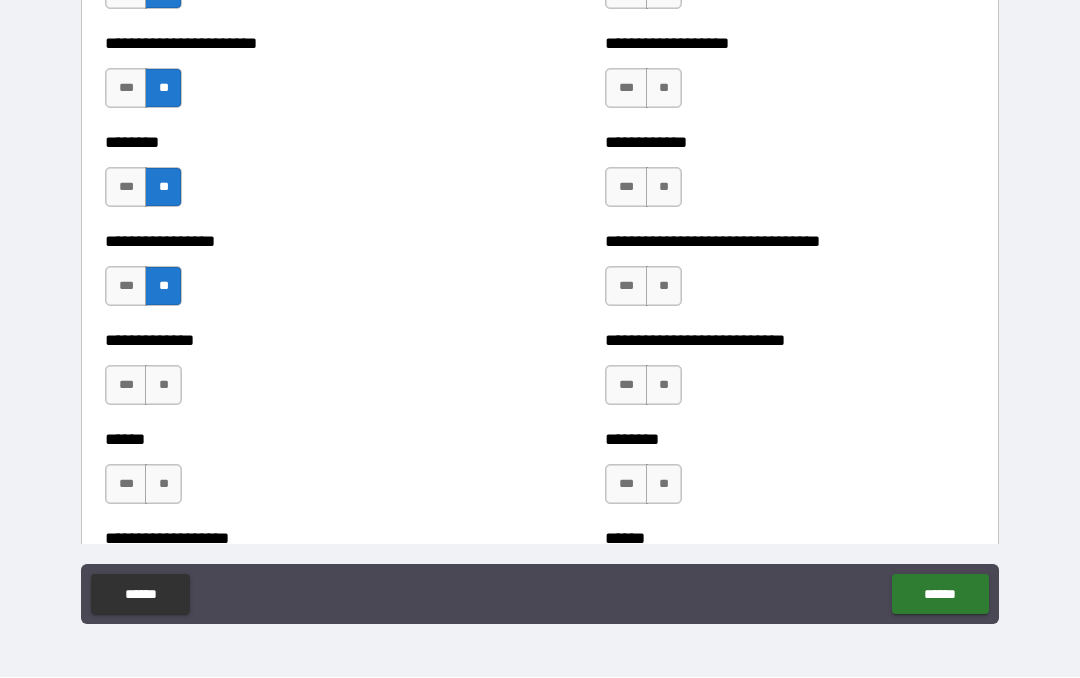 scroll, scrollTop: 4355, scrollLeft: 0, axis: vertical 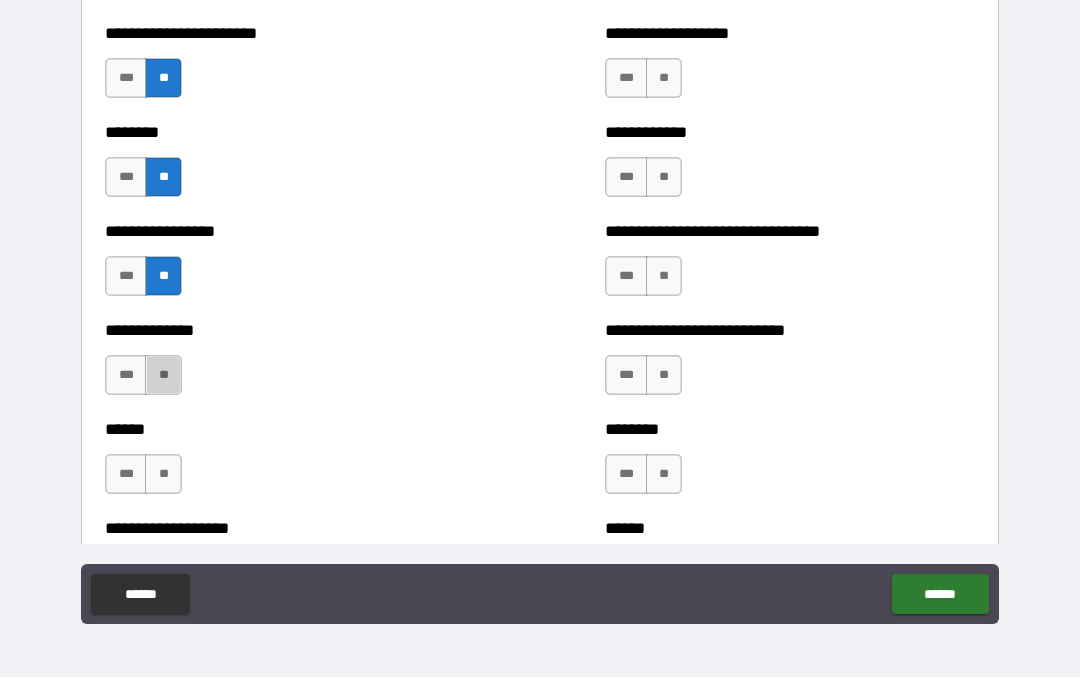 click on "**" at bounding box center [163, 376] 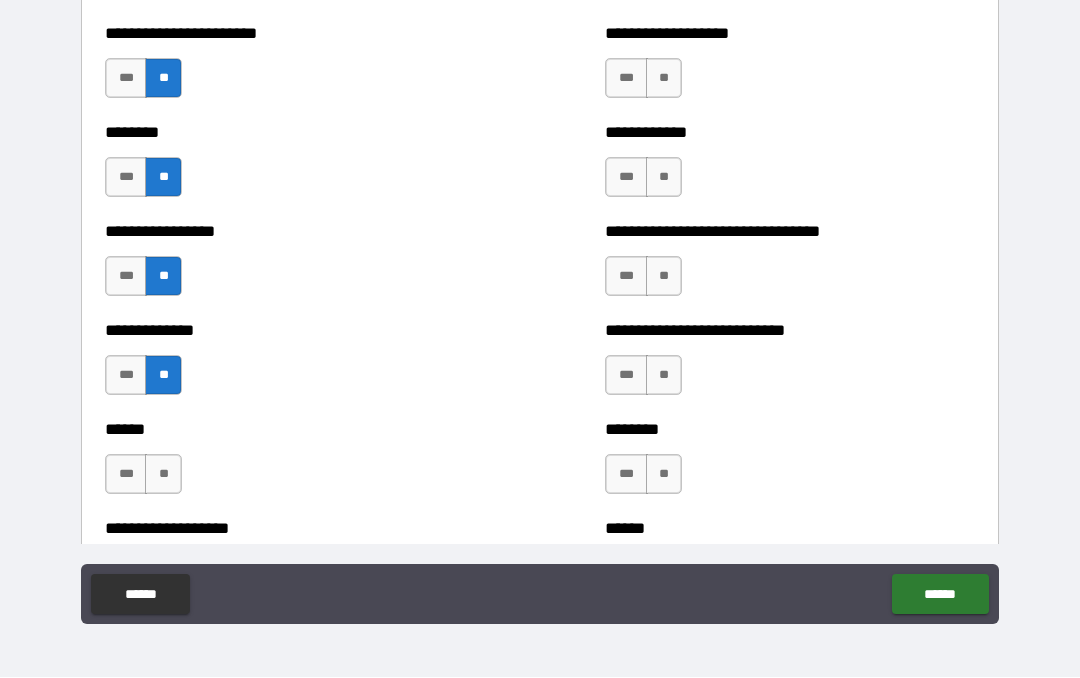 click on "**" at bounding box center (163, 475) 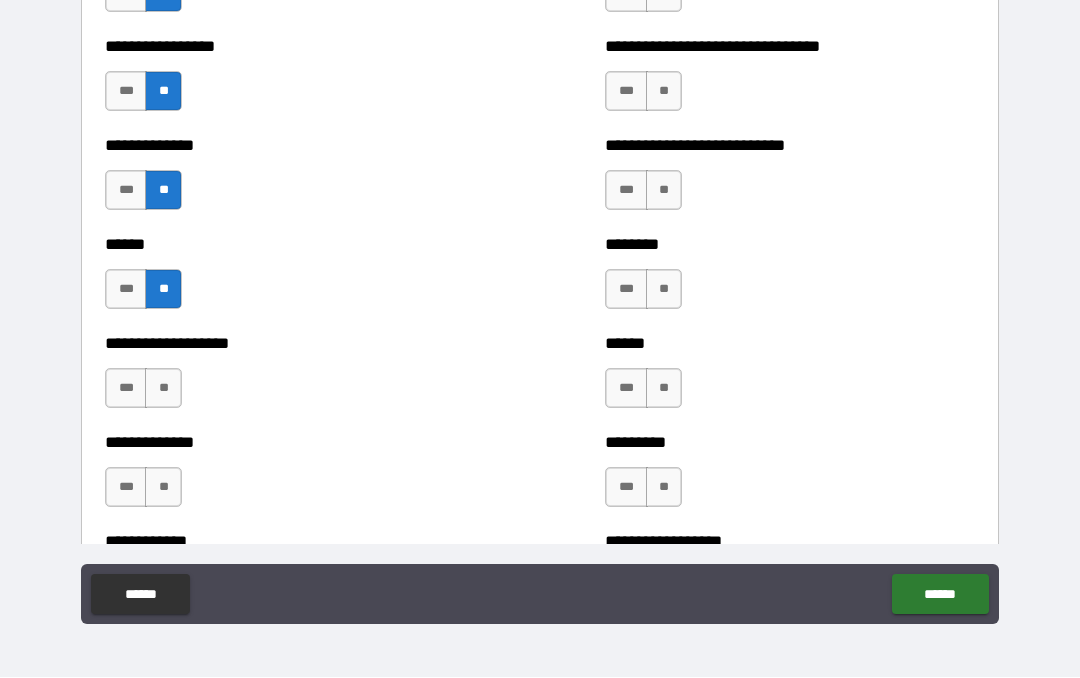 scroll, scrollTop: 4544, scrollLeft: 0, axis: vertical 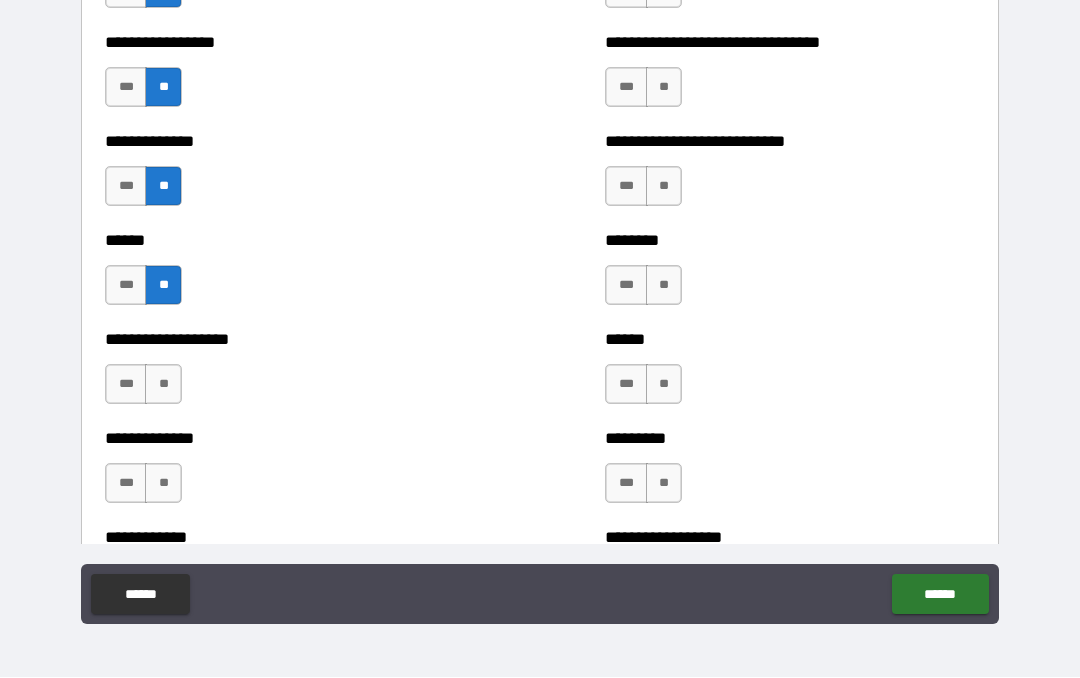 click on "**" at bounding box center (163, 385) 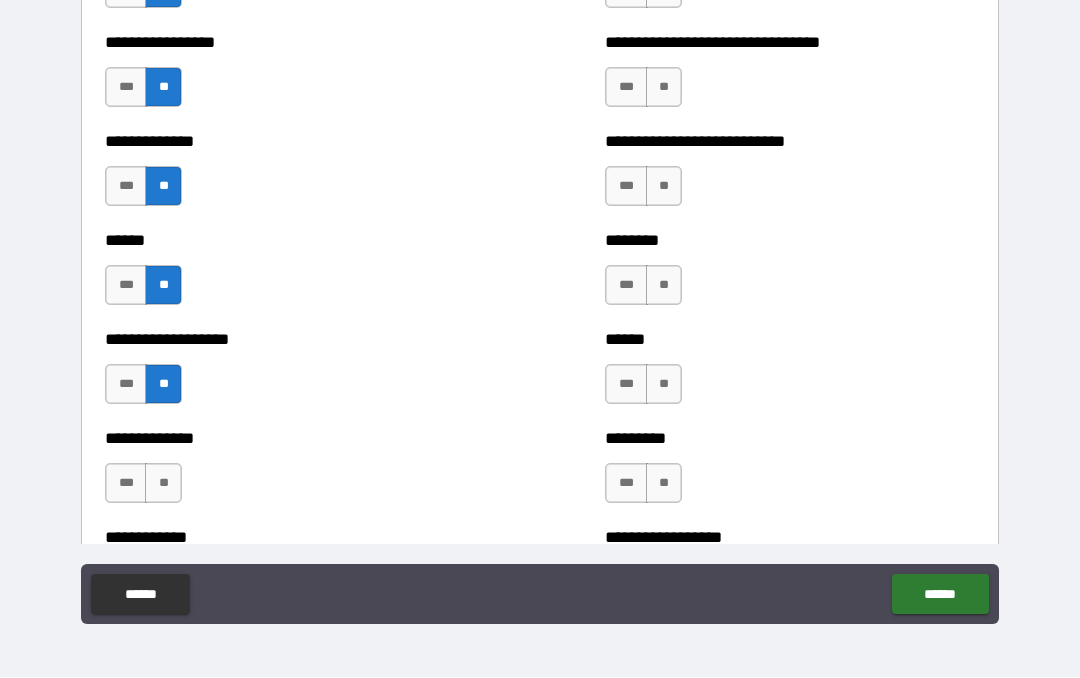 click on "**" at bounding box center (163, 484) 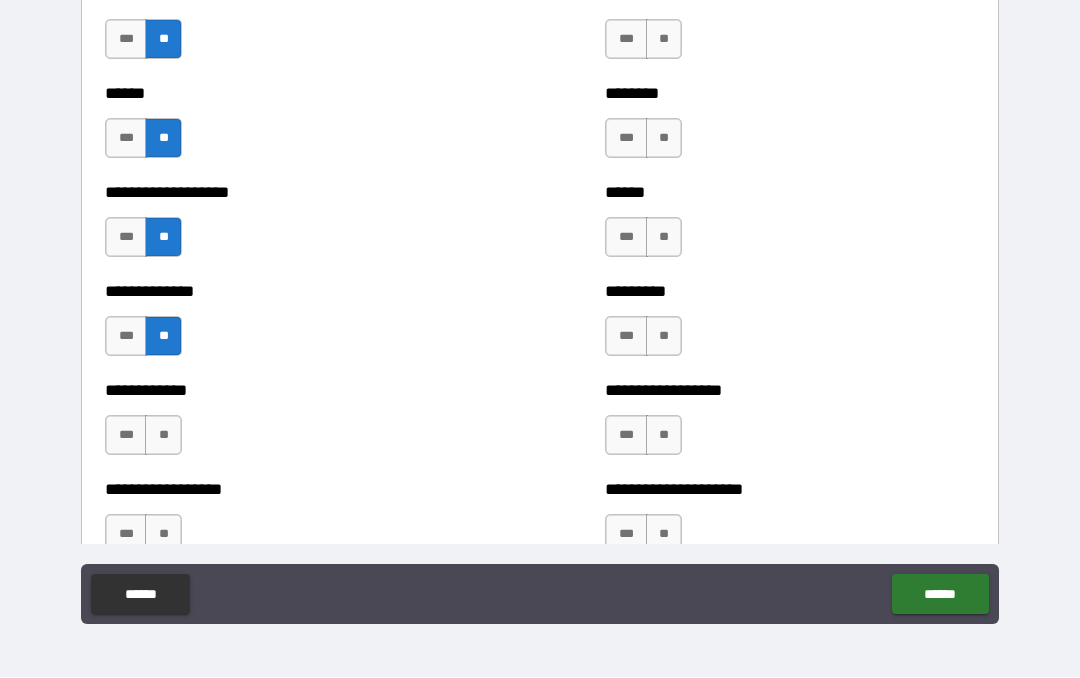 scroll, scrollTop: 4742, scrollLeft: 0, axis: vertical 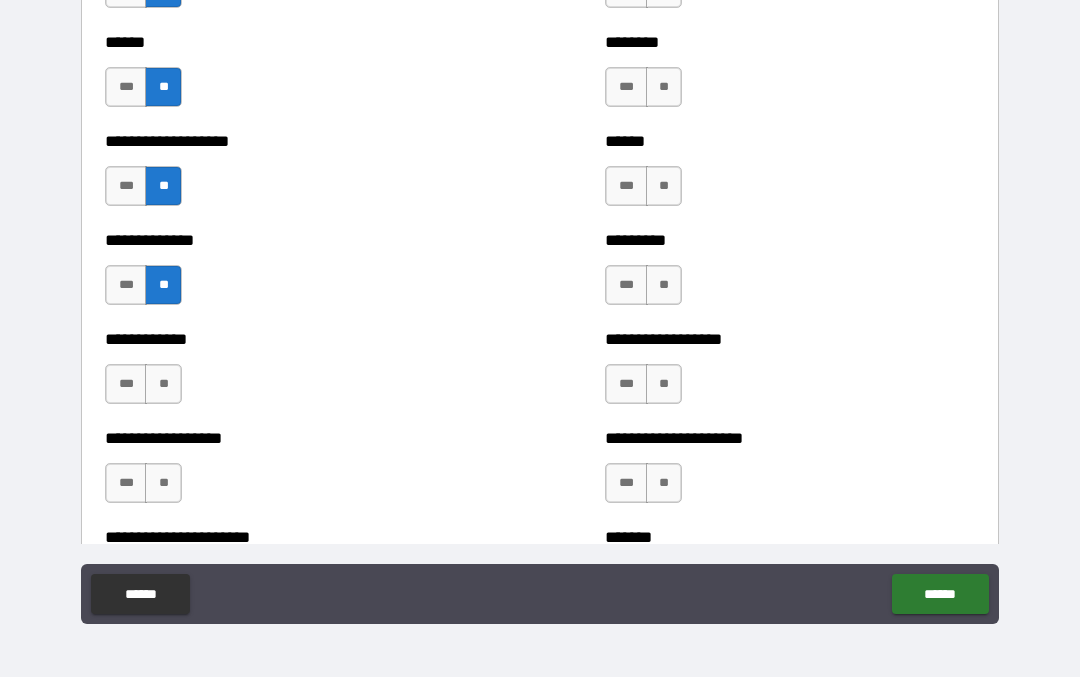 click on "**" at bounding box center (163, 385) 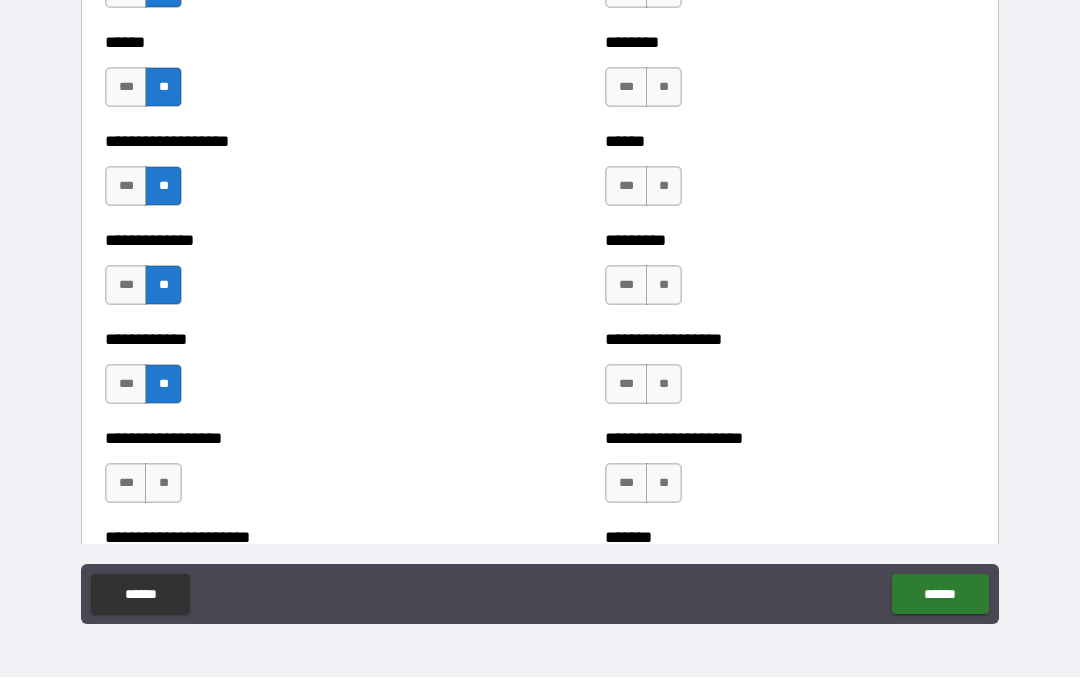 click on "**" at bounding box center [163, 484] 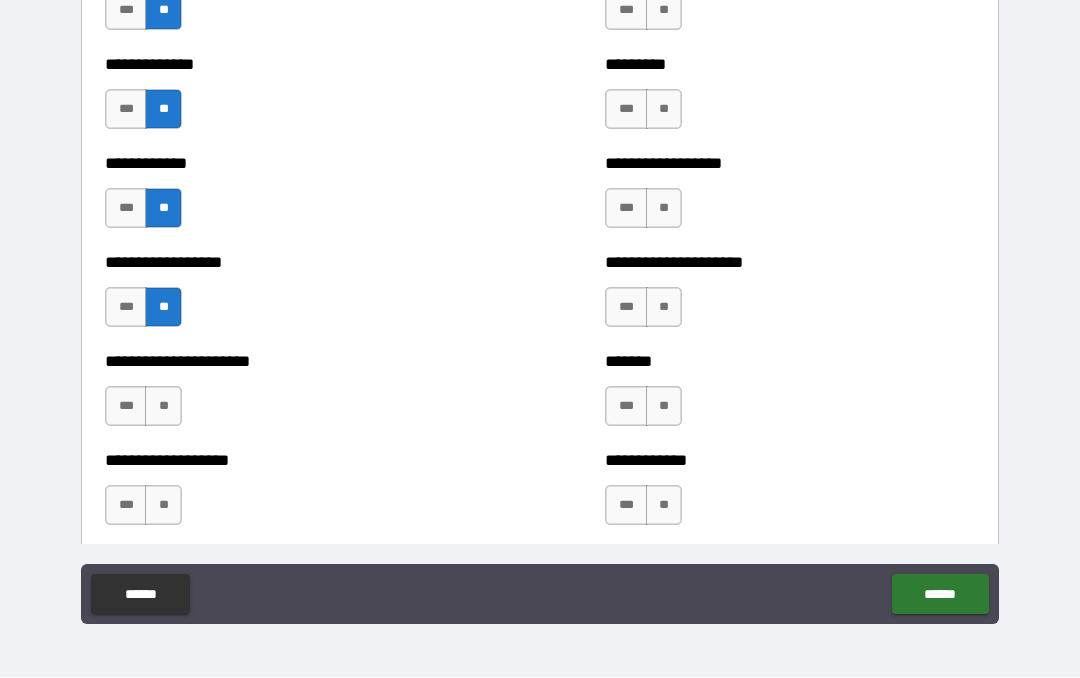 scroll, scrollTop: 4924, scrollLeft: 0, axis: vertical 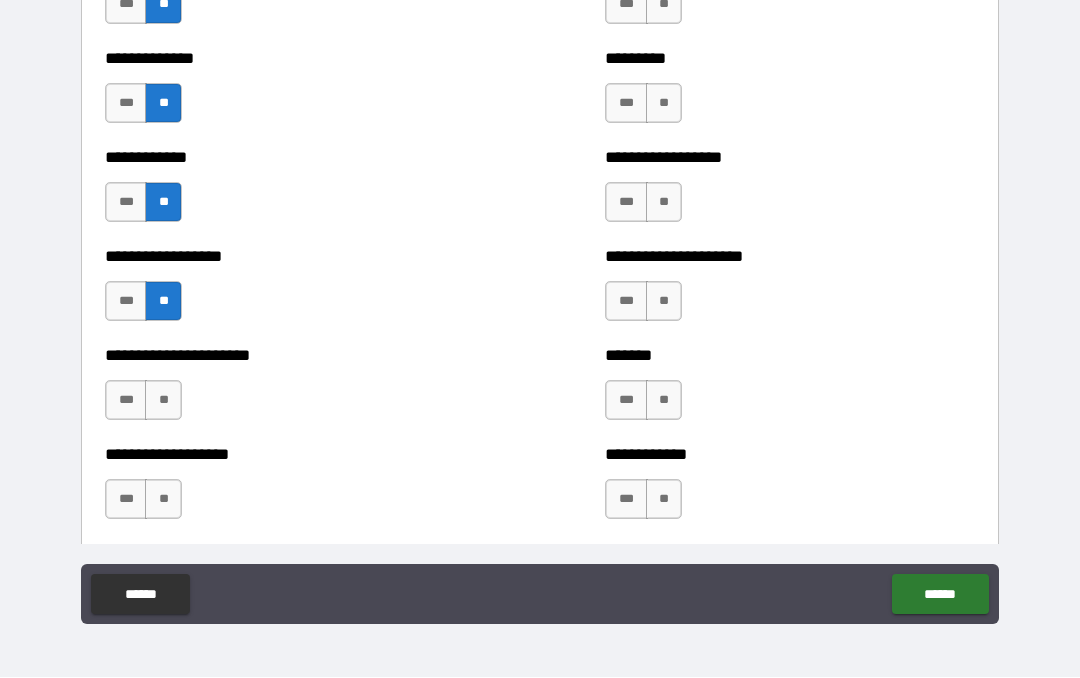 click on "**" at bounding box center (163, 401) 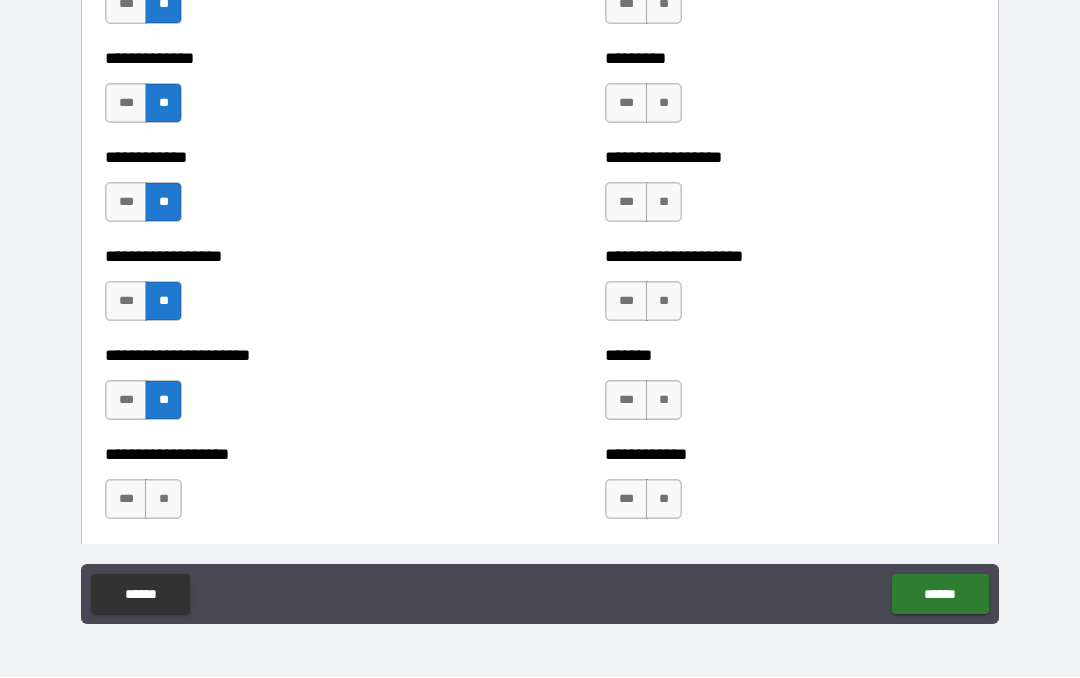 click on "**" at bounding box center [163, 500] 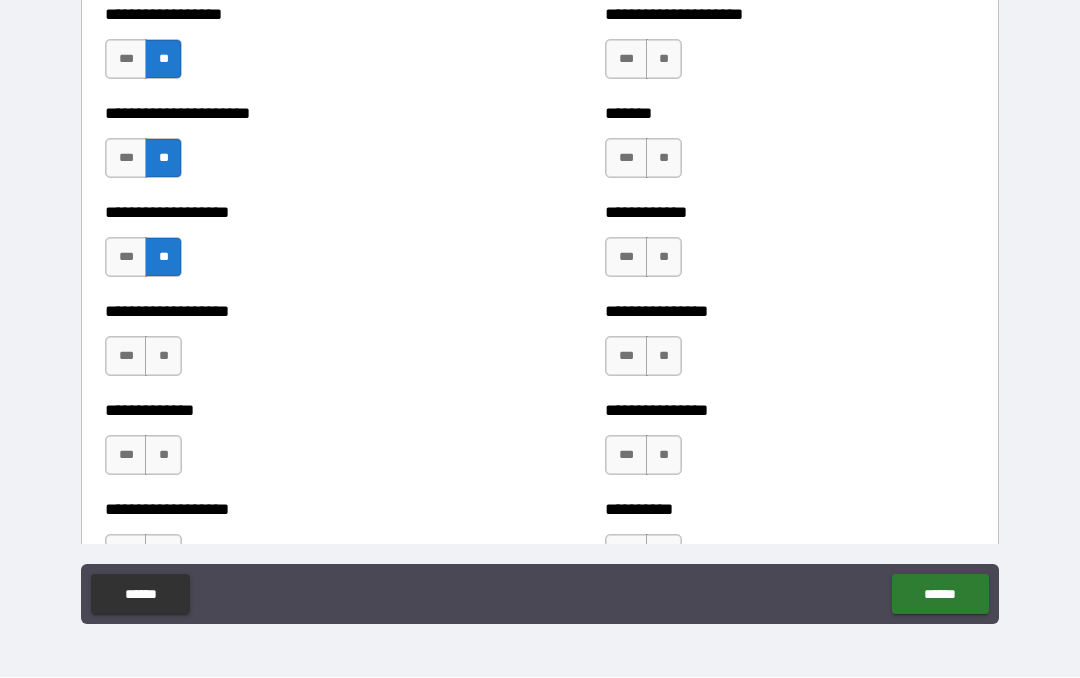 scroll, scrollTop: 5173, scrollLeft: 0, axis: vertical 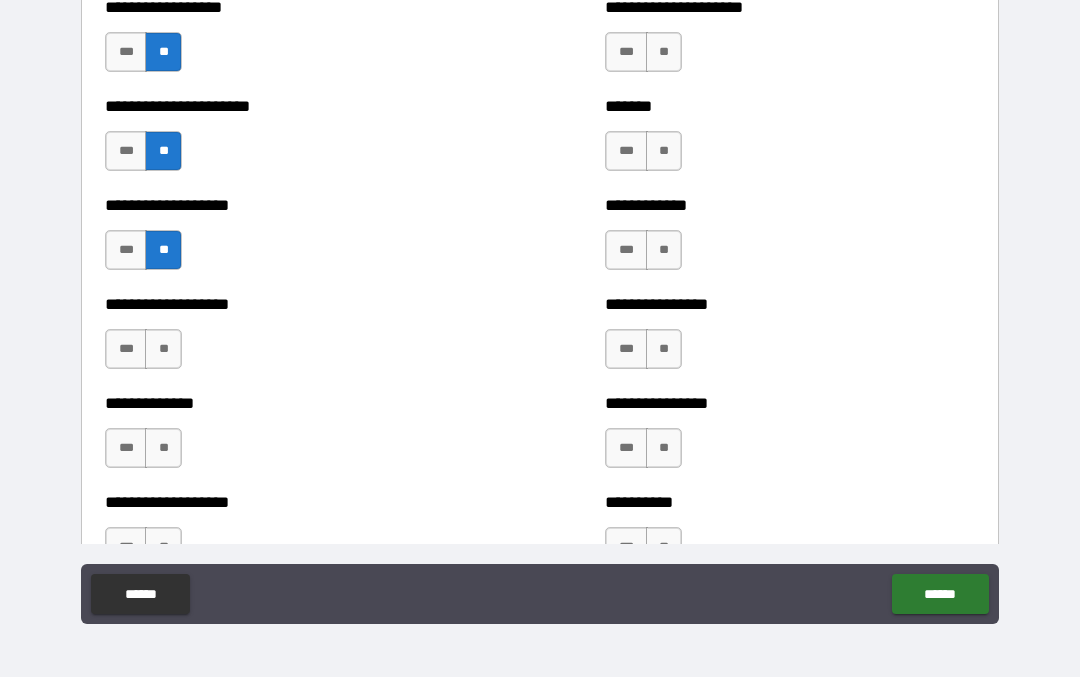 click on "**" at bounding box center [163, 350] 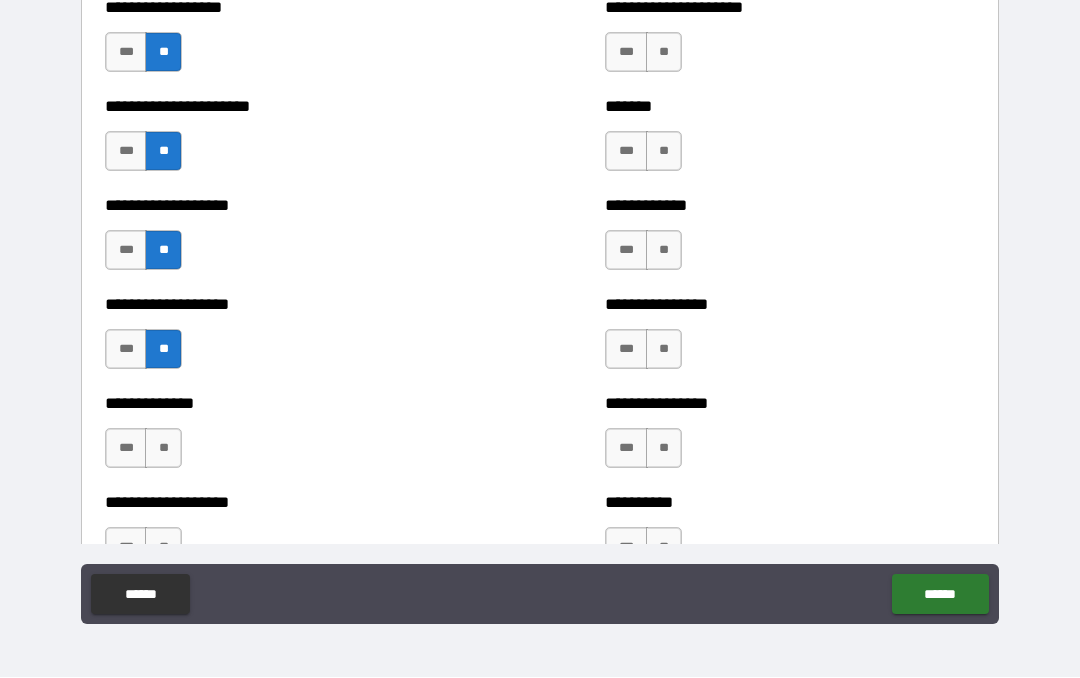 click on "**" at bounding box center (163, 449) 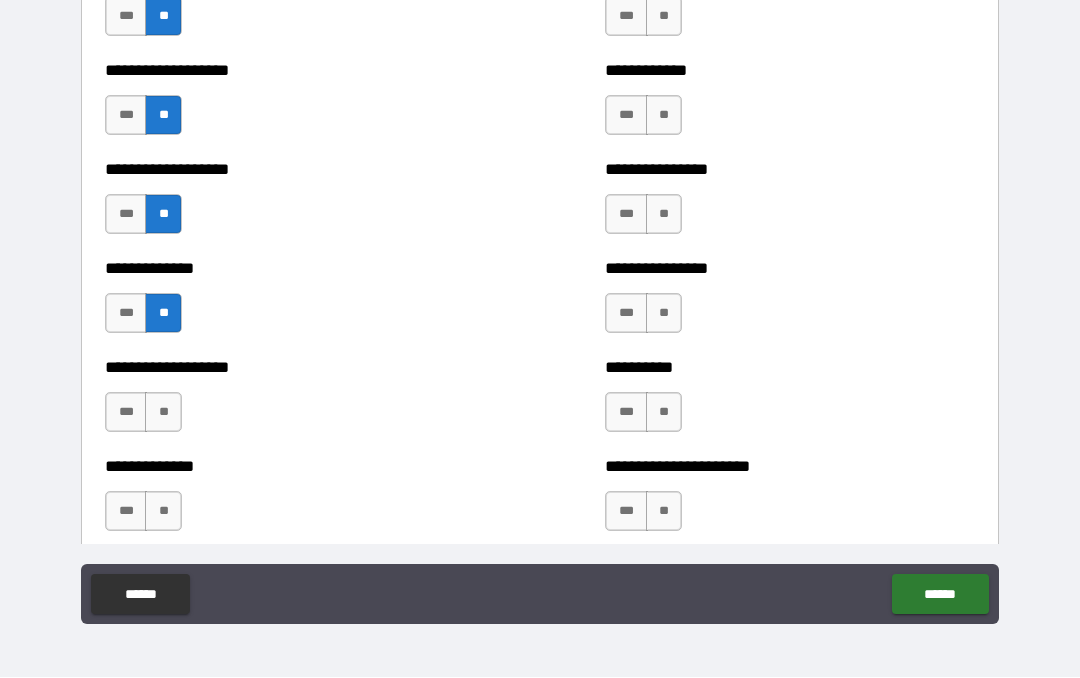 scroll, scrollTop: 5366, scrollLeft: 0, axis: vertical 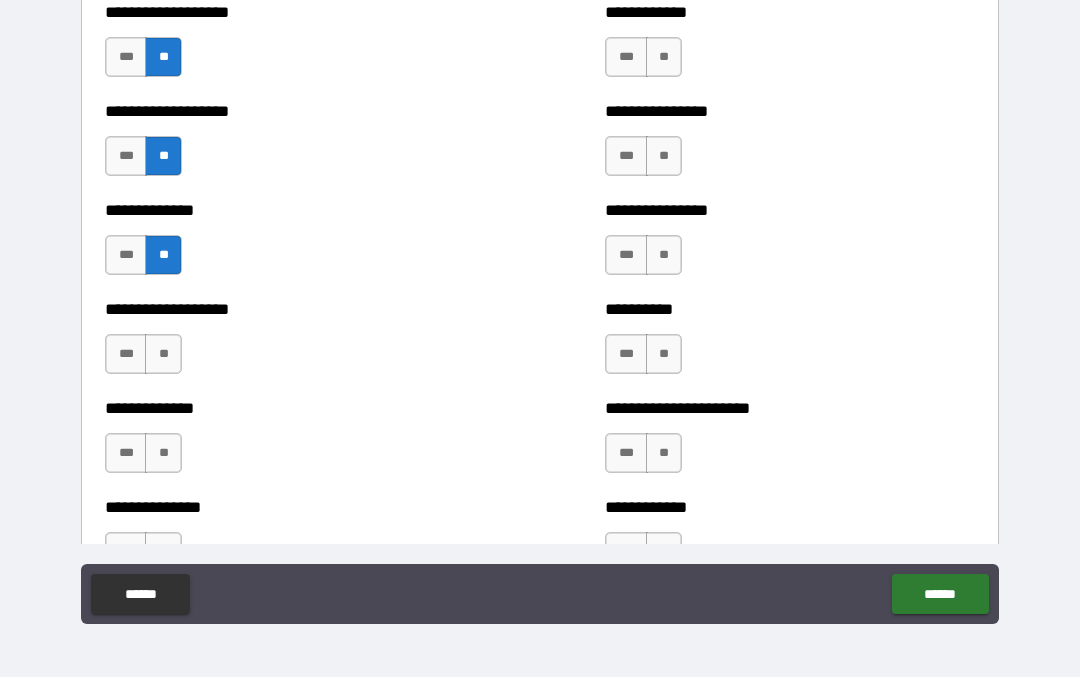 click on "**" at bounding box center [163, 355] 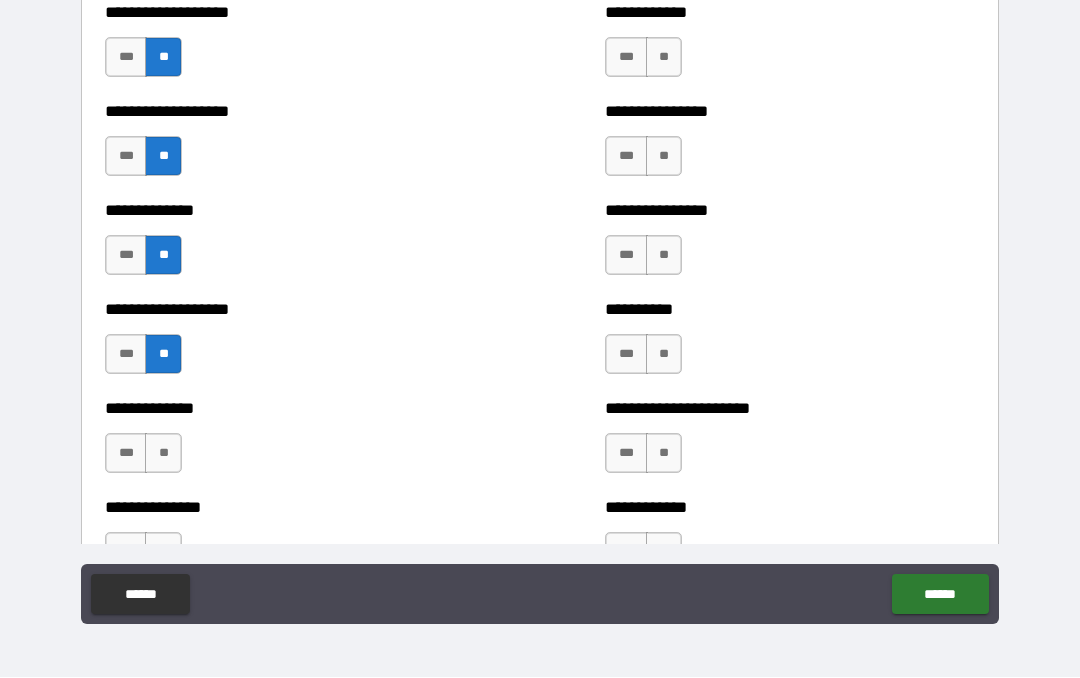 click on "**" at bounding box center (163, 454) 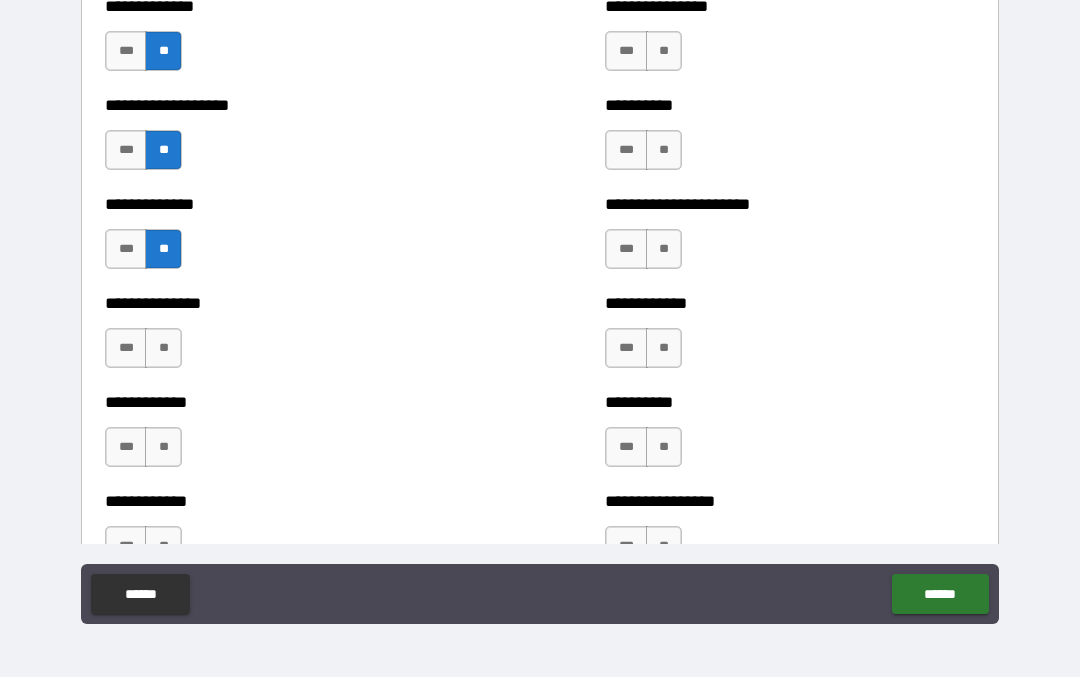 scroll, scrollTop: 5582, scrollLeft: 0, axis: vertical 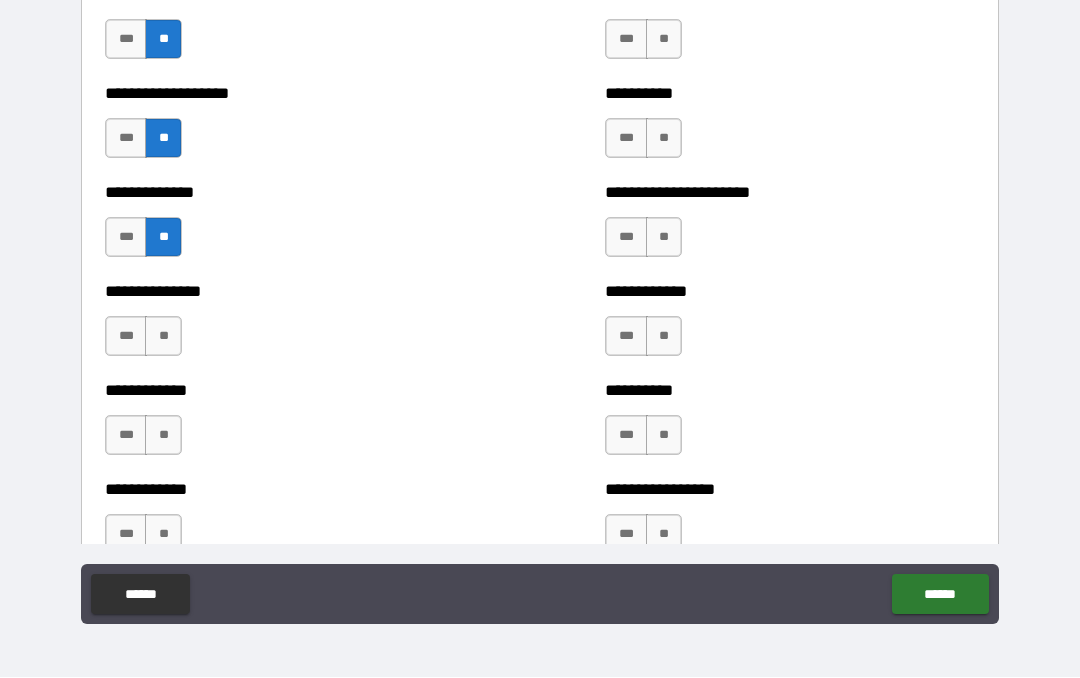 click on "**" at bounding box center [163, 337] 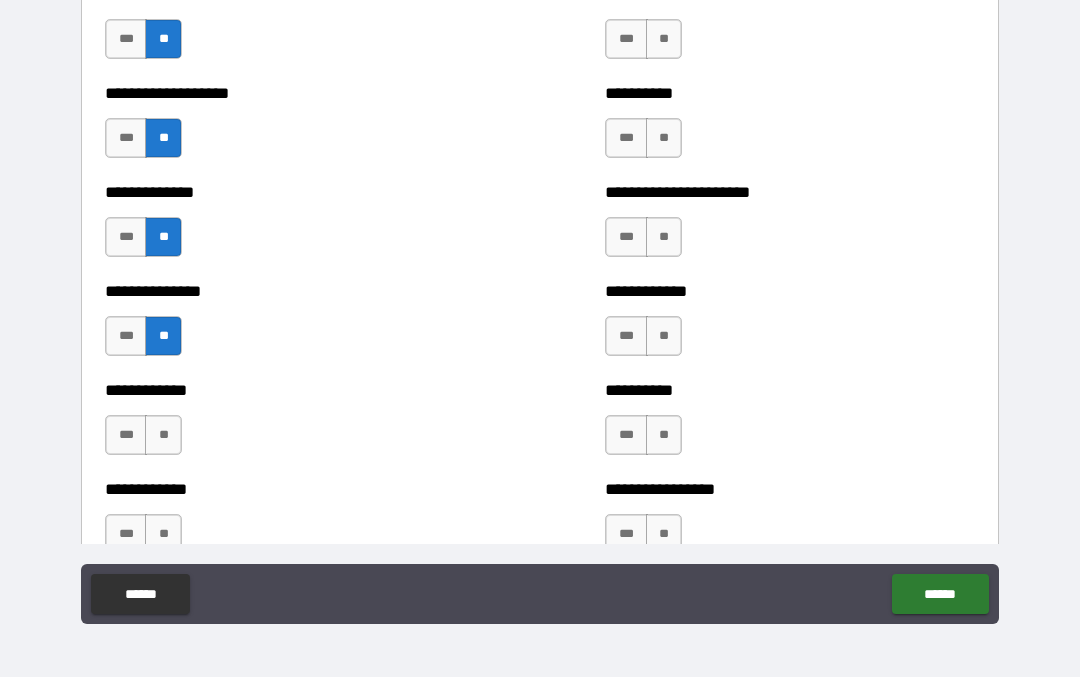 click on "**" at bounding box center (163, 436) 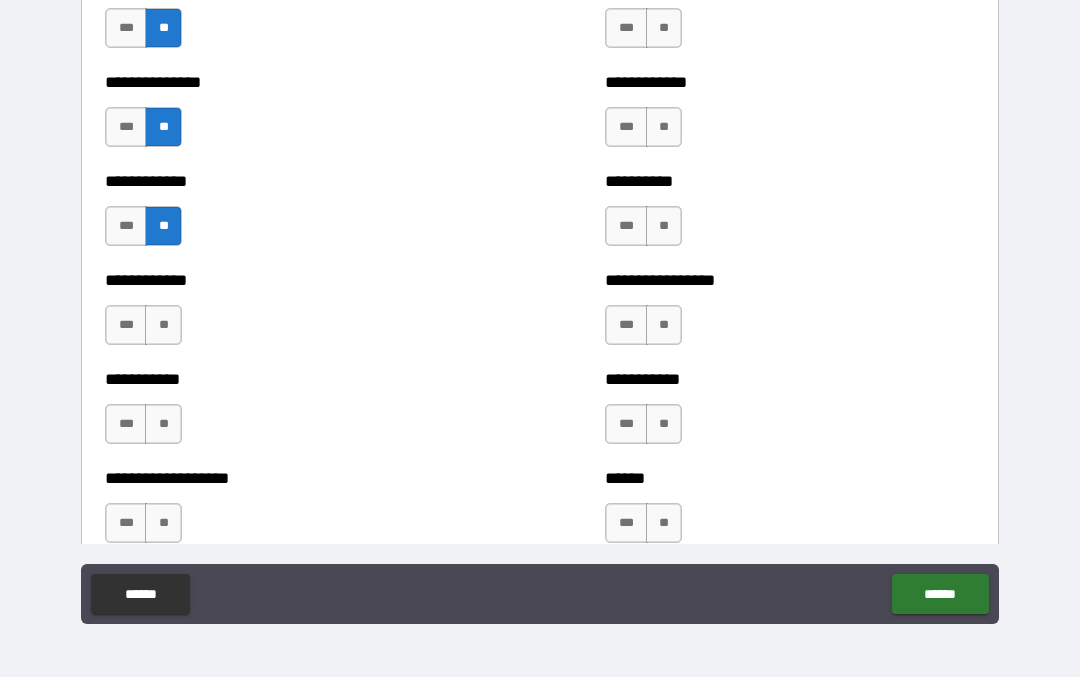 scroll, scrollTop: 5819, scrollLeft: 0, axis: vertical 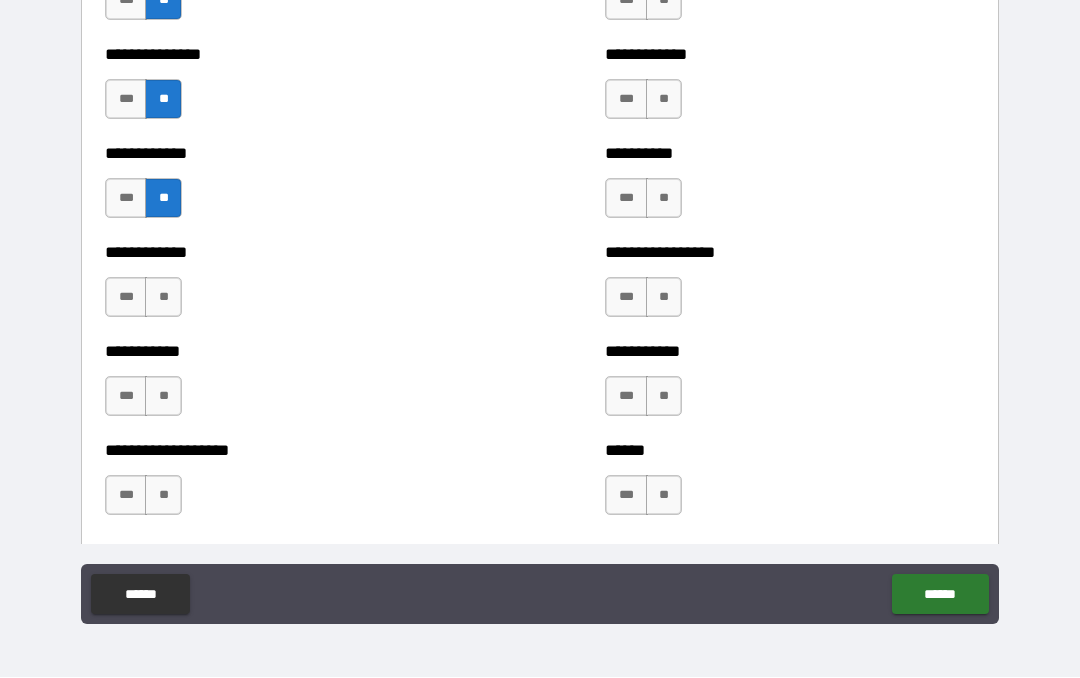 click on "**" at bounding box center (163, 298) 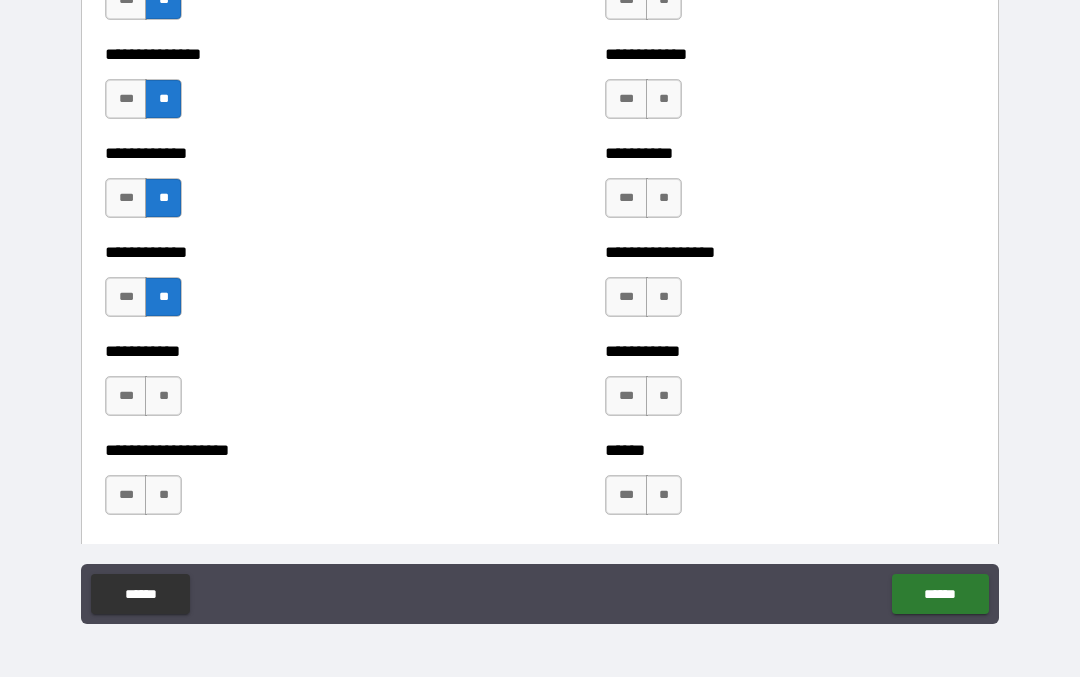 click on "**********" at bounding box center (290, 387) 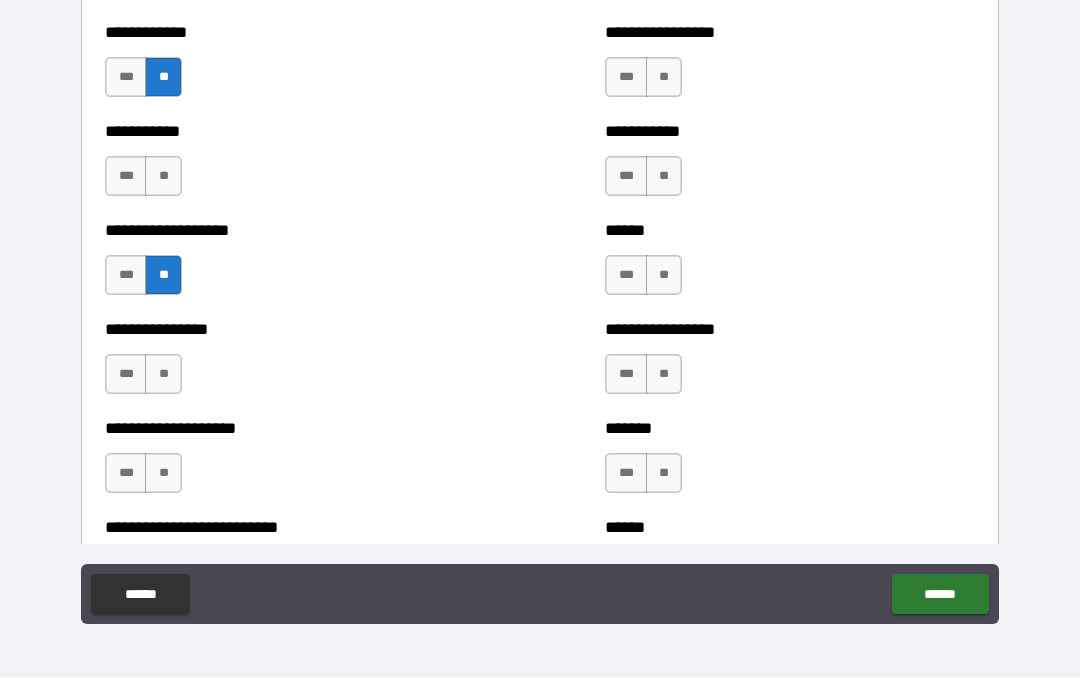 scroll, scrollTop: 6041, scrollLeft: 0, axis: vertical 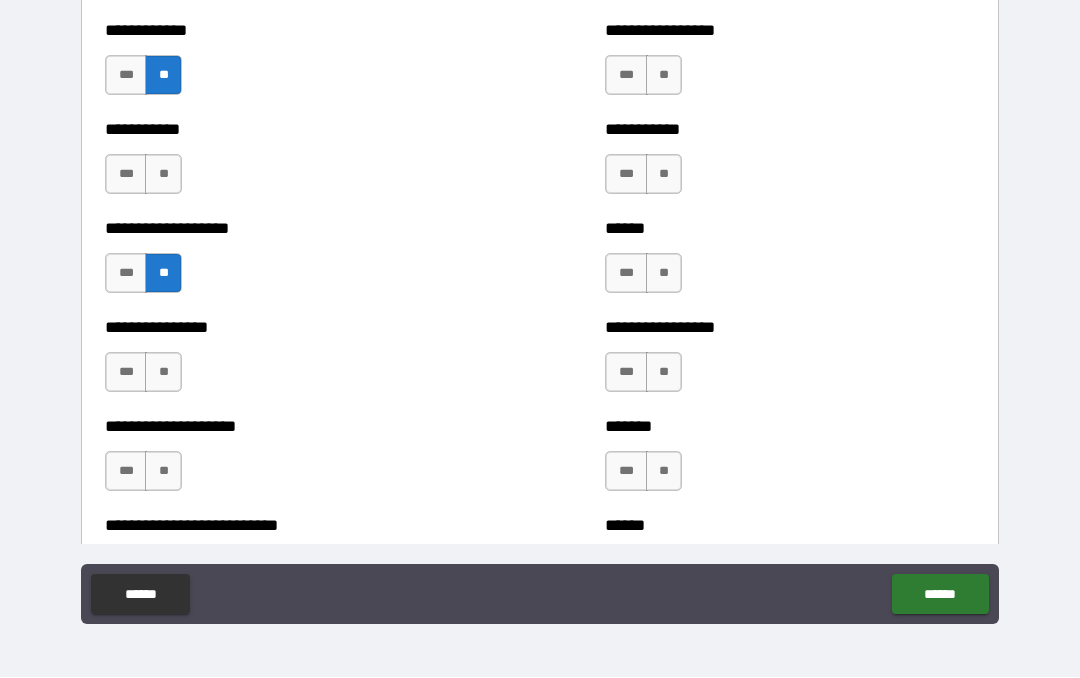 click on "**" at bounding box center (163, 373) 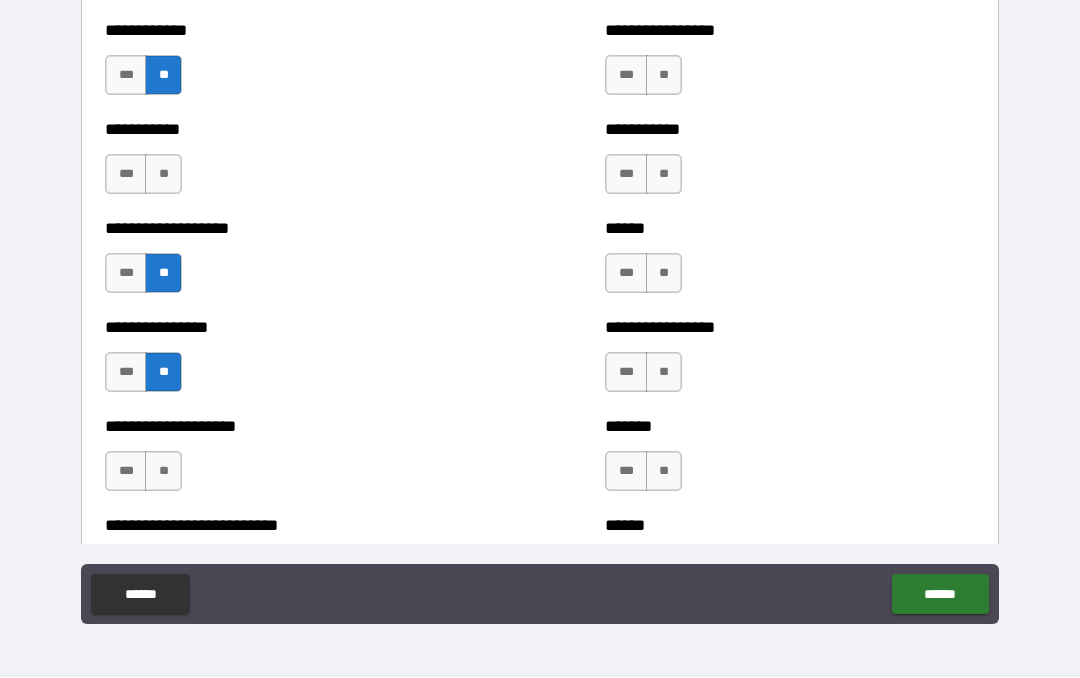 click on "**" at bounding box center [163, 472] 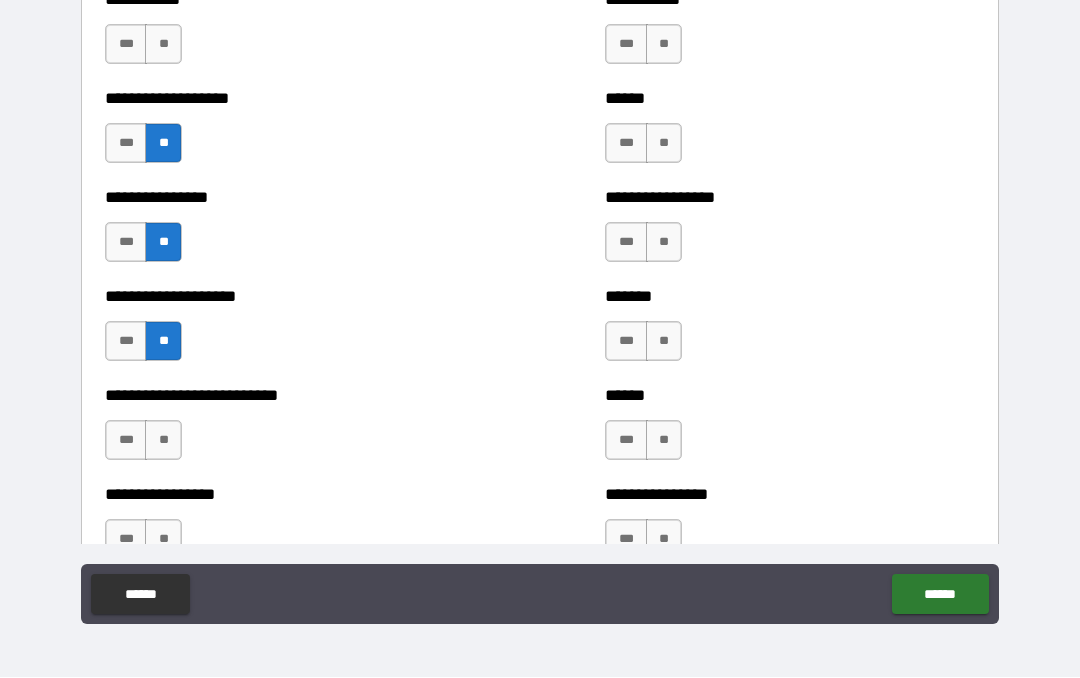 scroll, scrollTop: 6176, scrollLeft: 0, axis: vertical 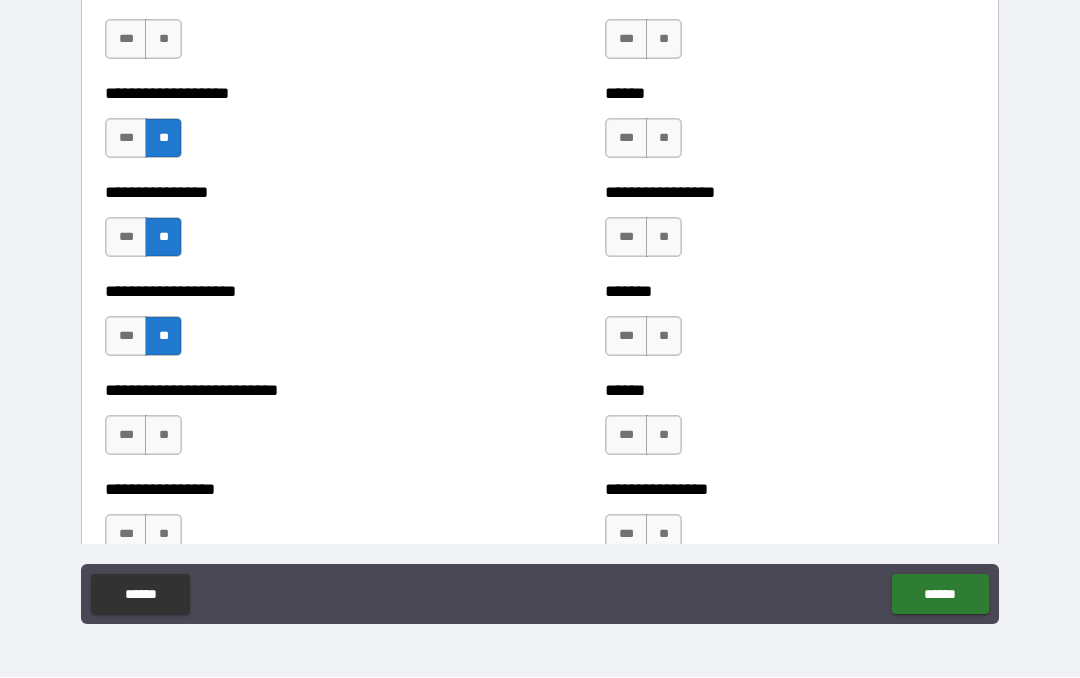 click on "**" at bounding box center (163, 436) 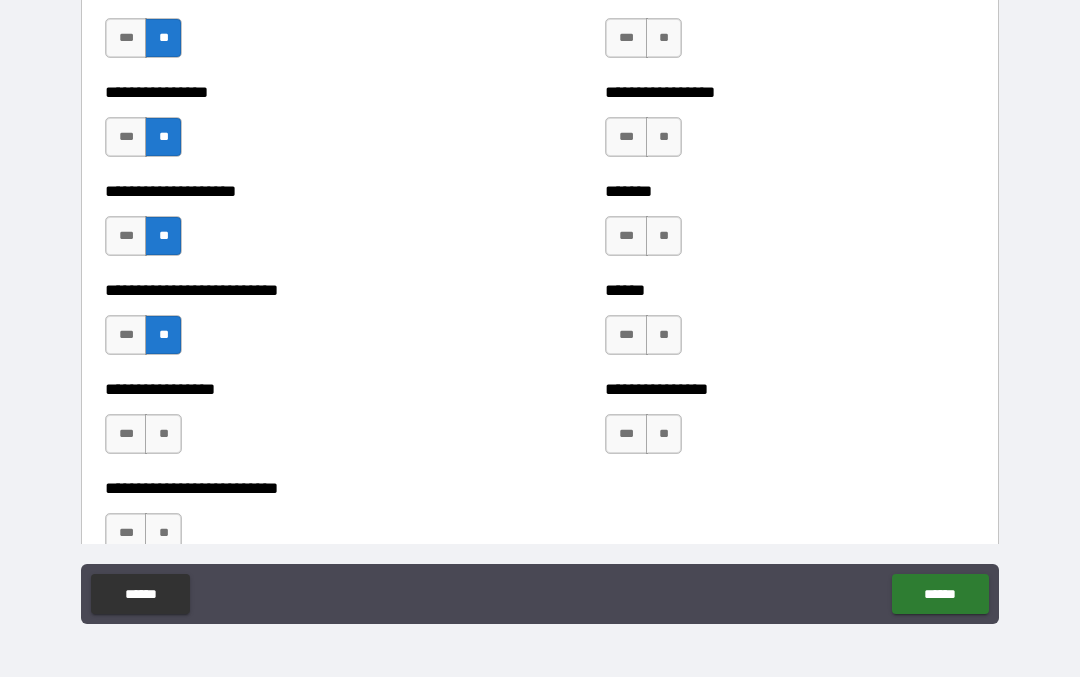 scroll, scrollTop: 6303, scrollLeft: 0, axis: vertical 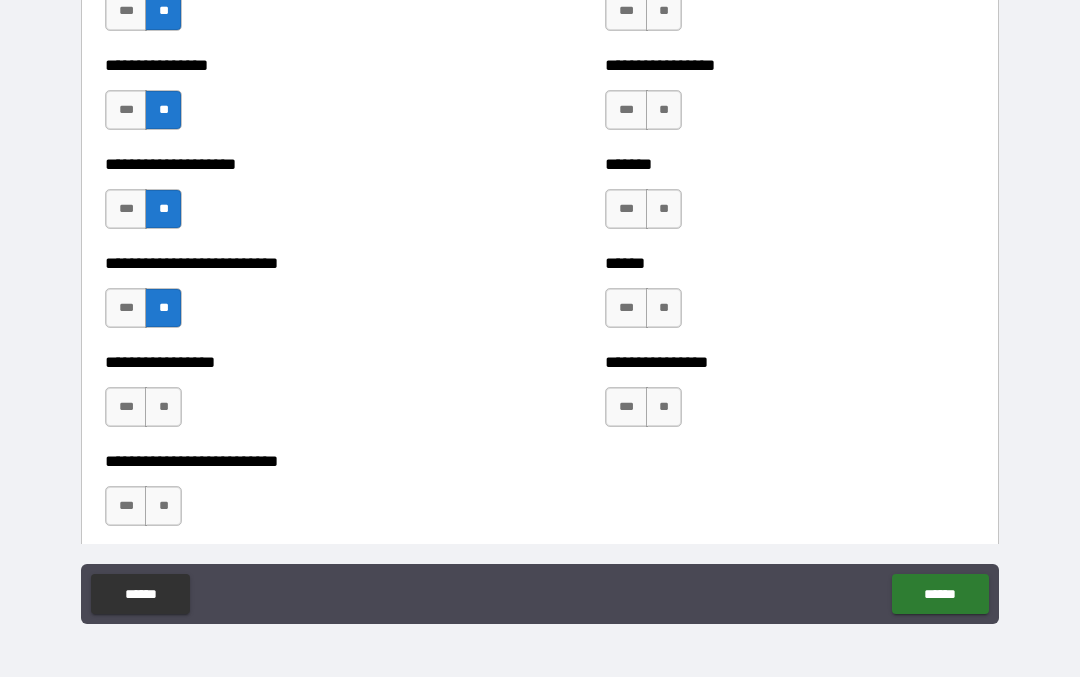 click on "**" at bounding box center [163, 408] 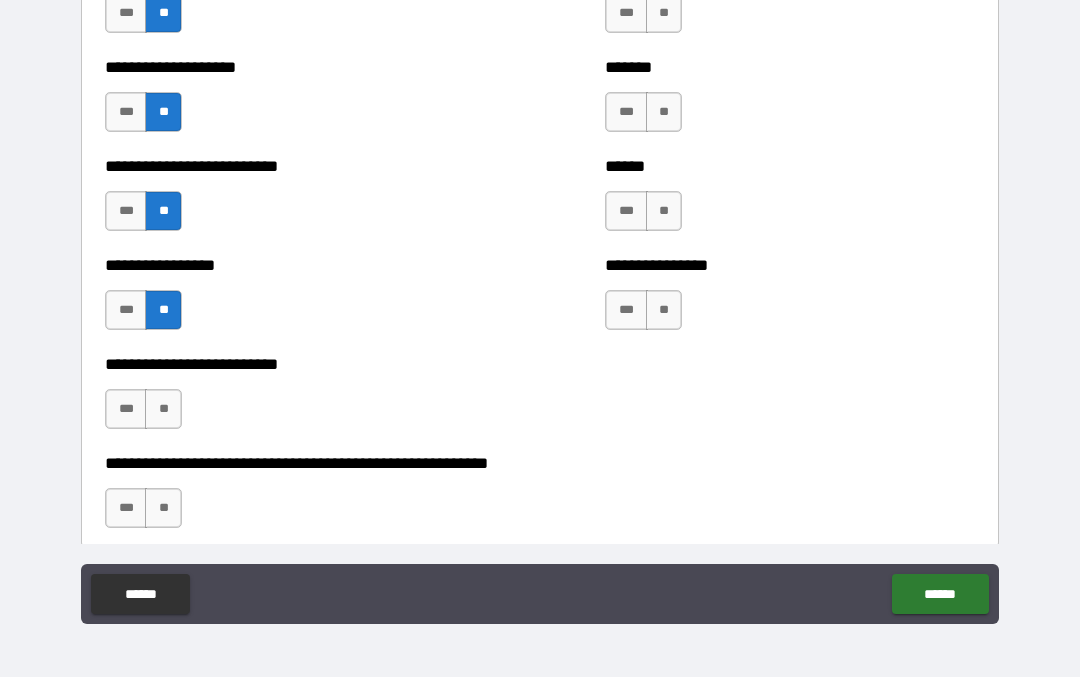 scroll, scrollTop: 6447, scrollLeft: 0, axis: vertical 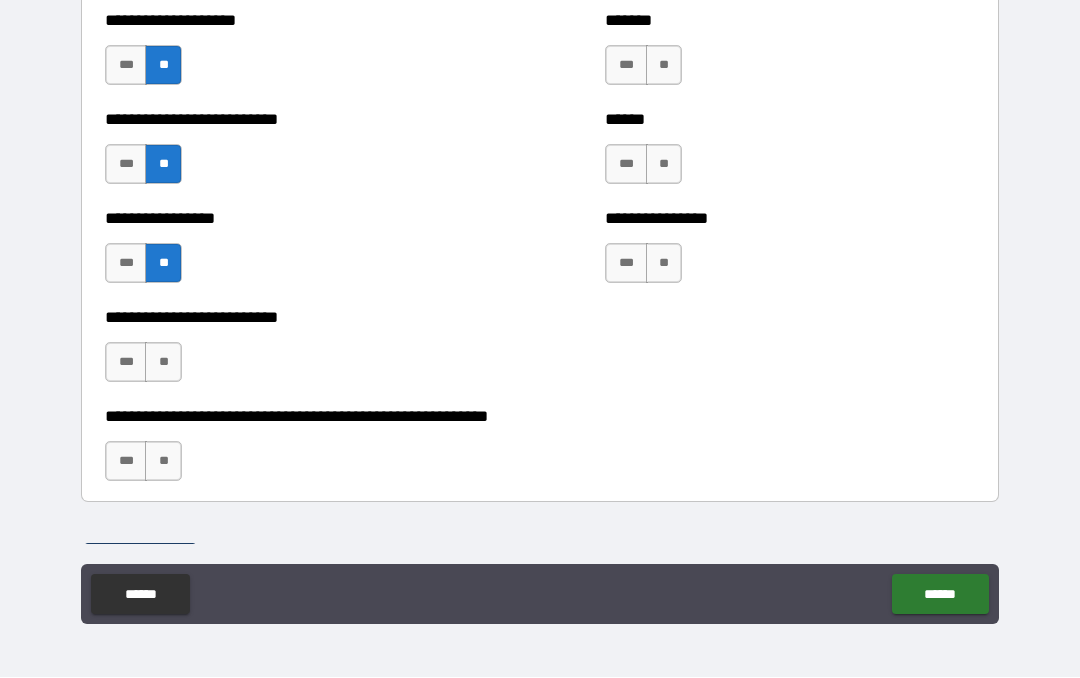 click on "**" at bounding box center [163, 363] 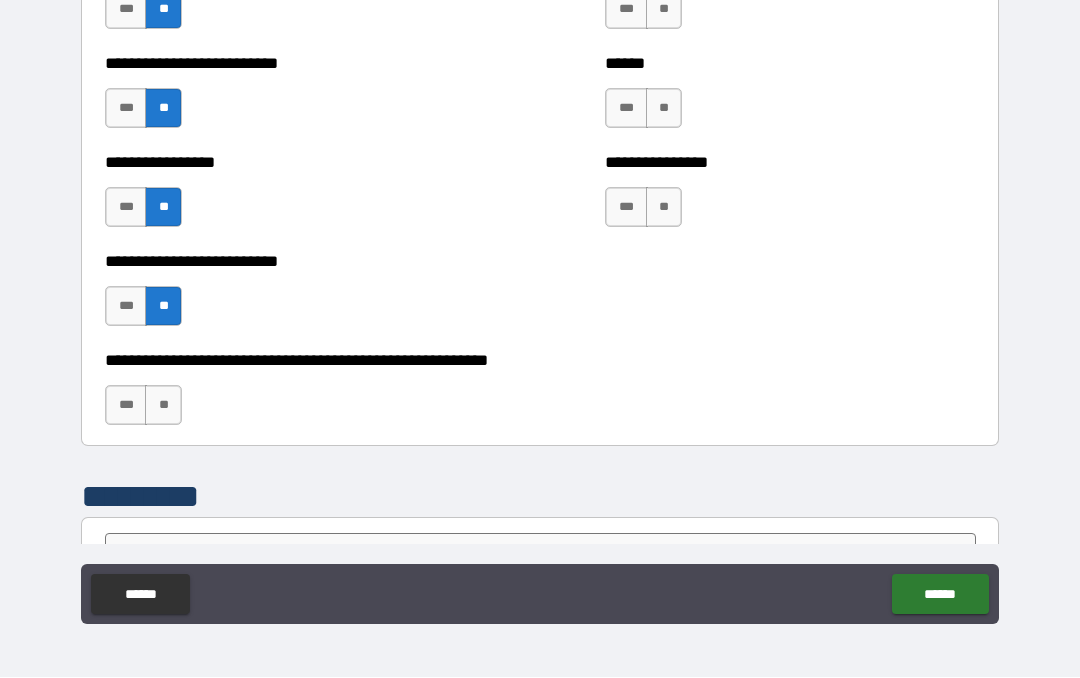 scroll, scrollTop: 6510, scrollLeft: 0, axis: vertical 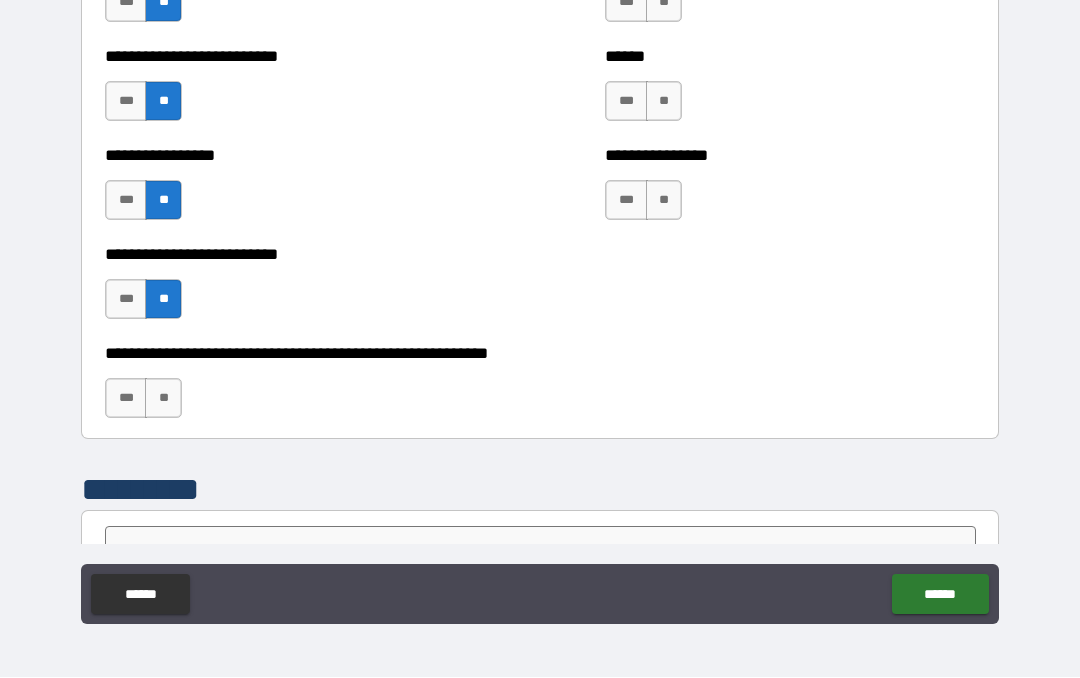 click on "**" at bounding box center (163, 399) 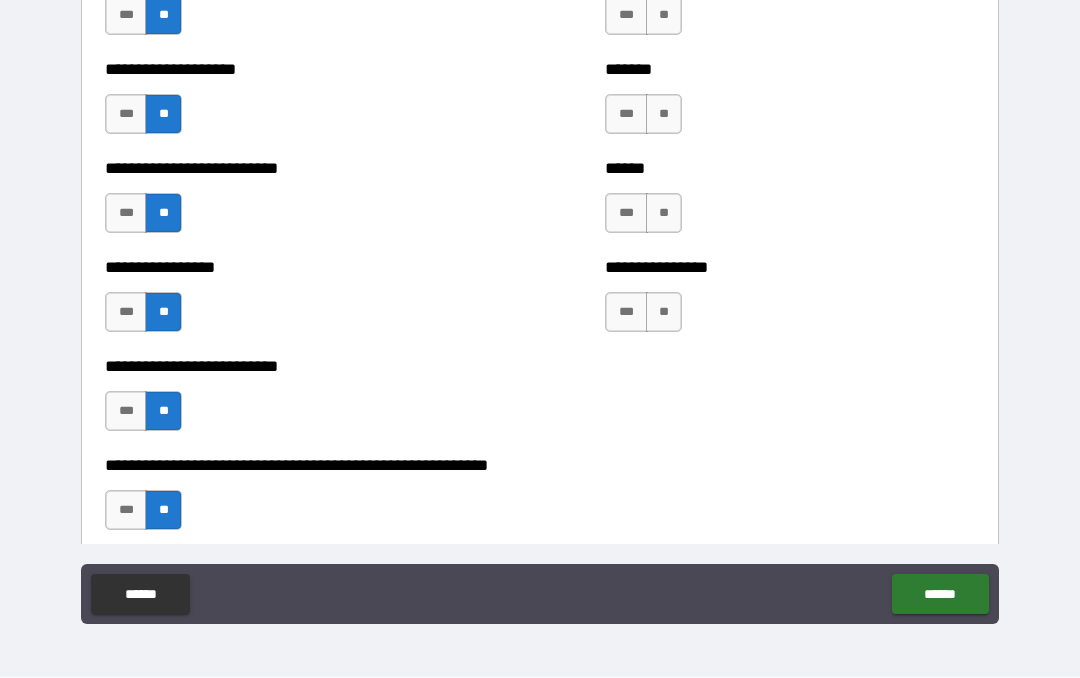 scroll, scrollTop: 6346, scrollLeft: 0, axis: vertical 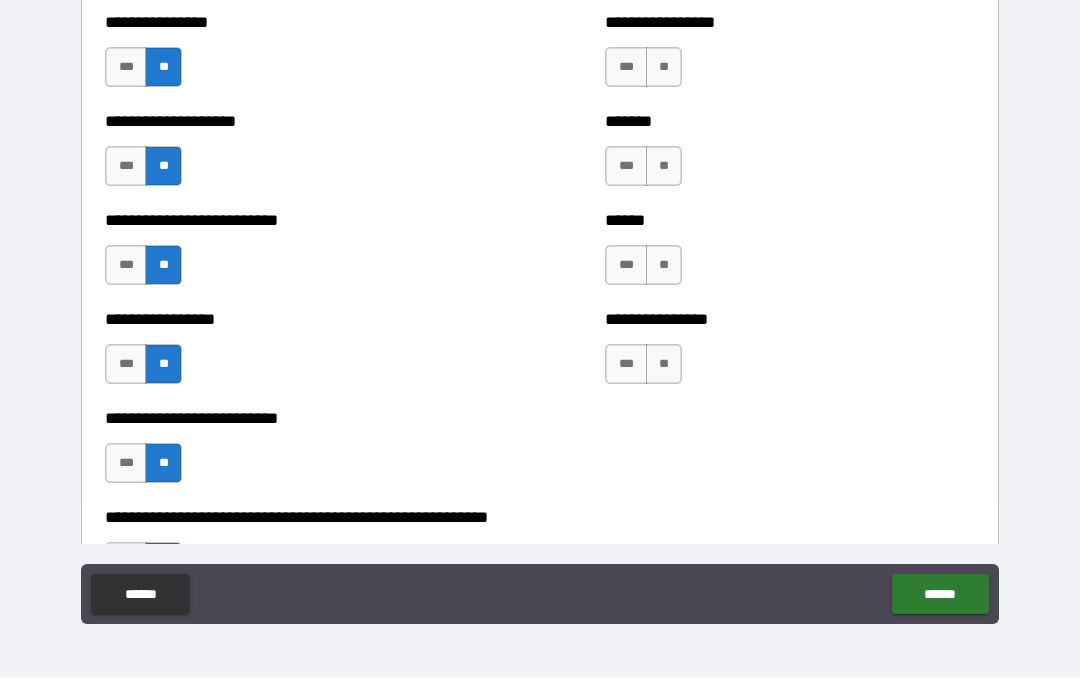 click on "**" at bounding box center [664, 365] 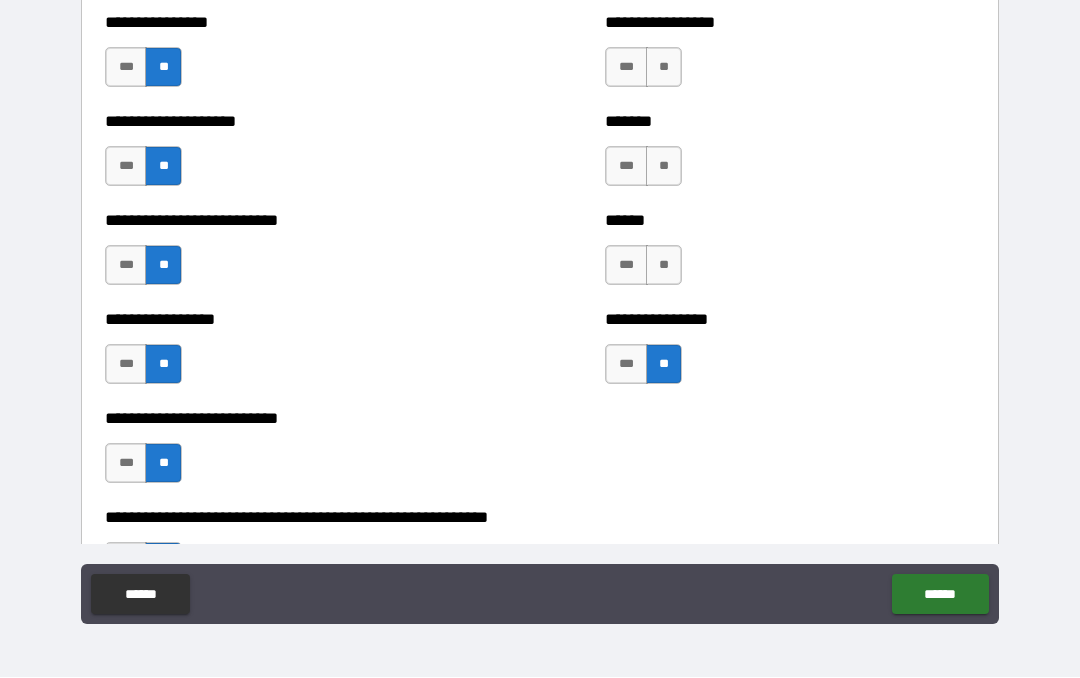 click on "**" at bounding box center (664, 266) 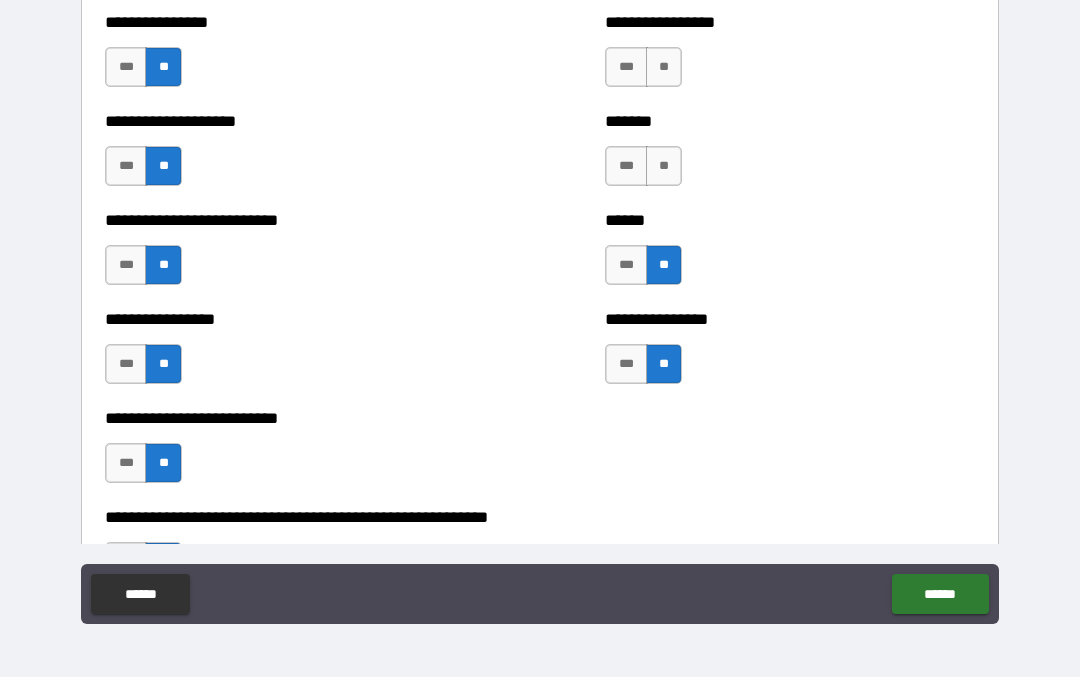 click on "**" at bounding box center (664, 167) 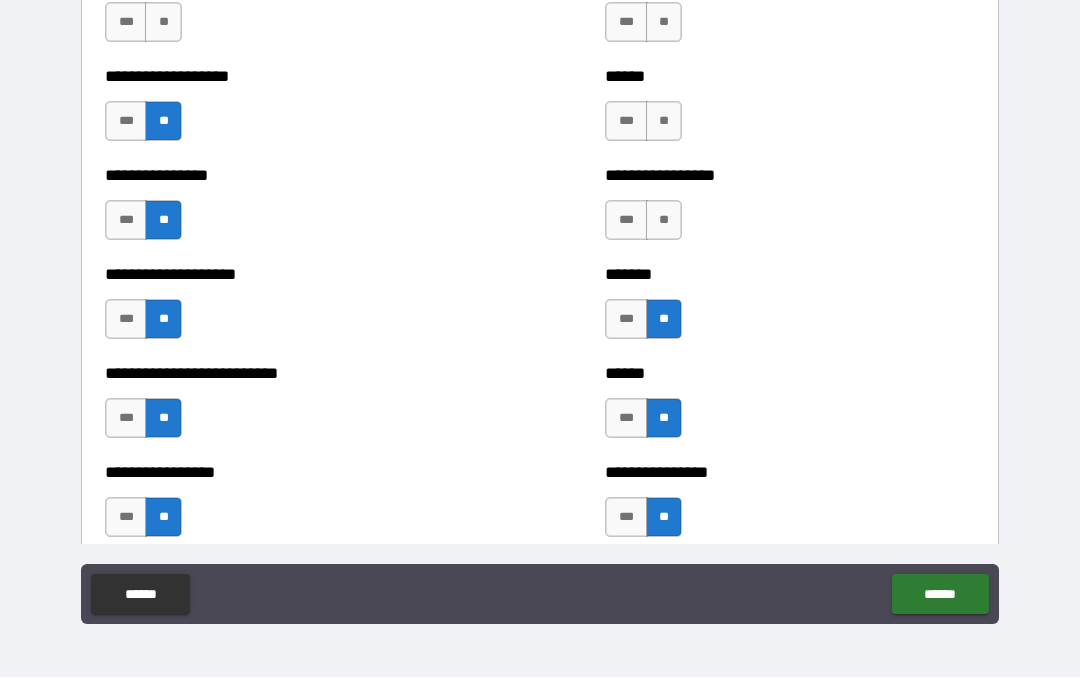 scroll, scrollTop: 6192, scrollLeft: 0, axis: vertical 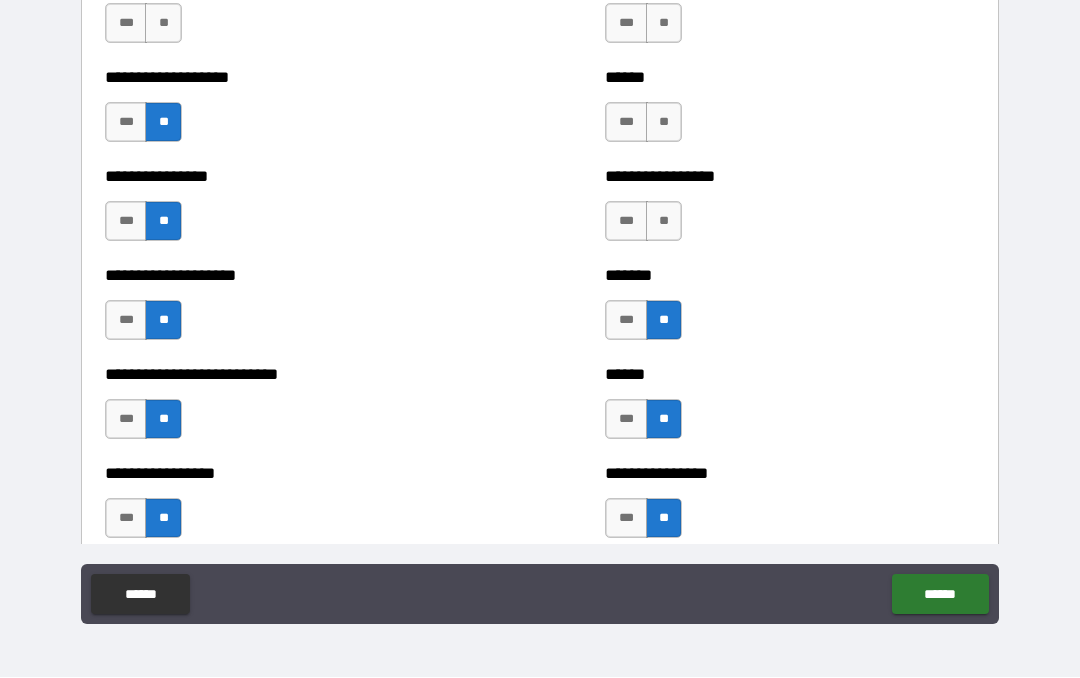 click on "**" at bounding box center [664, 222] 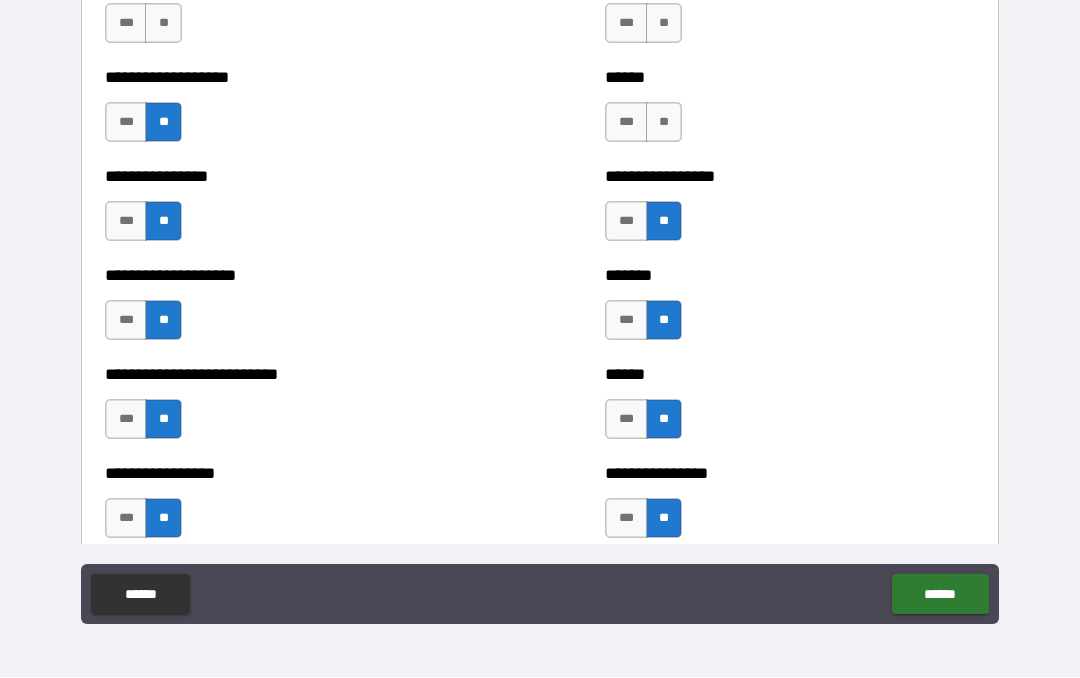 click on "**" at bounding box center (664, 123) 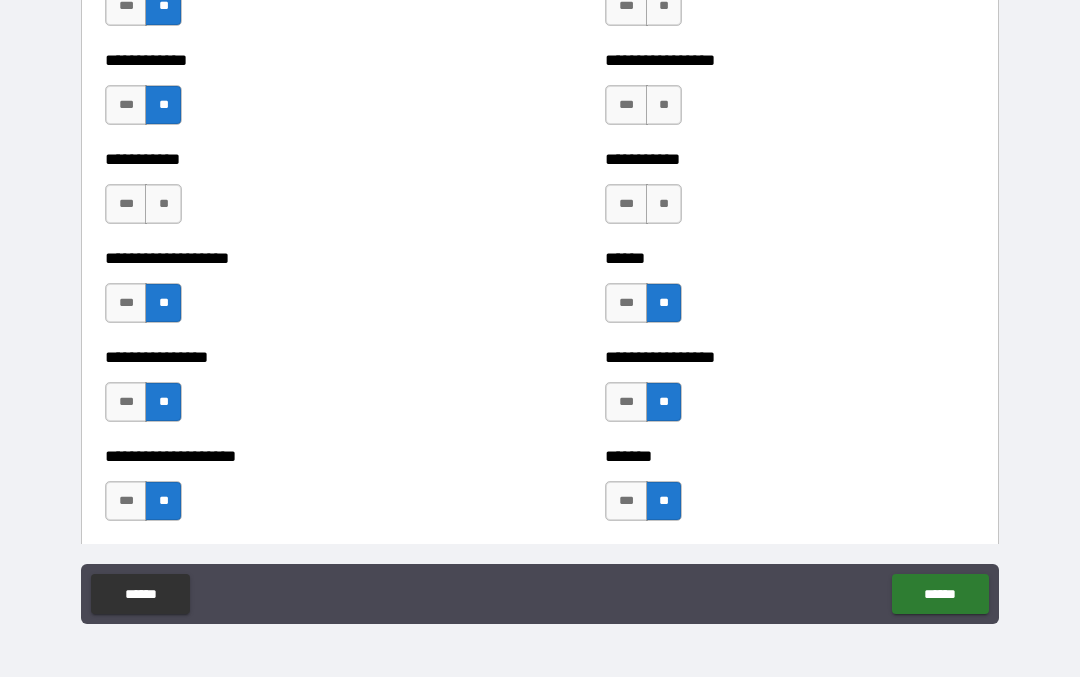 scroll, scrollTop: 5998, scrollLeft: 0, axis: vertical 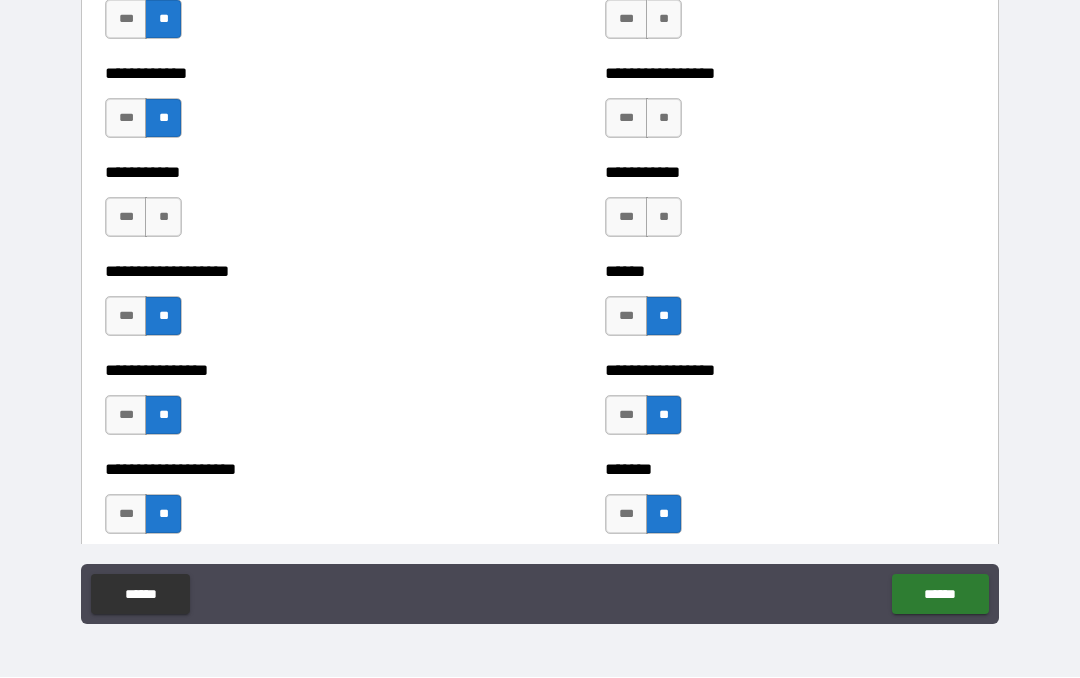 click on "**" at bounding box center [664, 218] 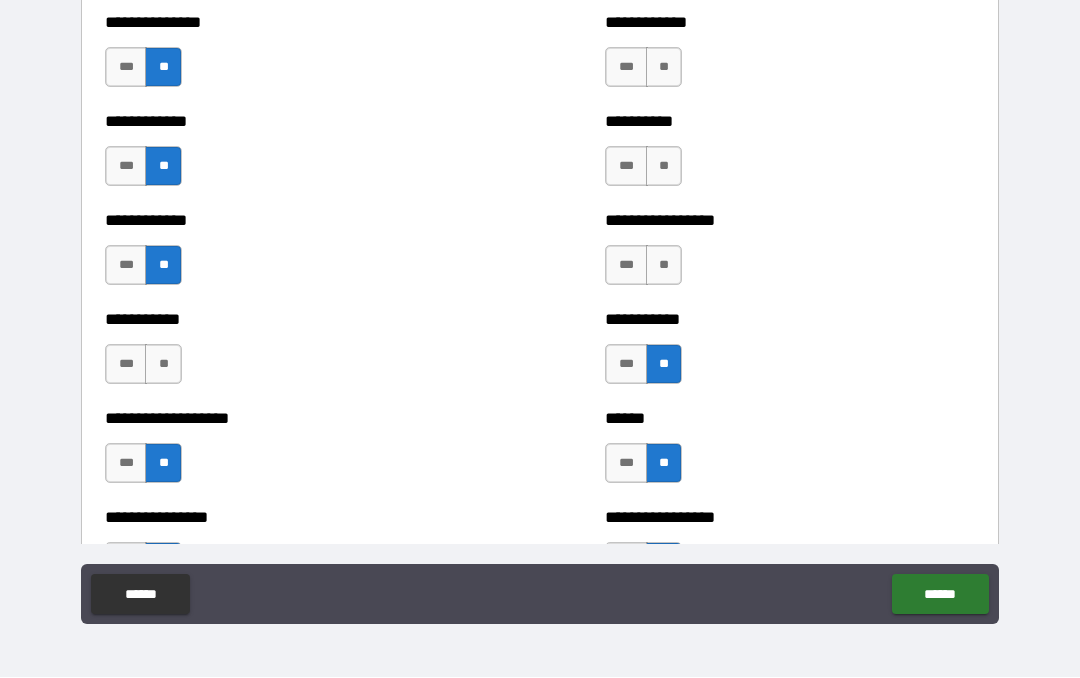 scroll, scrollTop: 5848, scrollLeft: 0, axis: vertical 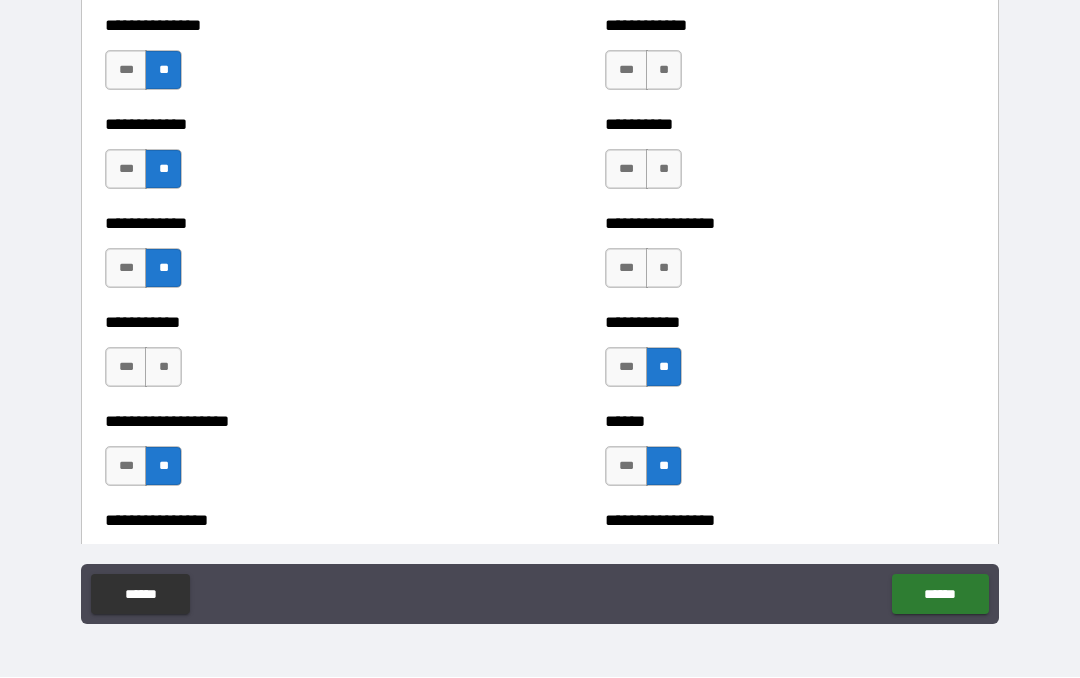 click on "***" at bounding box center (626, 269) 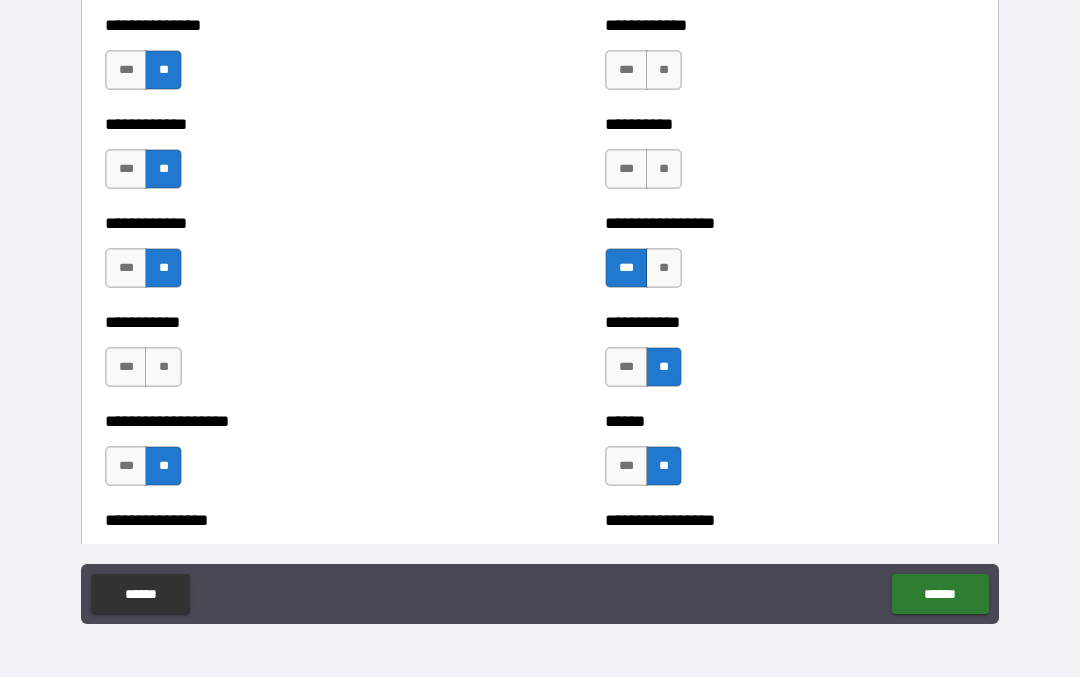 click on "**" at bounding box center [664, 170] 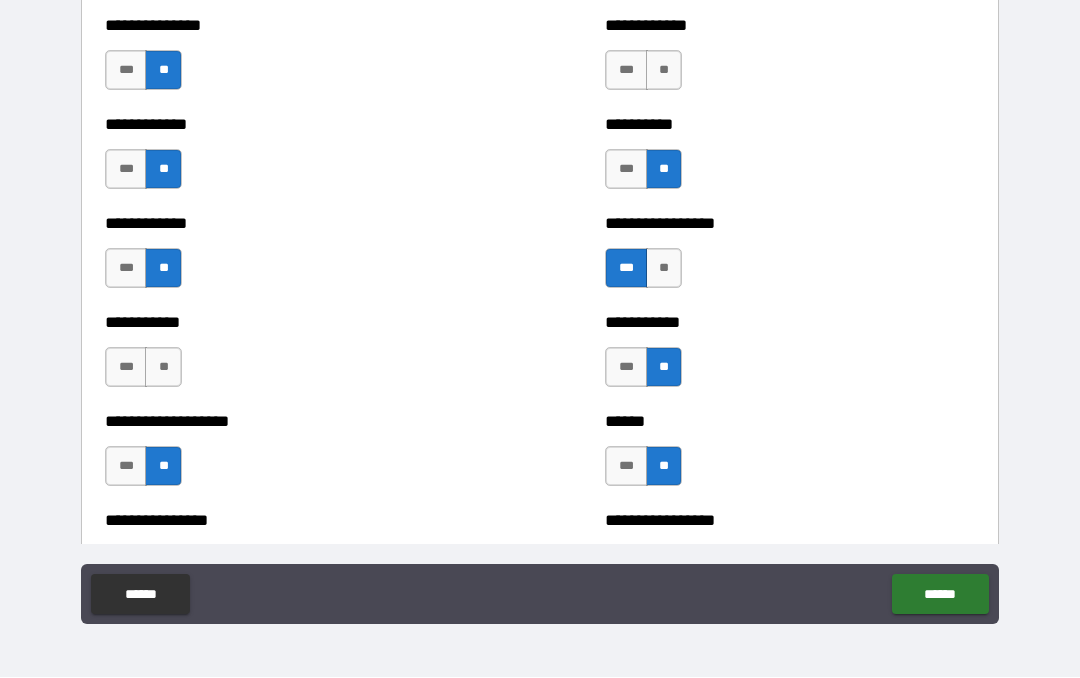 click on "**" at bounding box center (664, 71) 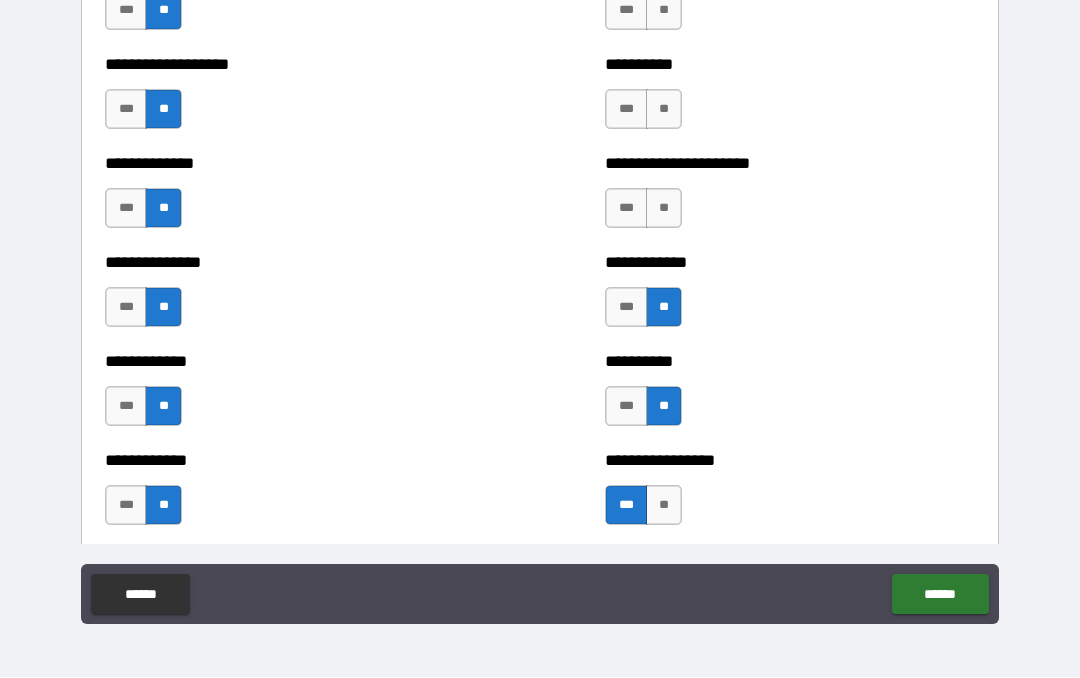 scroll, scrollTop: 5592, scrollLeft: 0, axis: vertical 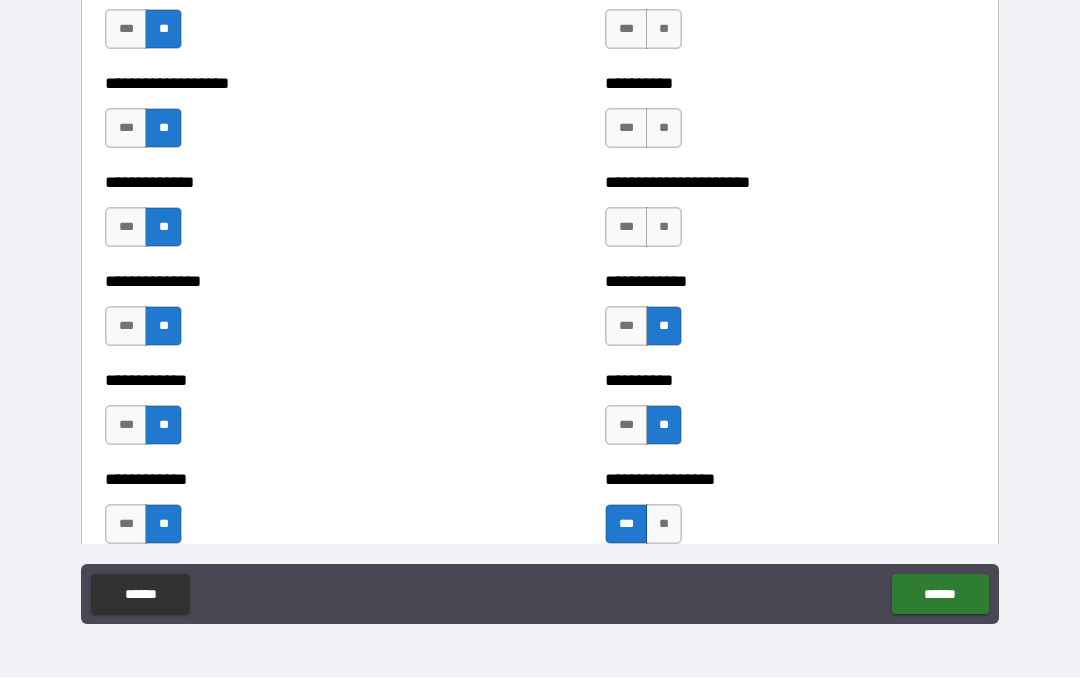 click on "**" at bounding box center [664, 228] 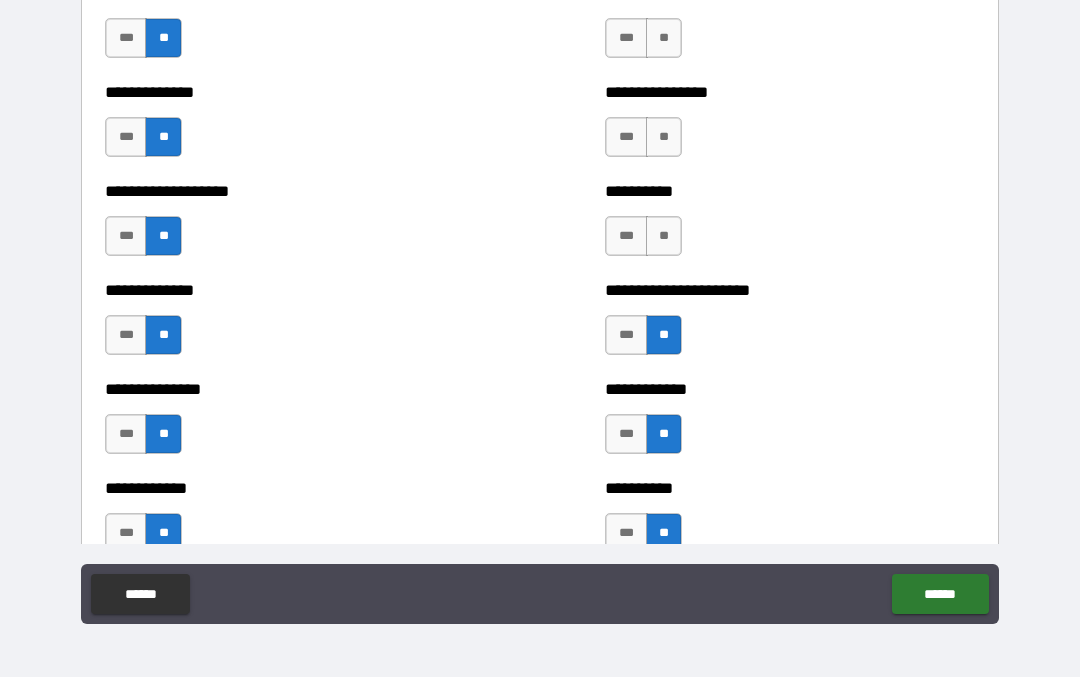 scroll, scrollTop: 5475, scrollLeft: 0, axis: vertical 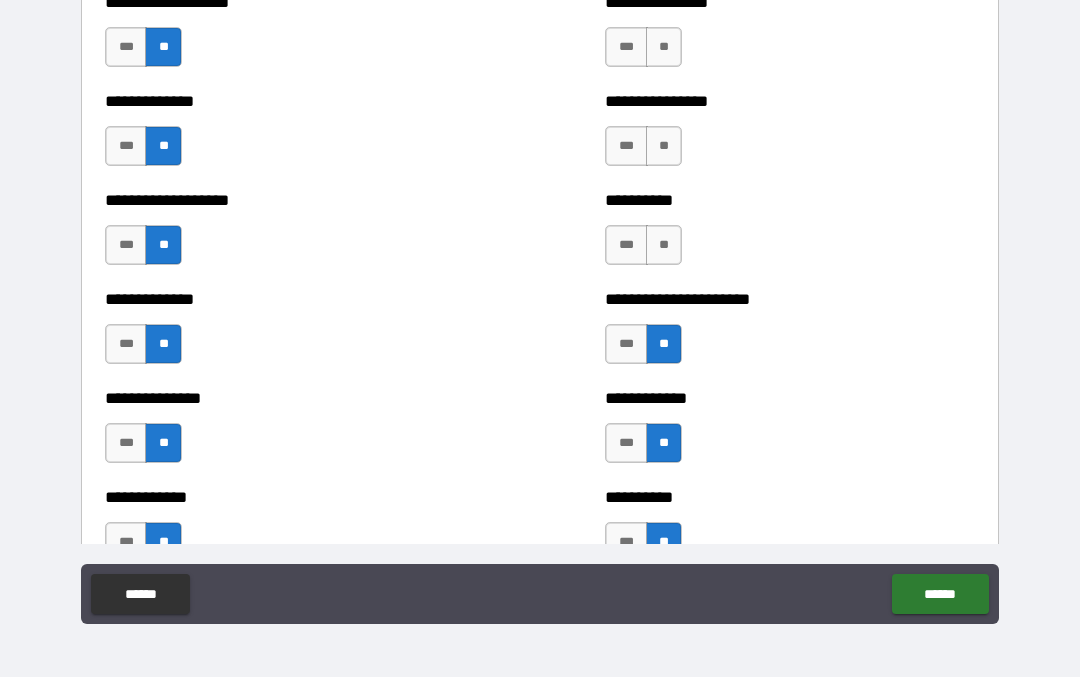 click on "**" at bounding box center [664, 246] 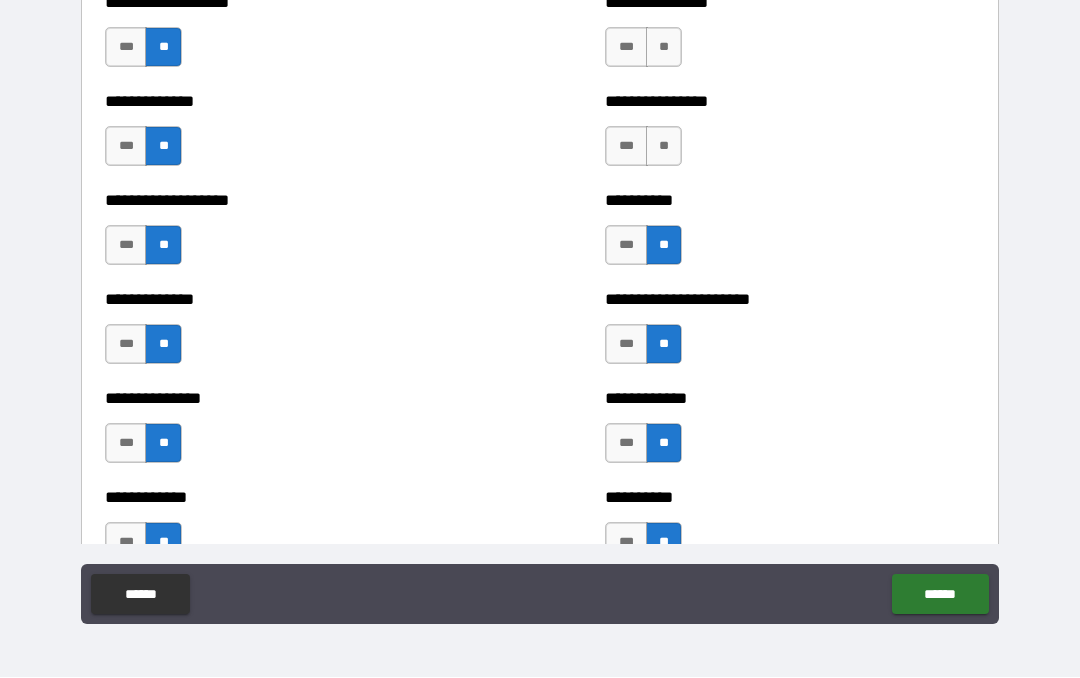 click on "**" at bounding box center [664, 147] 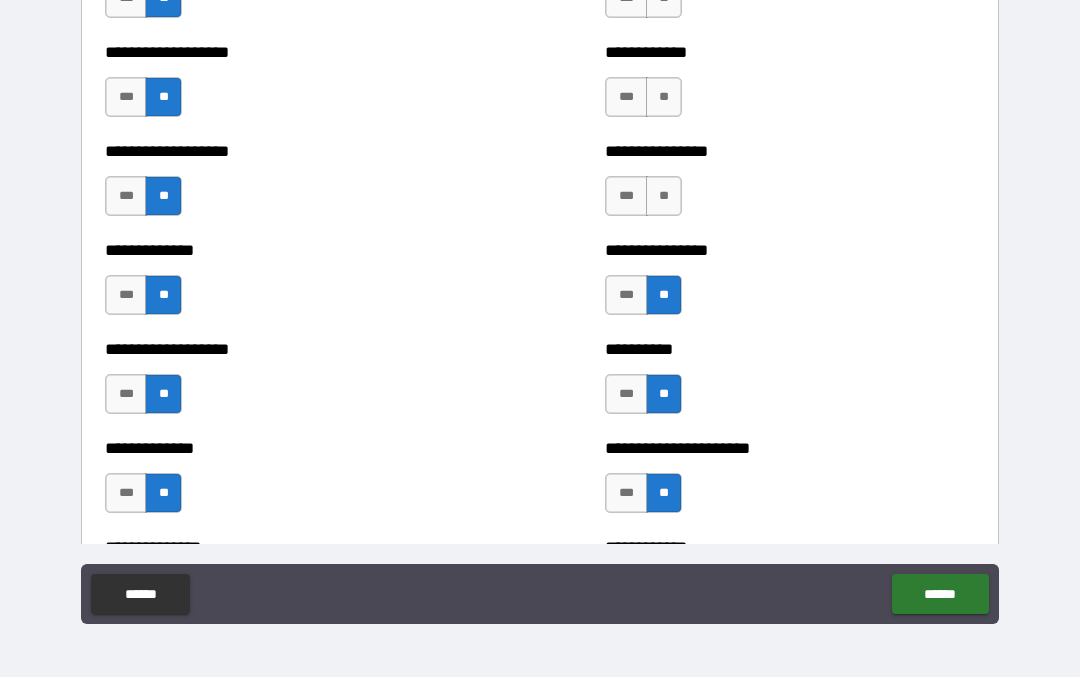 scroll, scrollTop: 5319, scrollLeft: 0, axis: vertical 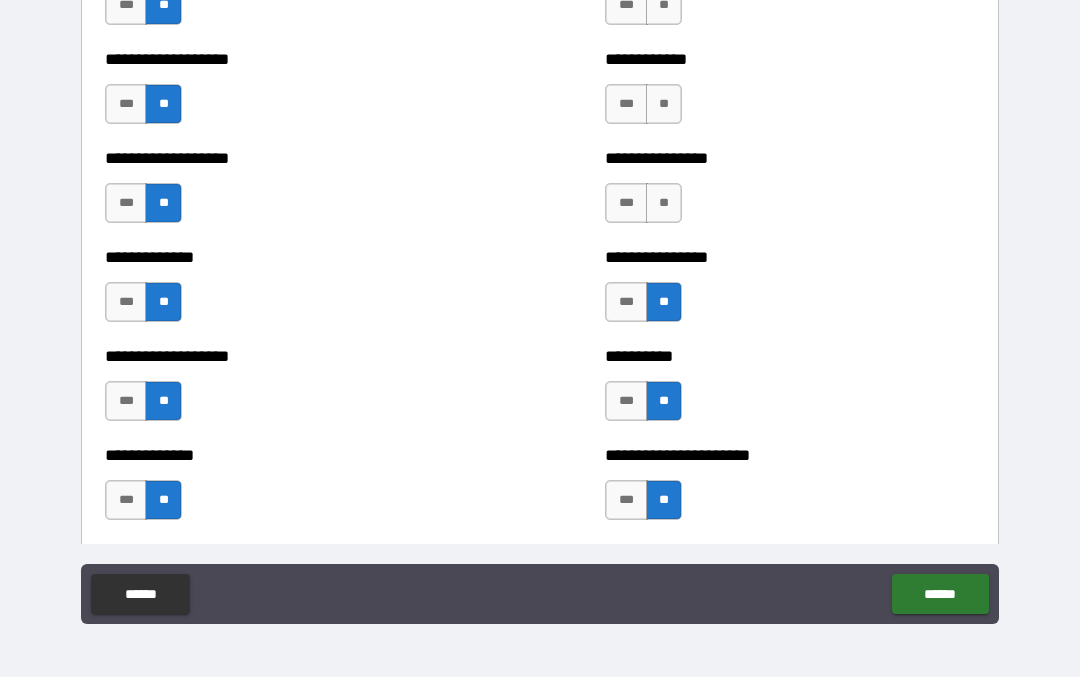 click on "**" at bounding box center (664, 204) 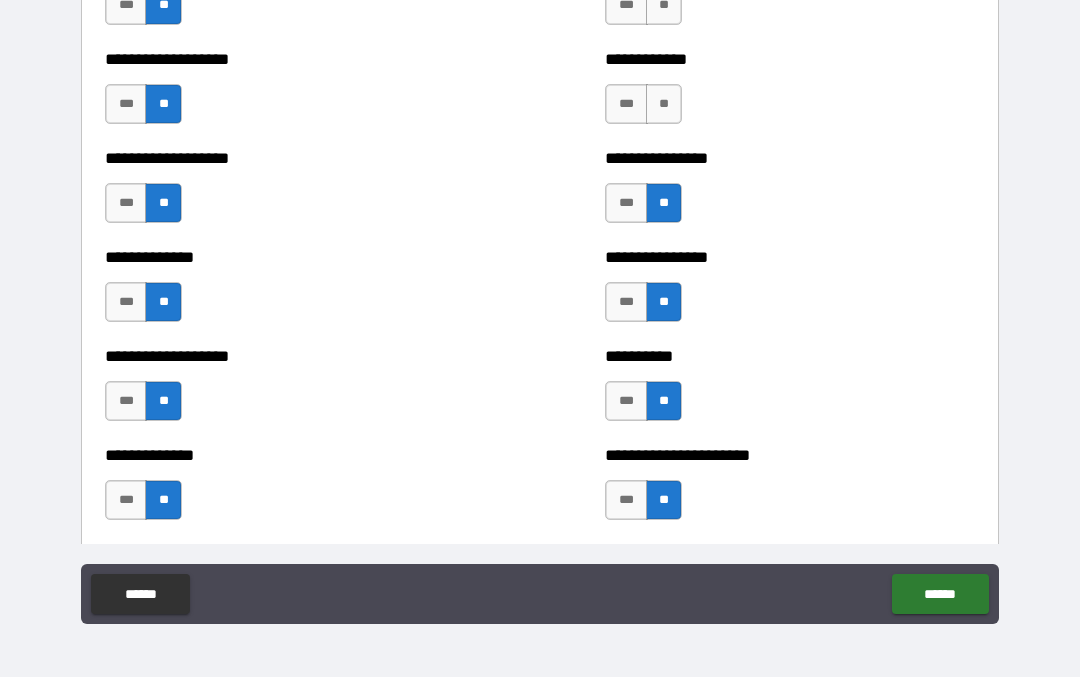 click on "**" at bounding box center (664, 105) 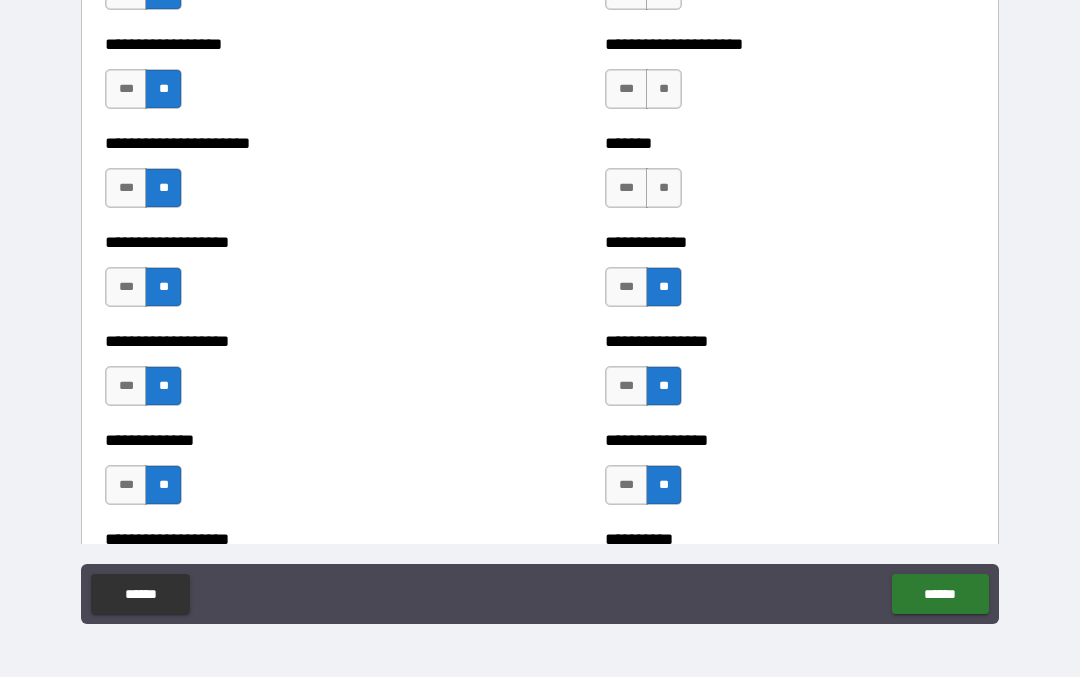 scroll, scrollTop: 5132, scrollLeft: 0, axis: vertical 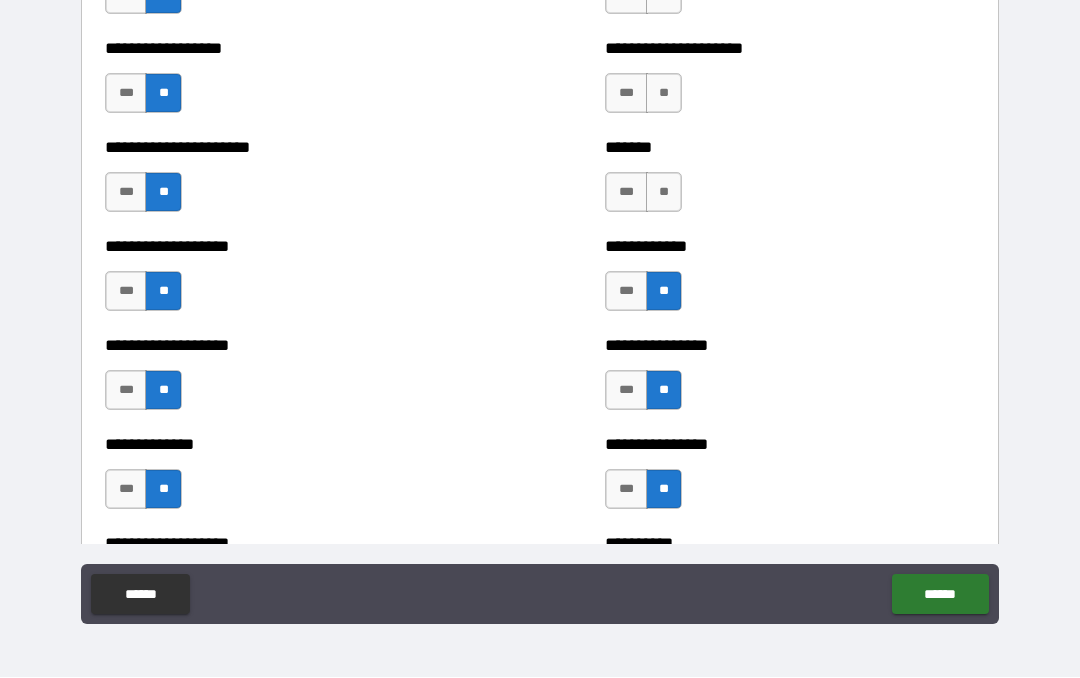 click on "**" at bounding box center (664, 193) 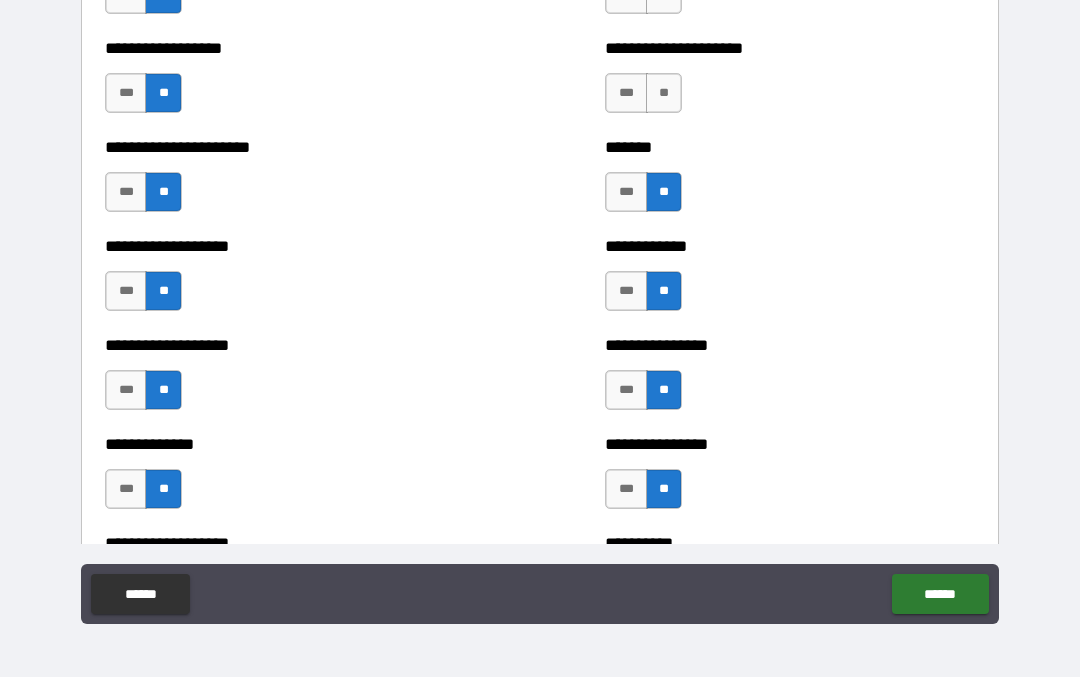 click on "**" at bounding box center (664, 94) 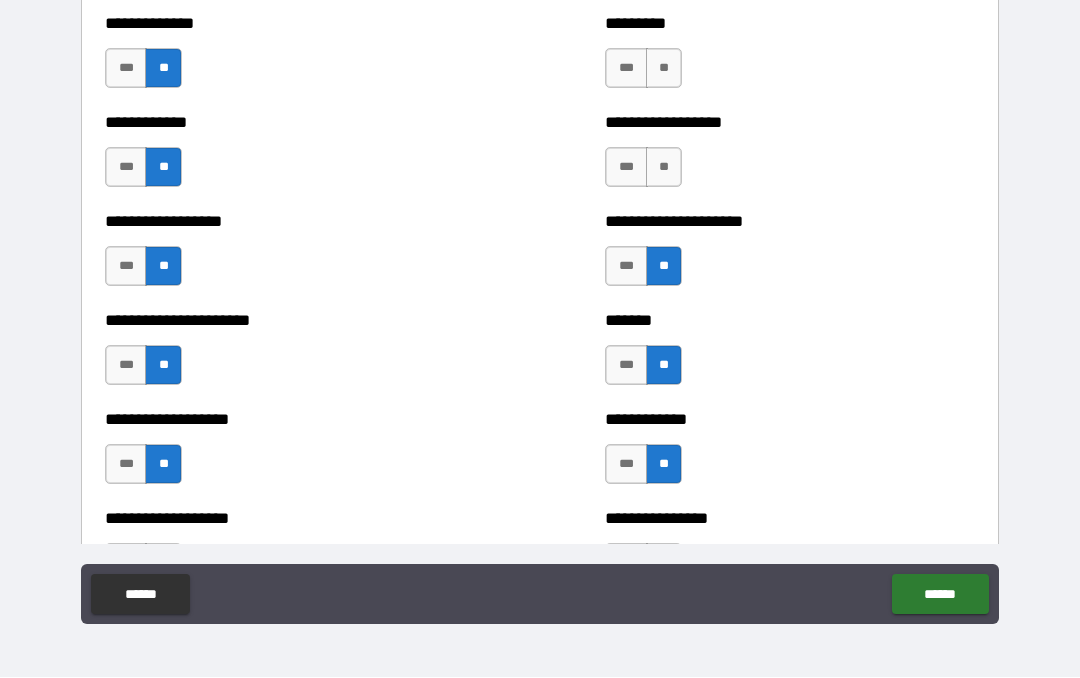 scroll, scrollTop: 4924, scrollLeft: 0, axis: vertical 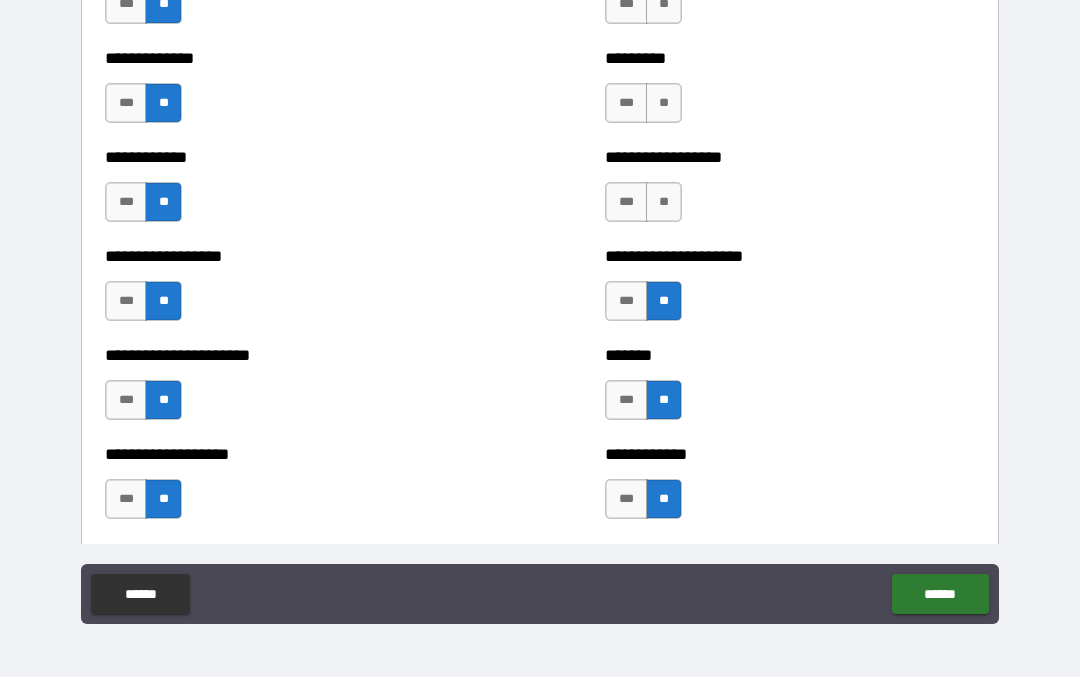 click on "**" at bounding box center [664, 203] 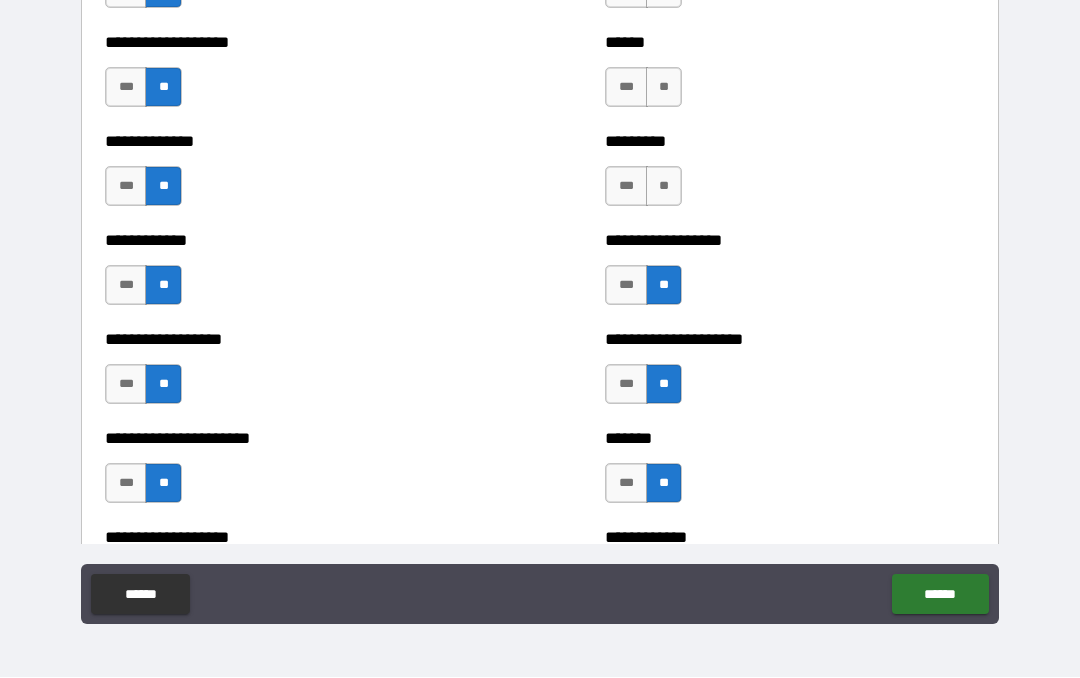 scroll, scrollTop: 4834, scrollLeft: 0, axis: vertical 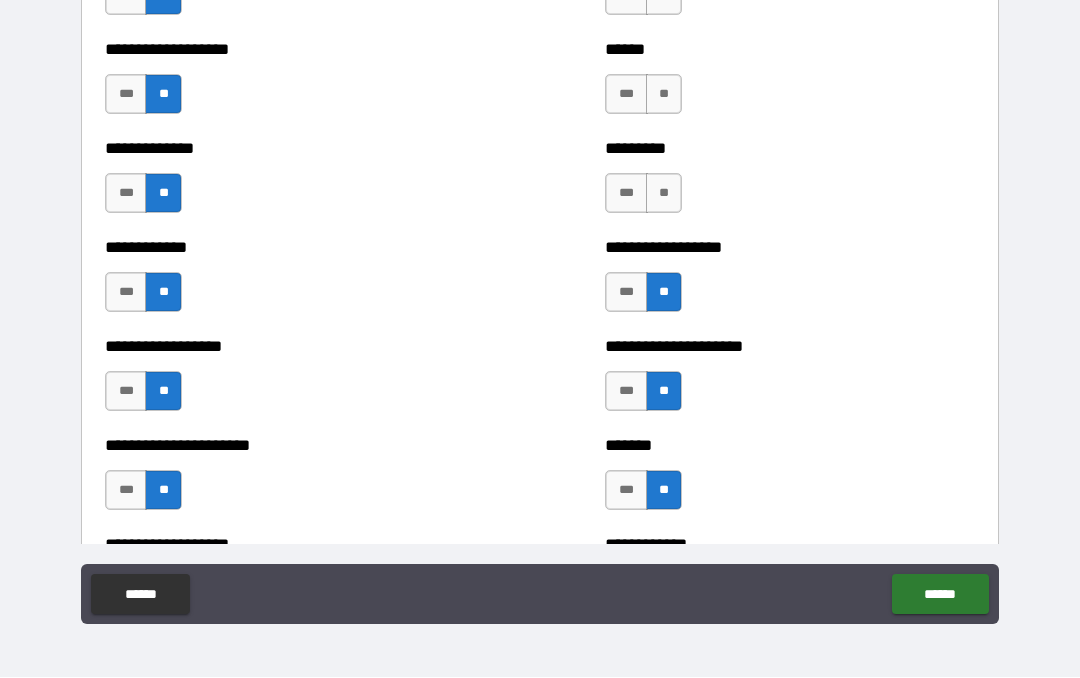 click on "**" at bounding box center [664, 194] 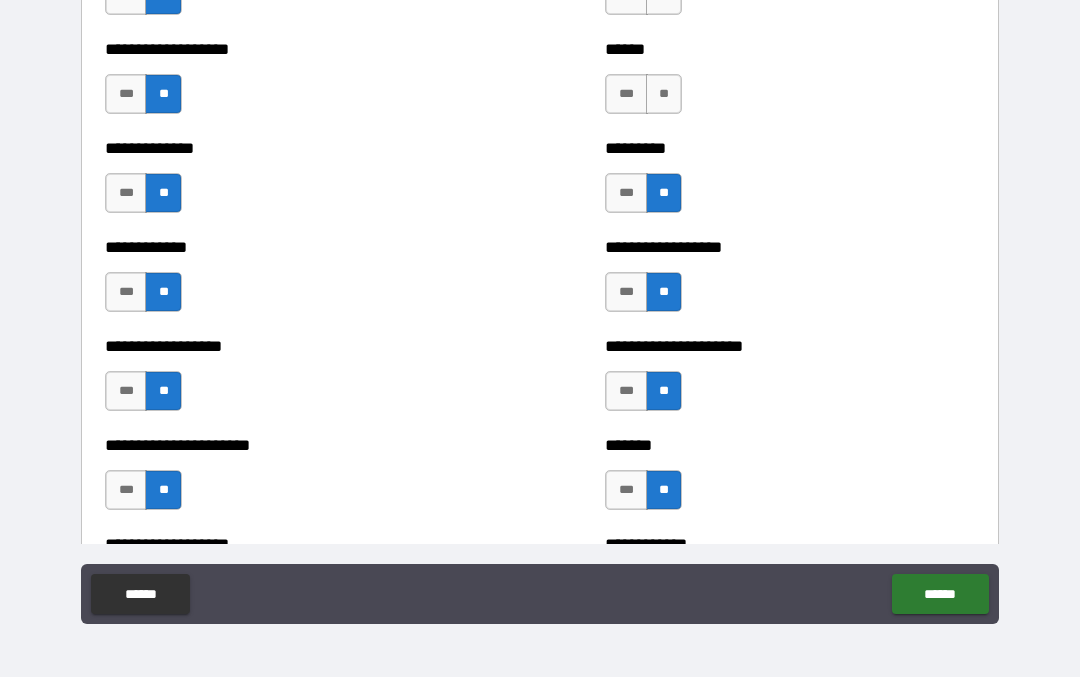 click on "**" at bounding box center [664, 95] 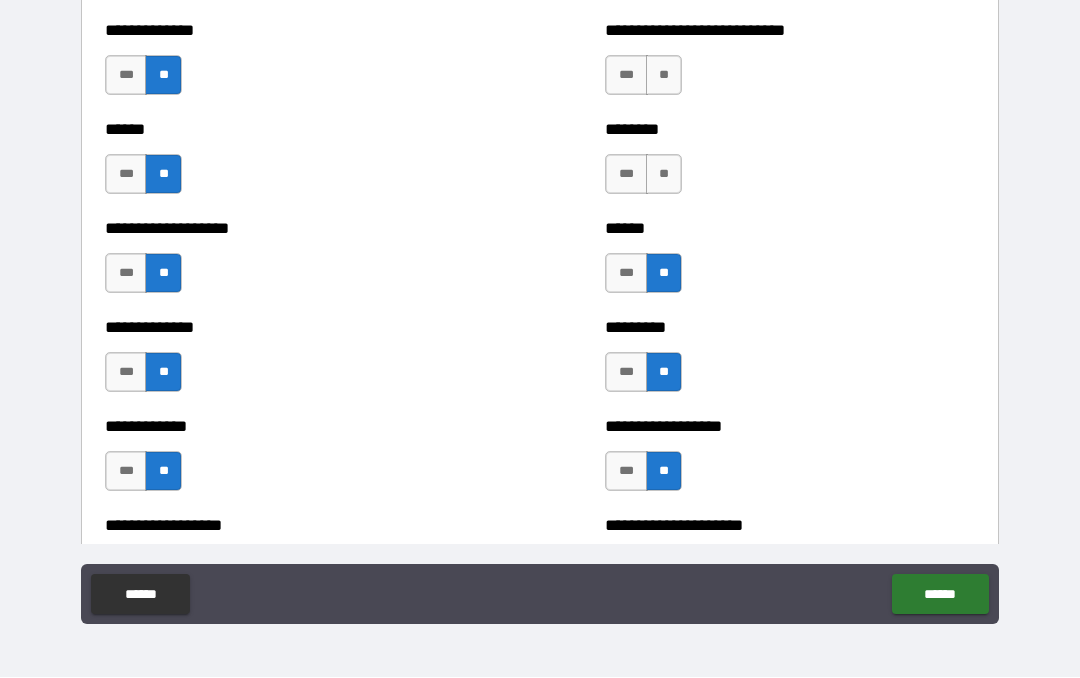 scroll, scrollTop: 4639, scrollLeft: 0, axis: vertical 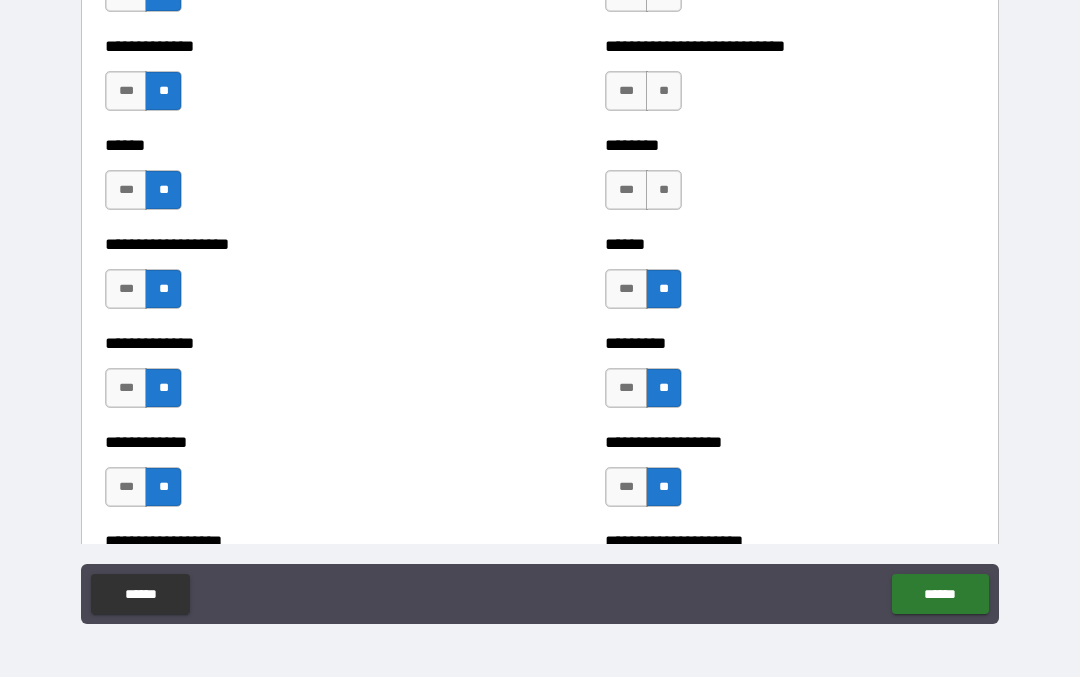 click on "**" at bounding box center [664, 191] 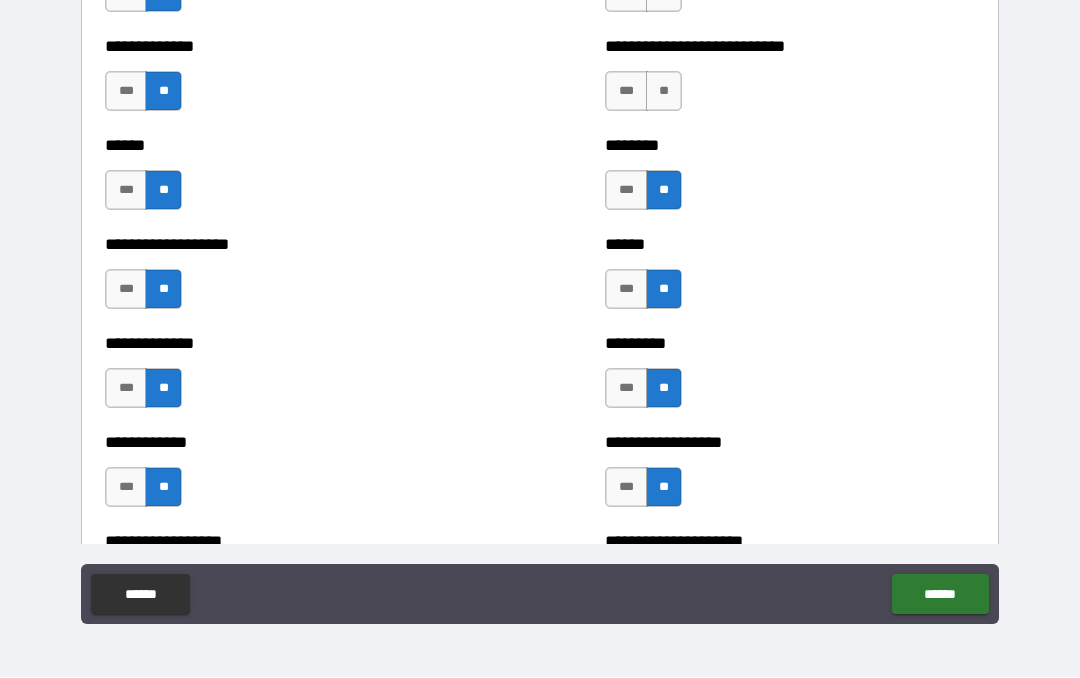 click on "**" at bounding box center [664, 92] 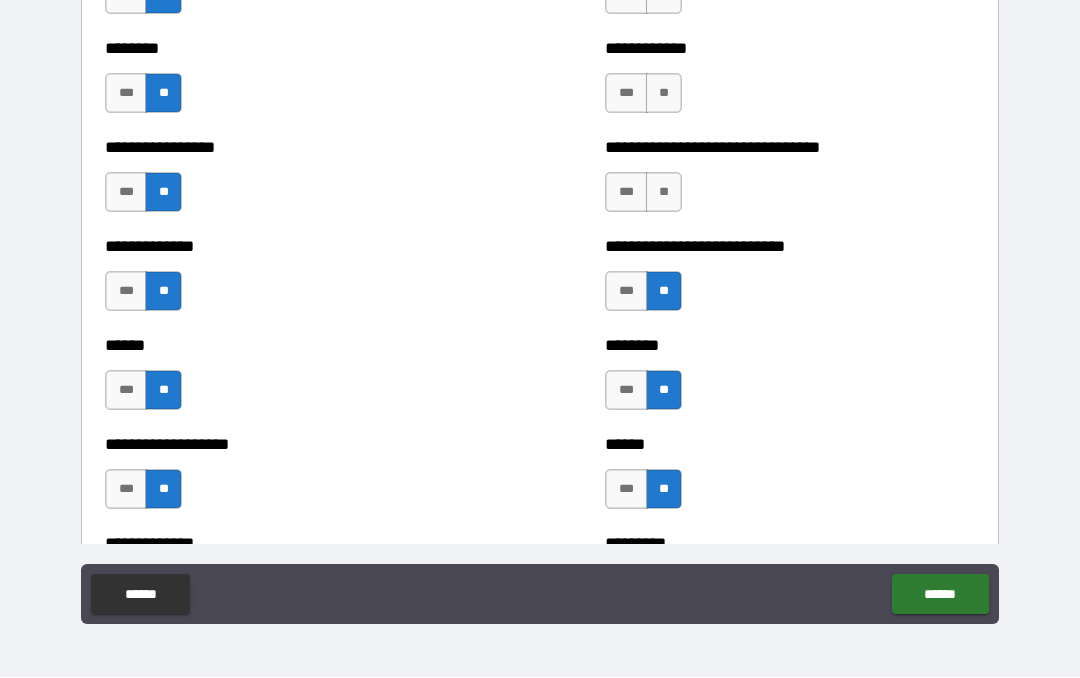 scroll, scrollTop: 4436, scrollLeft: 0, axis: vertical 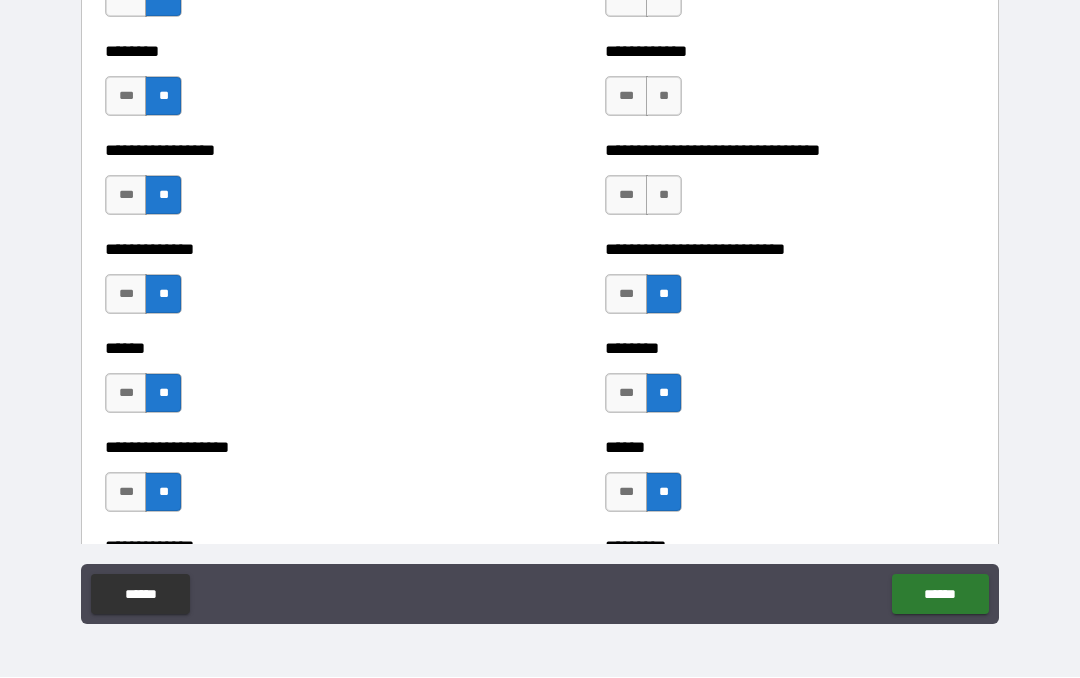 click on "**" at bounding box center [664, 196] 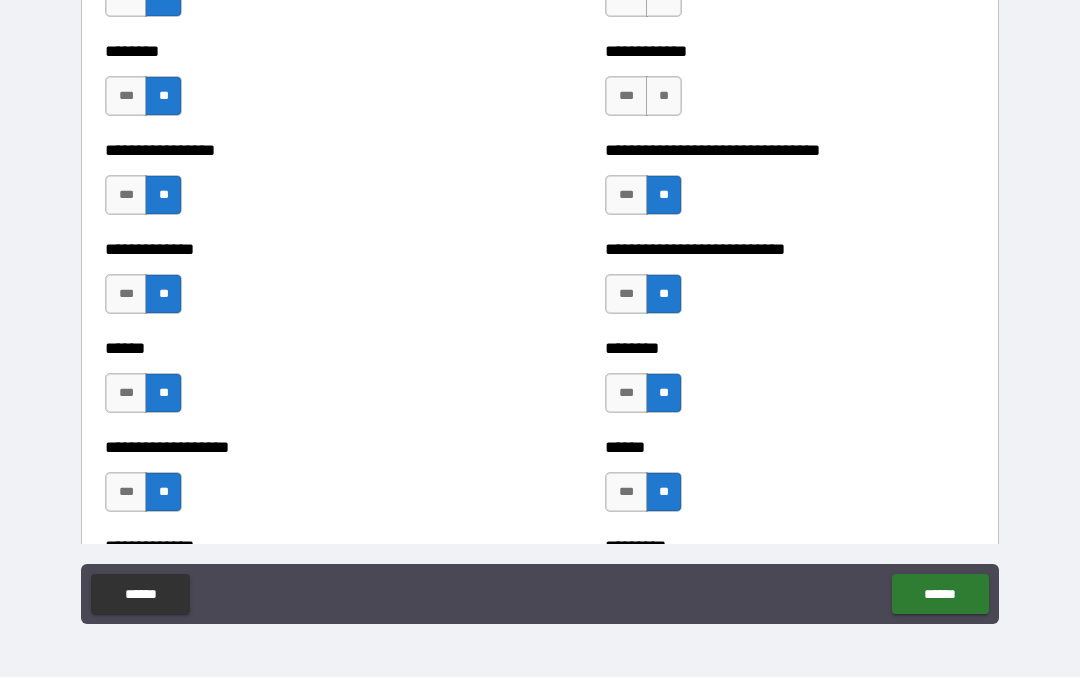 click on "**" at bounding box center [664, 97] 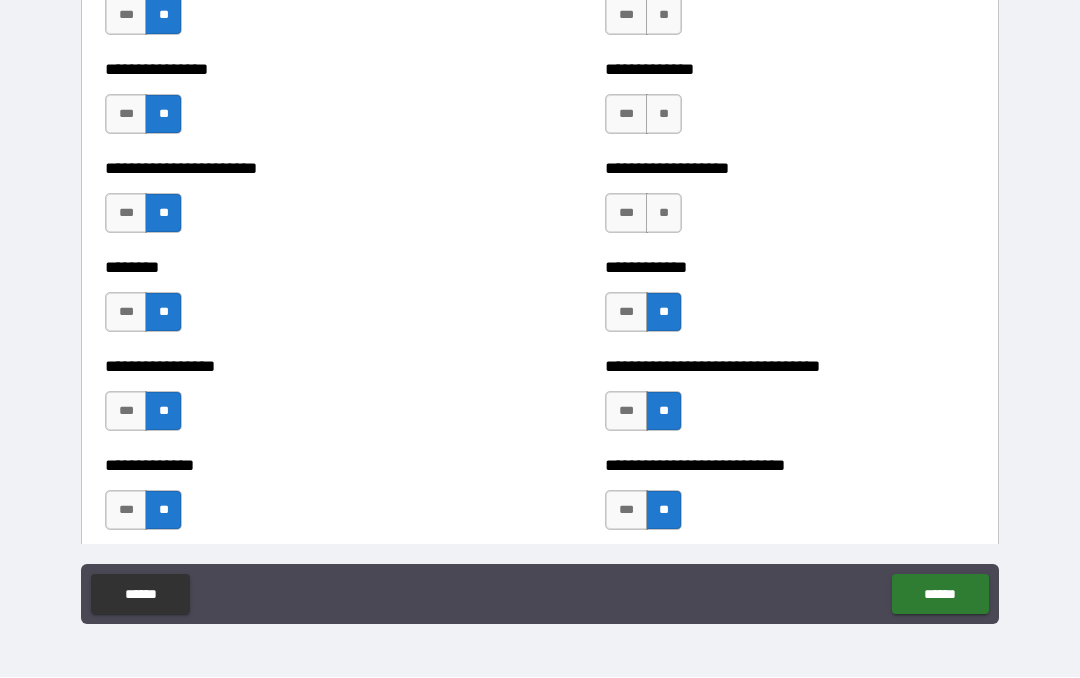 scroll, scrollTop: 4219, scrollLeft: 0, axis: vertical 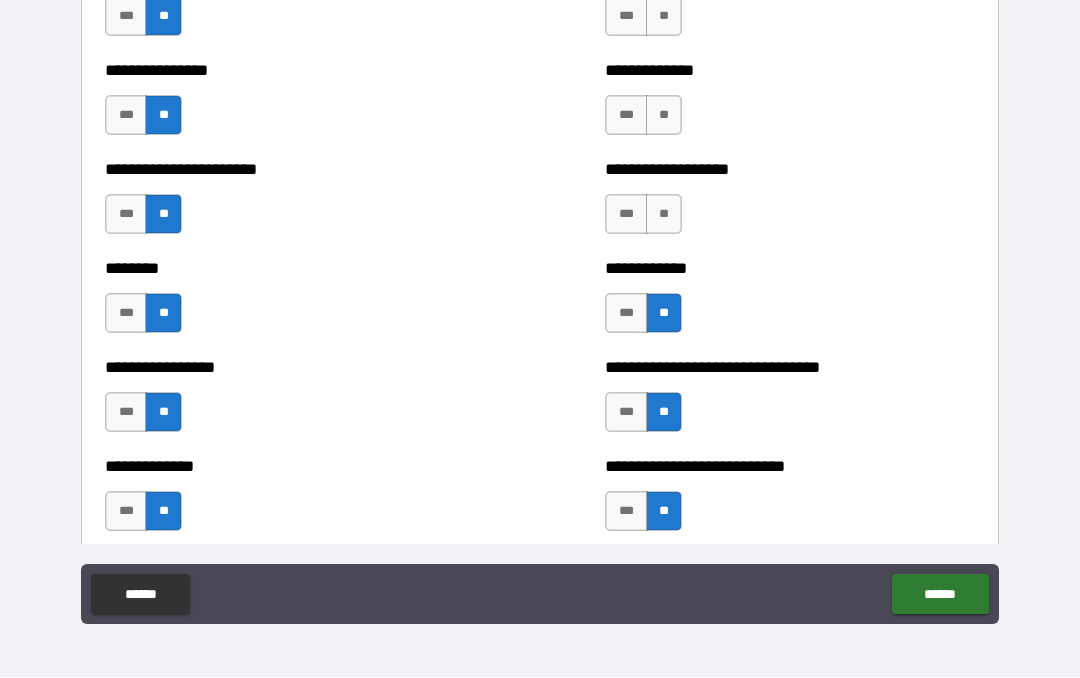 click on "**" at bounding box center [664, 215] 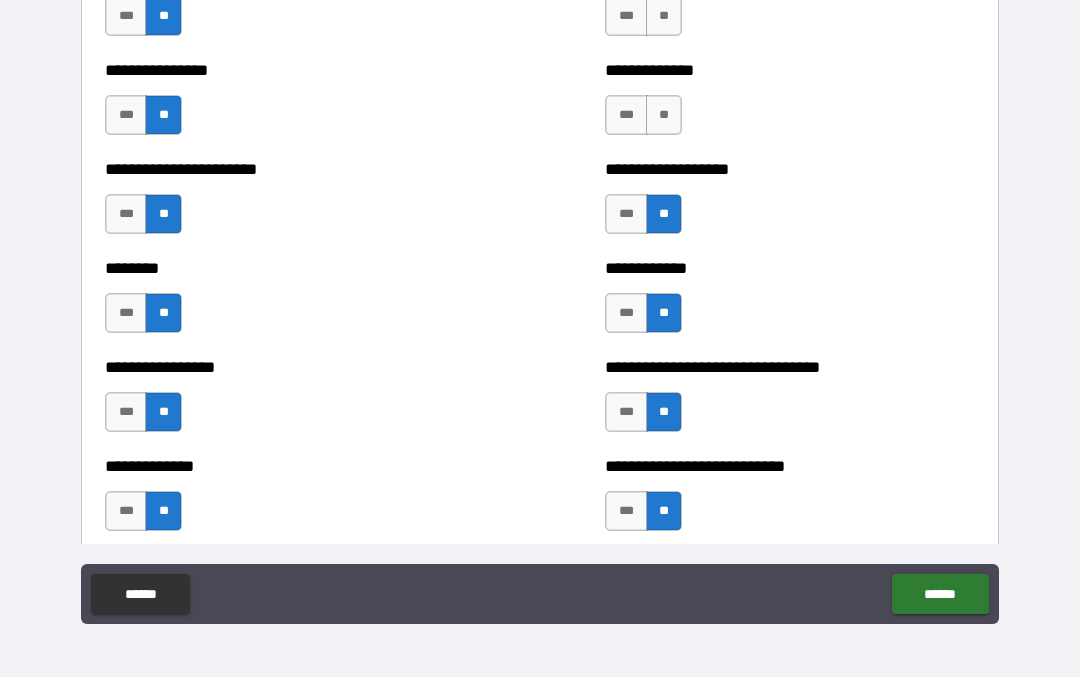 click on "**" at bounding box center (664, 116) 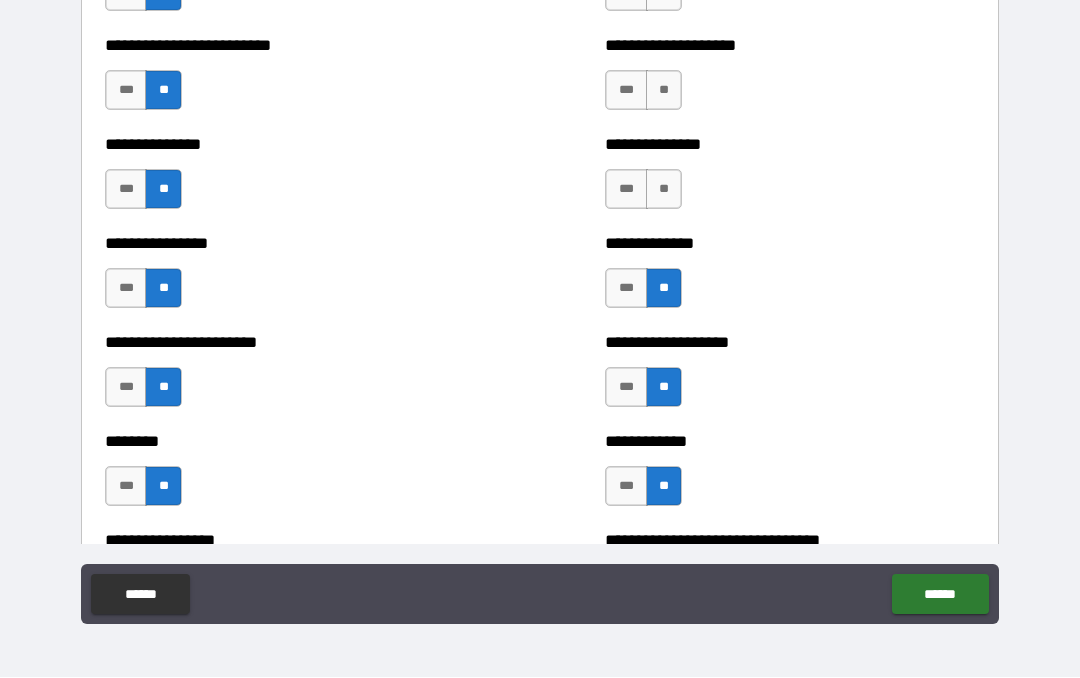 scroll, scrollTop: 4030, scrollLeft: 0, axis: vertical 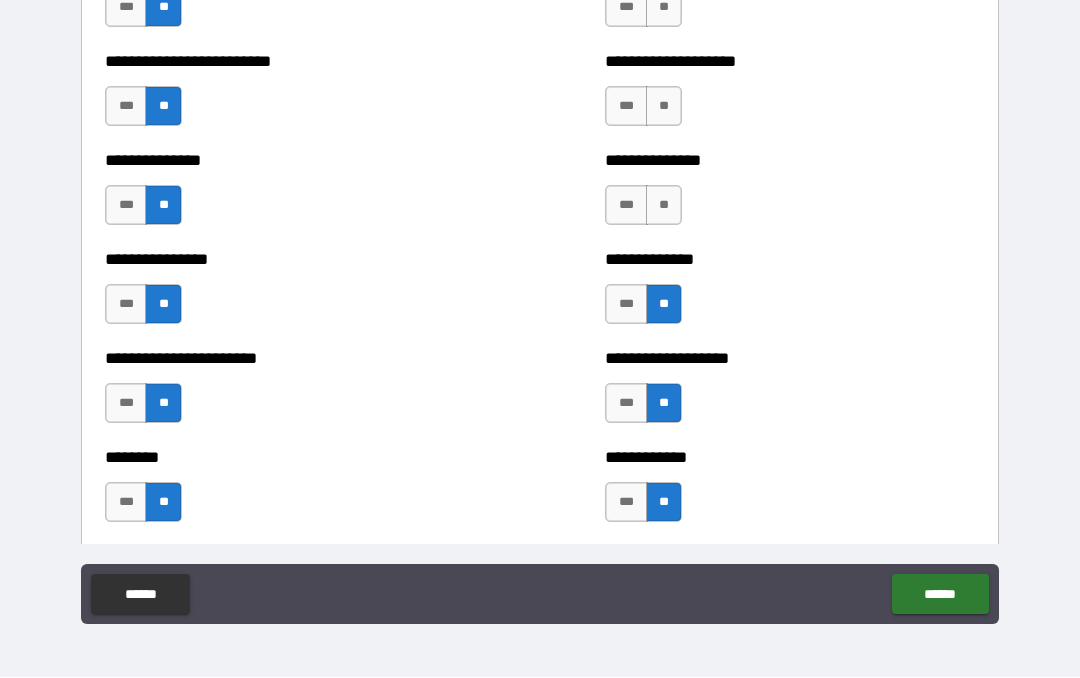 click on "**" at bounding box center (664, 206) 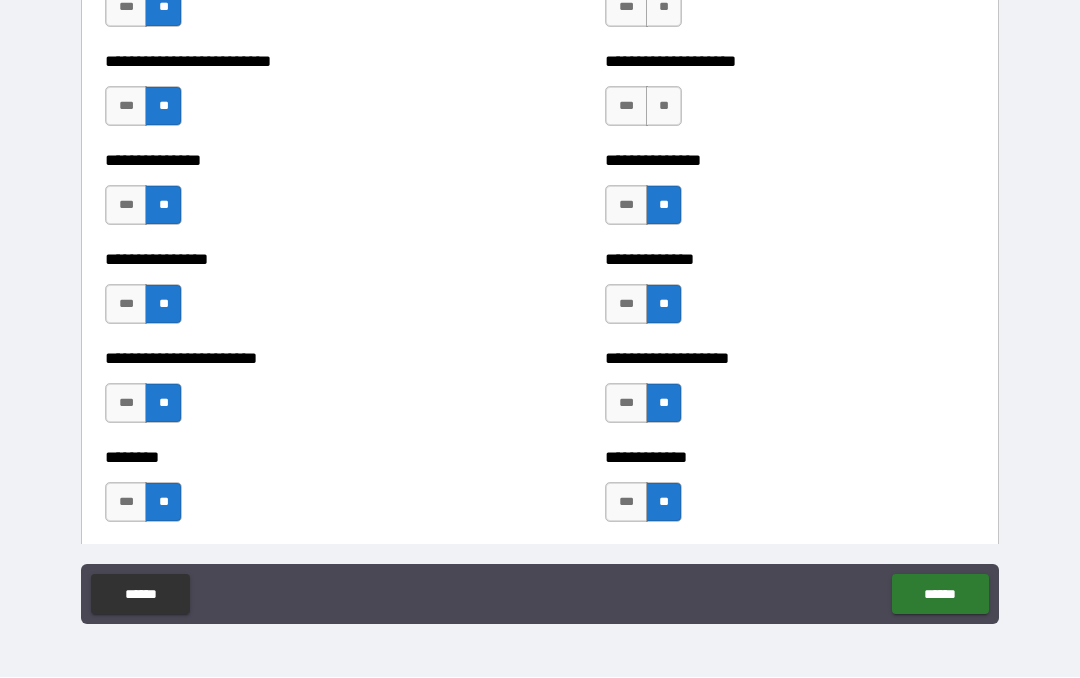 click on "**" at bounding box center (664, 107) 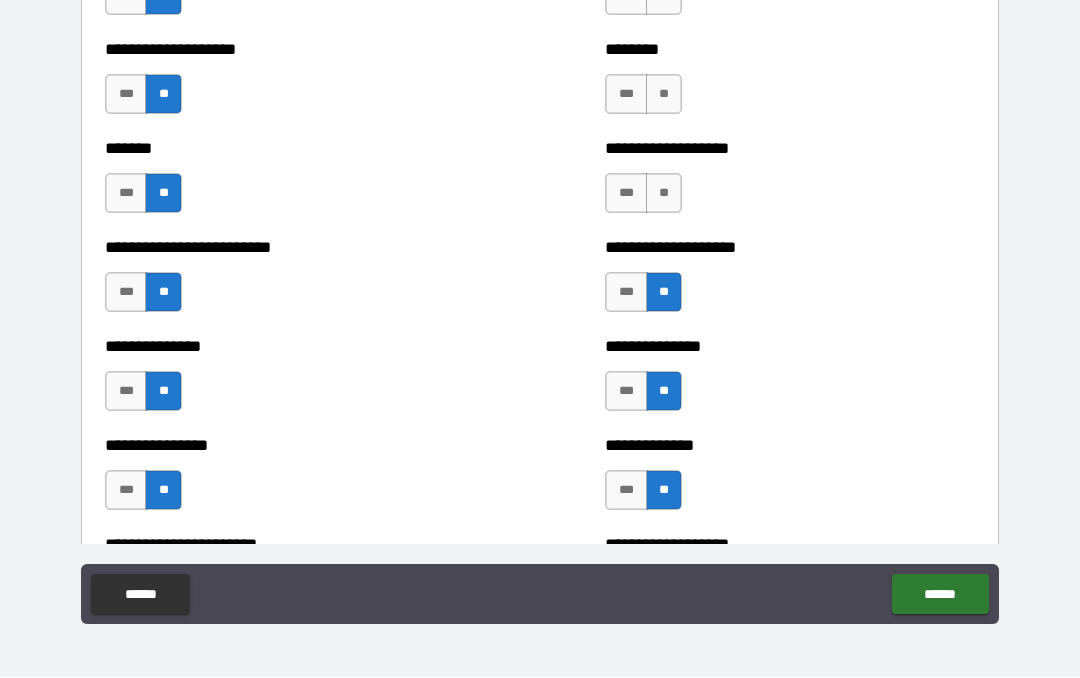 scroll, scrollTop: 3837, scrollLeft: 0, axis: vertical 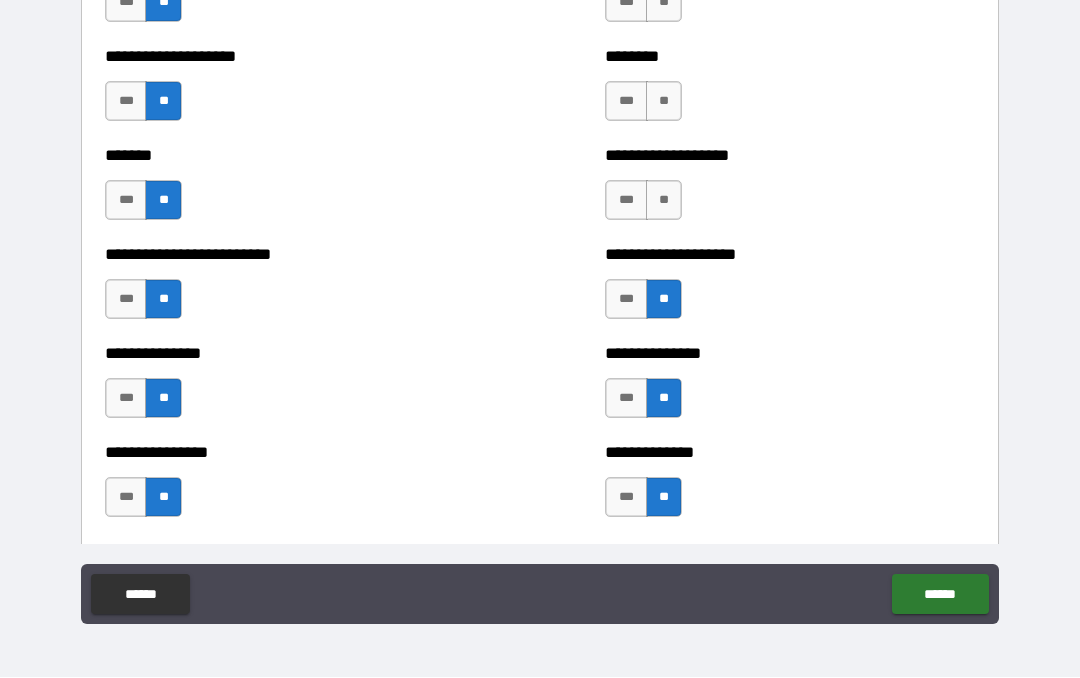 click on "**" at bounding box center [664, 201] 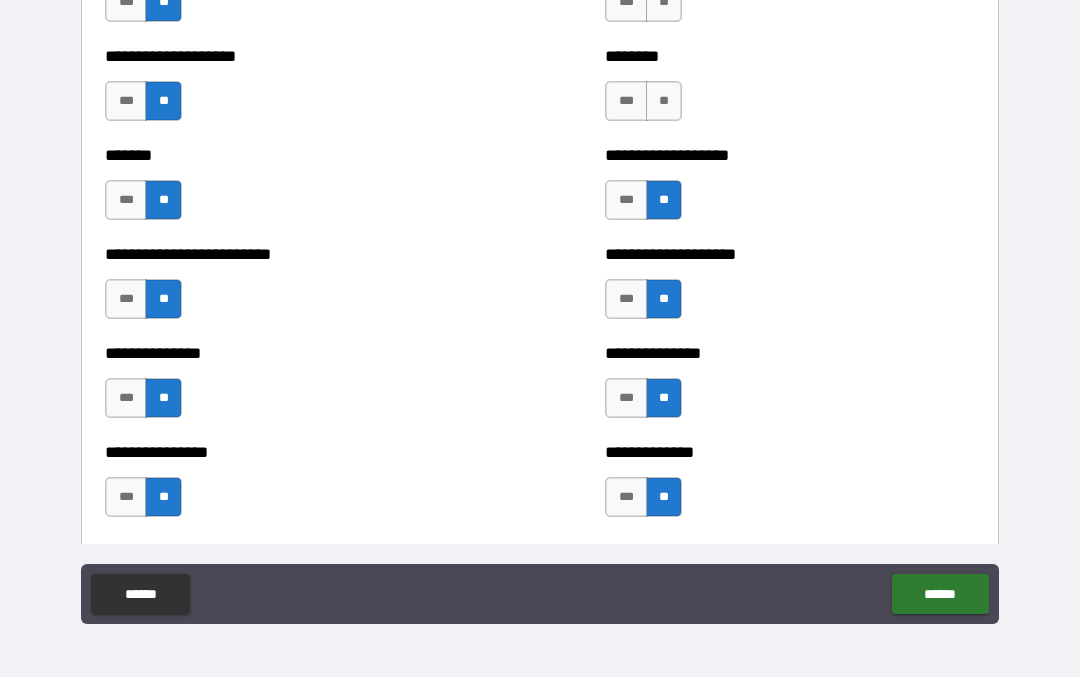 click on "**" at bounding box center [664, 102] 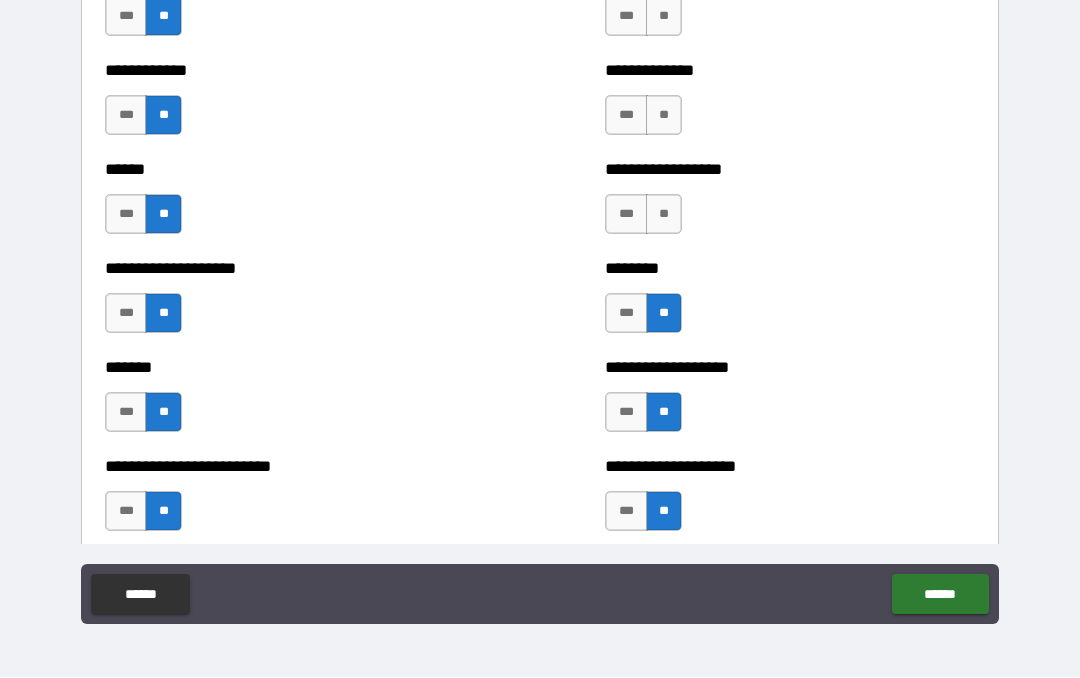 scroll, scrollTop: 3623, scrollLeft: 0, axis: vertical 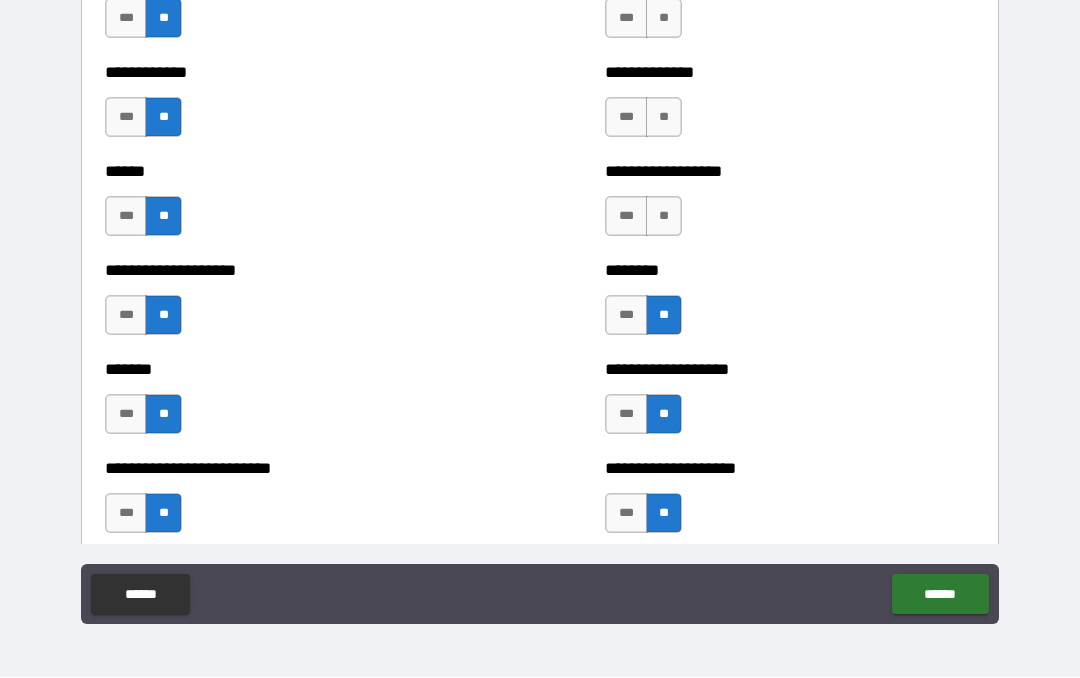 click on "**" at bounding box center (664, 217) 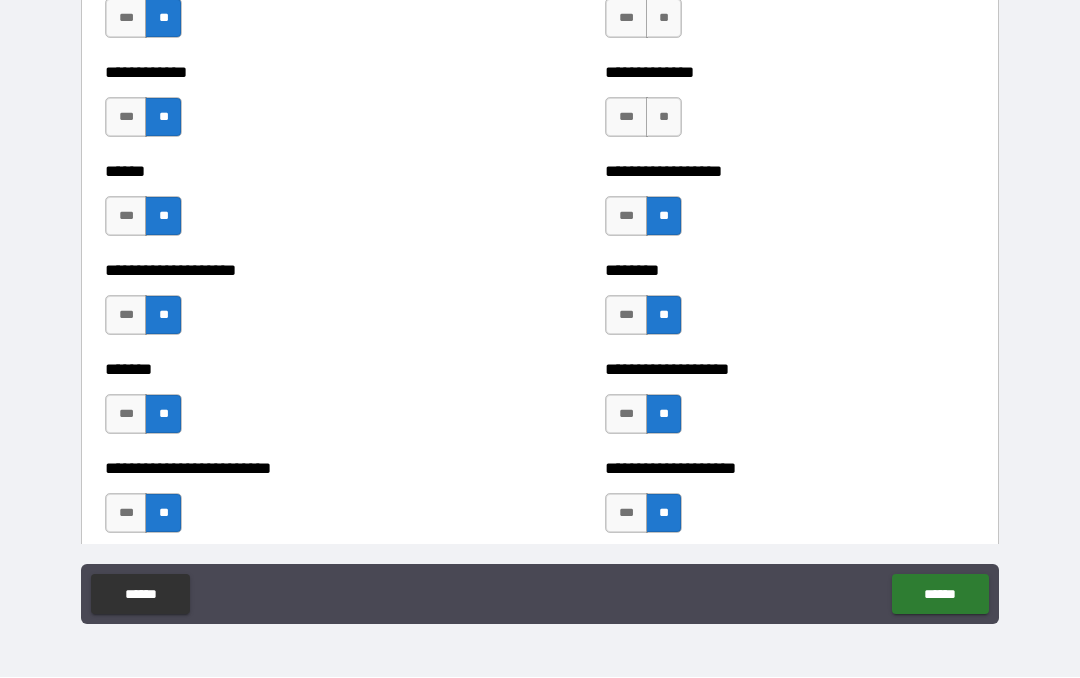 click on "**" at bounding box center [664, 118] 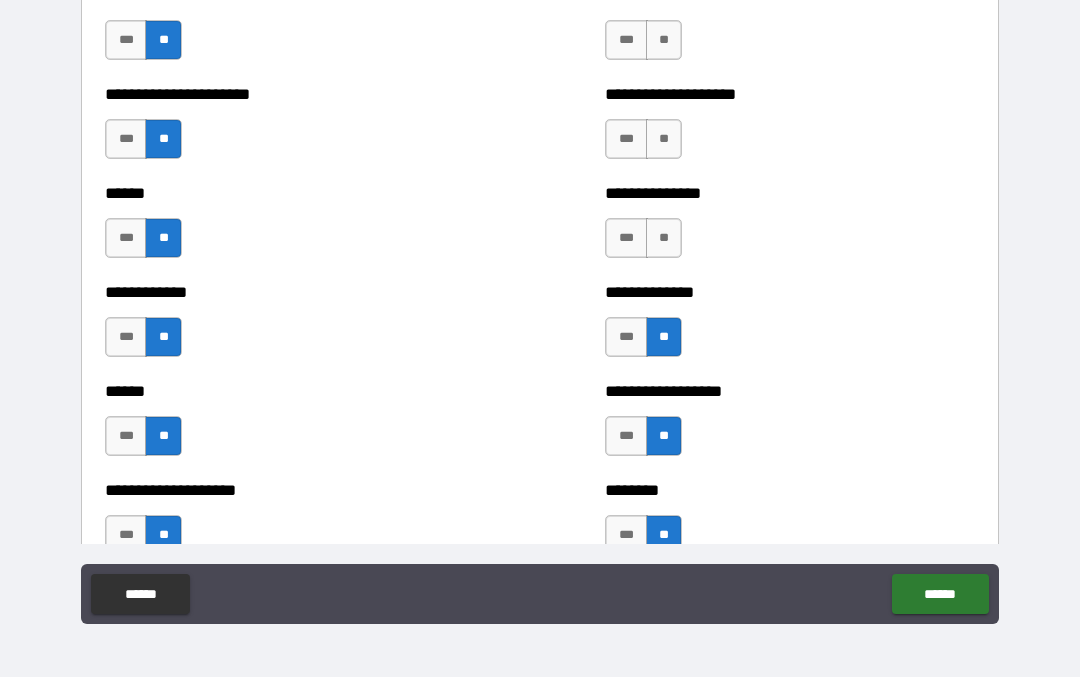 scroll, scrollTop: 3395, scrollLeft: 0, axis: vertical 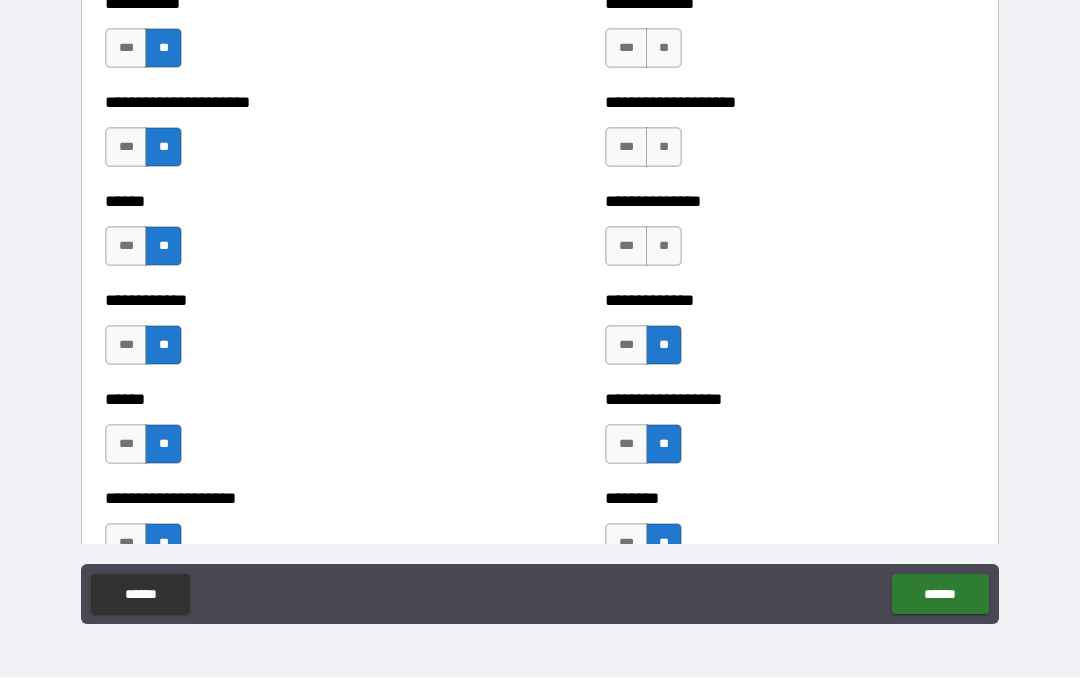 click on "**" at bounding box center (664, 247) 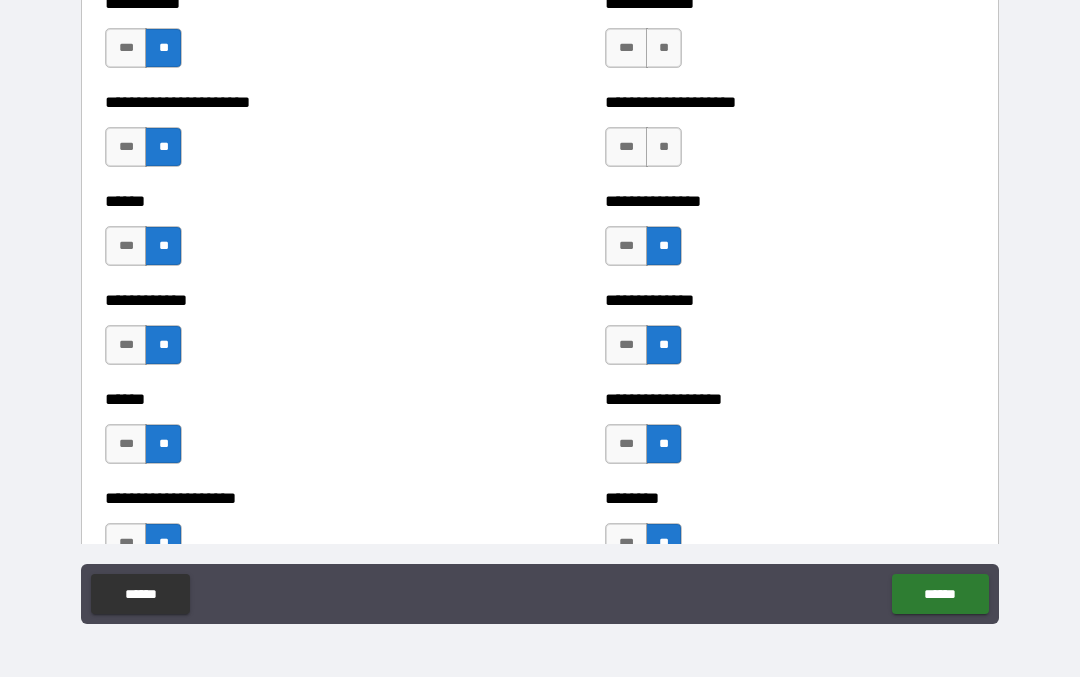 click on "**" at bounding box center (664, 148) 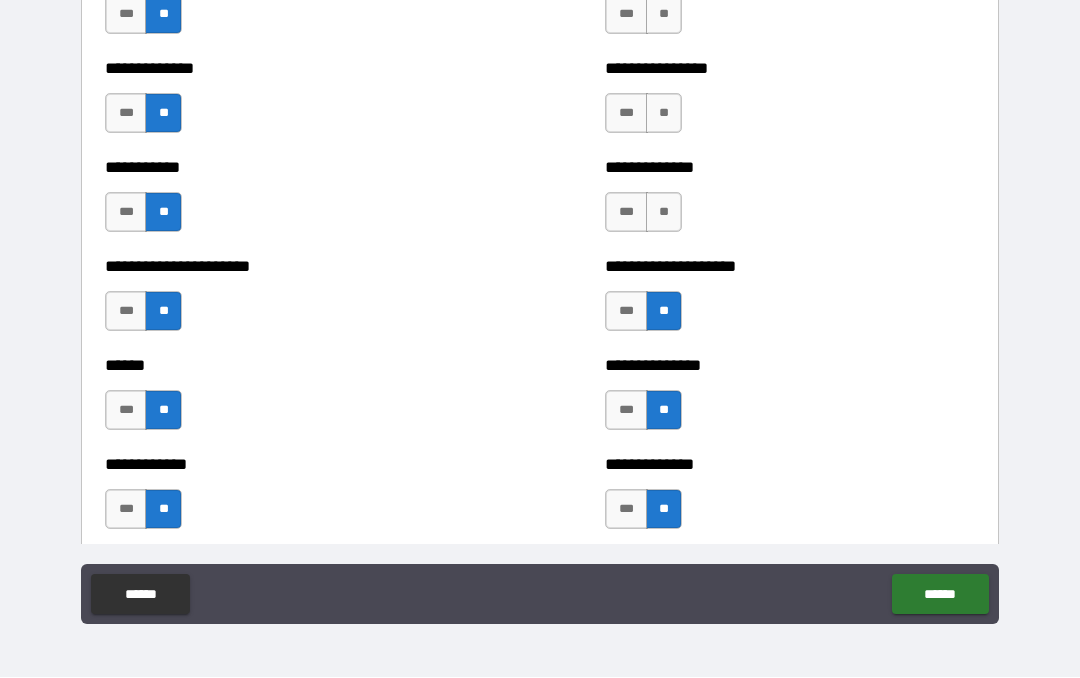 scroll, scrollTop: 3212, scrollLeft: 0, axis: vertical 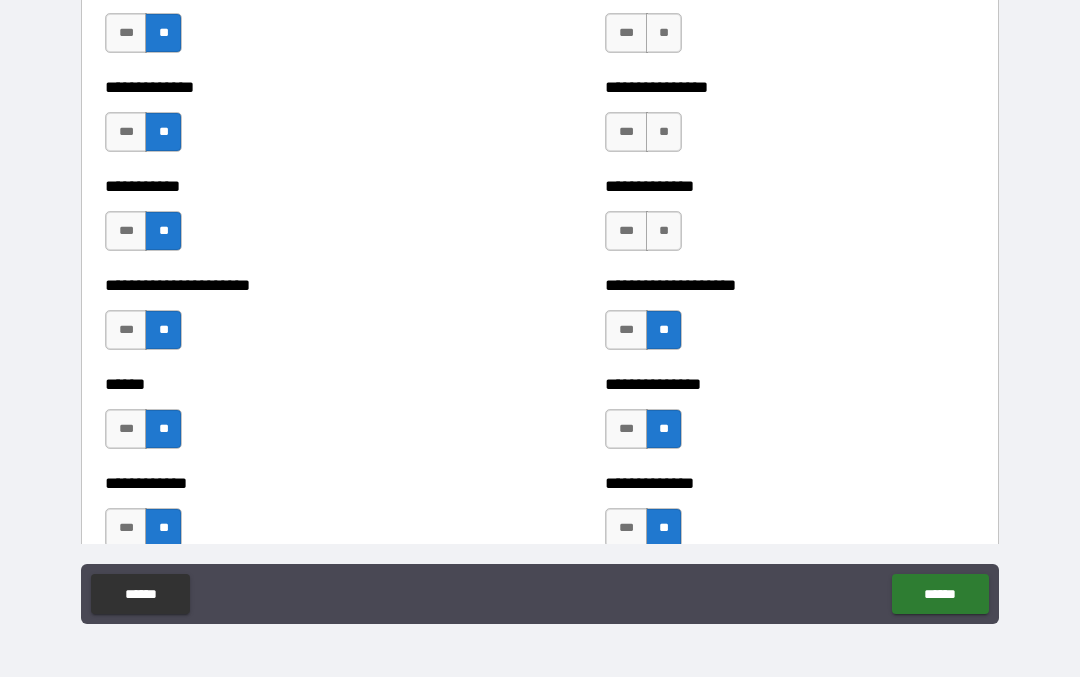 click on "**" at bounding box center (664, 232) 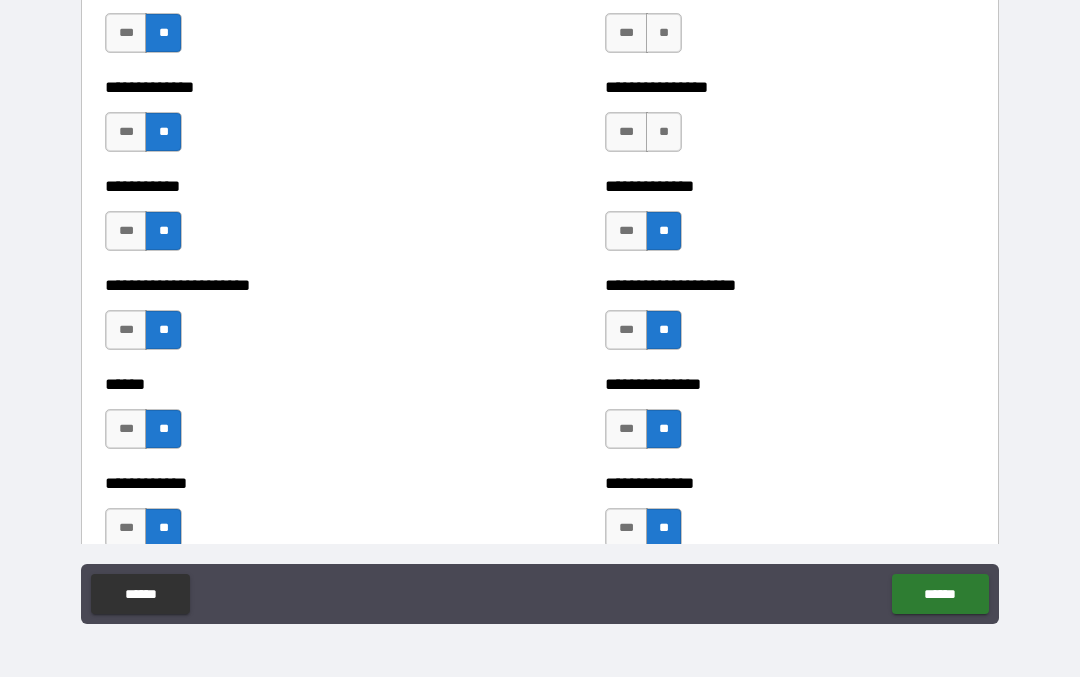 click on "**" at bounding box center (664, 133) 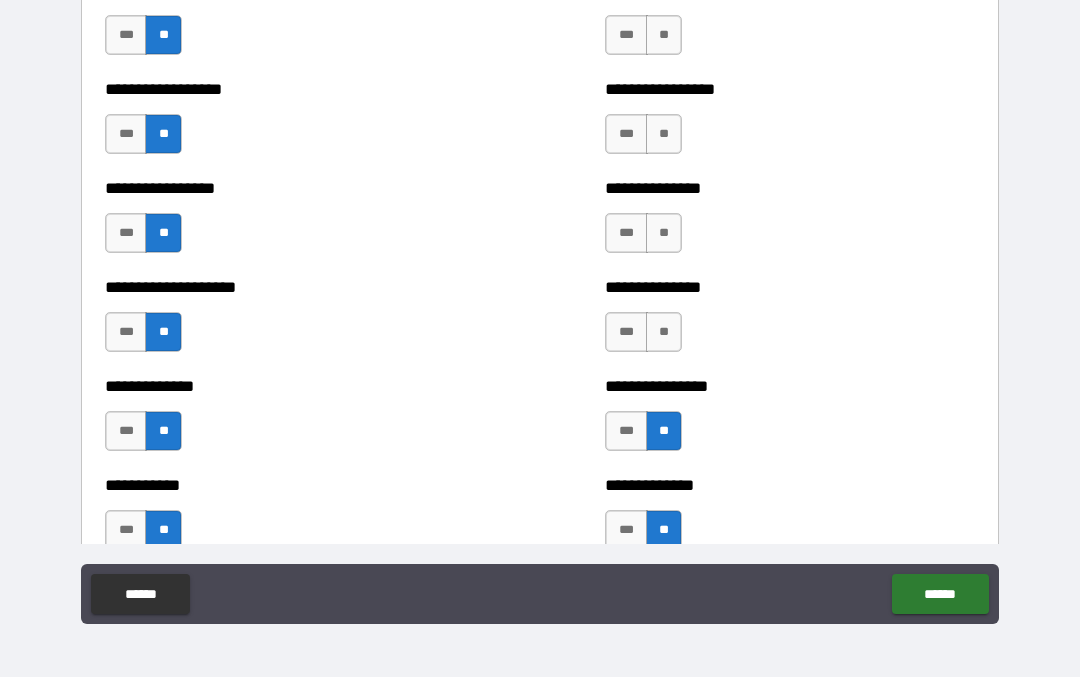 scroll, scrollTop: 2905, scrollLeft: 0, axis: vertical 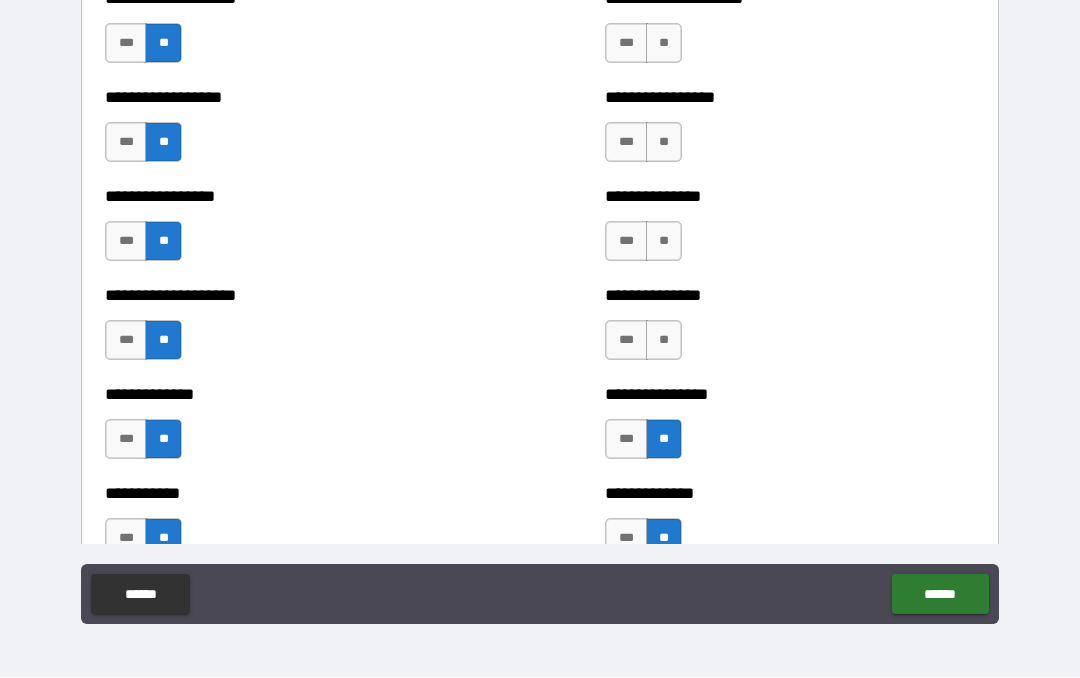 click on "**" at bounding box center (664, 242) 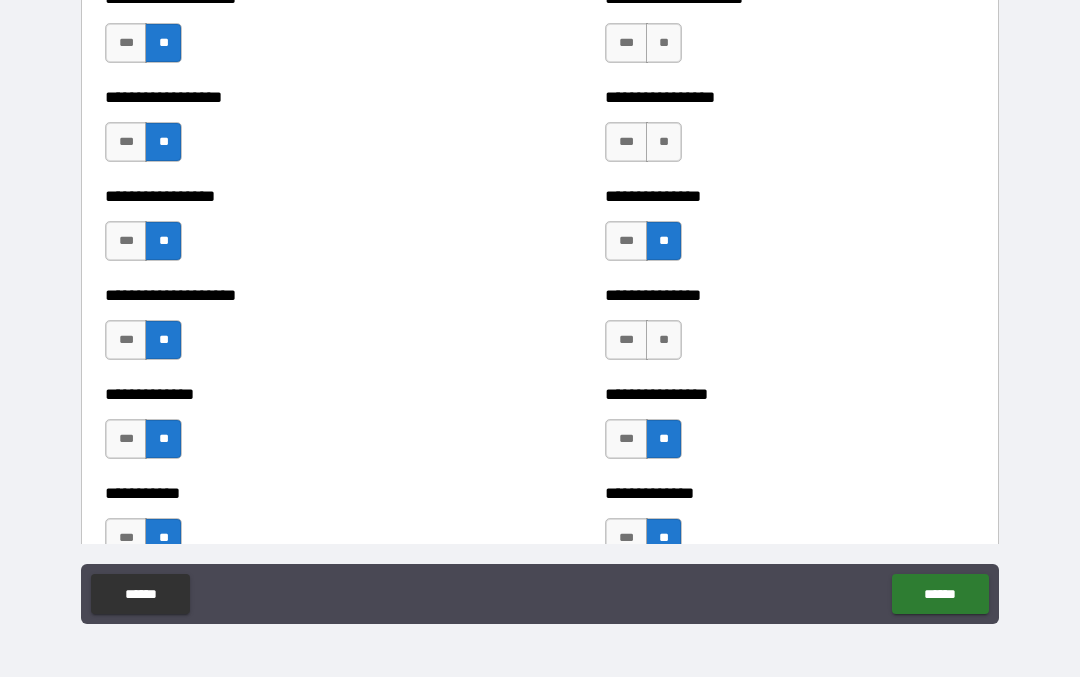 click on "**" at bounding box center (664, 143) 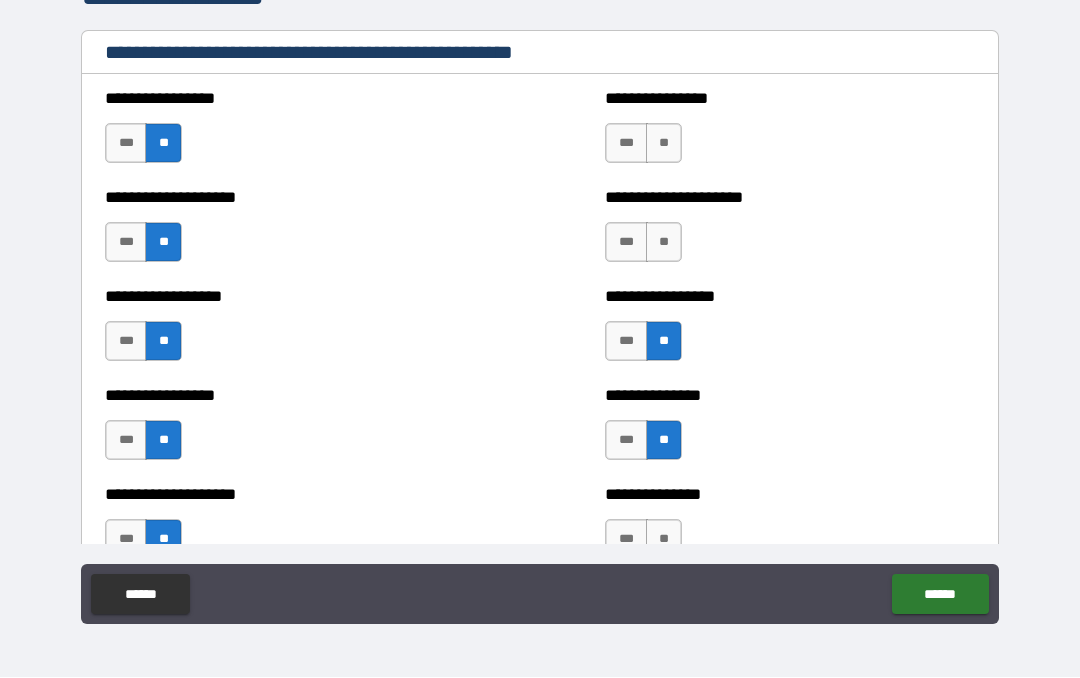 scroll, scrollTop: 2704, scrollLeft: 0, axis: vertical 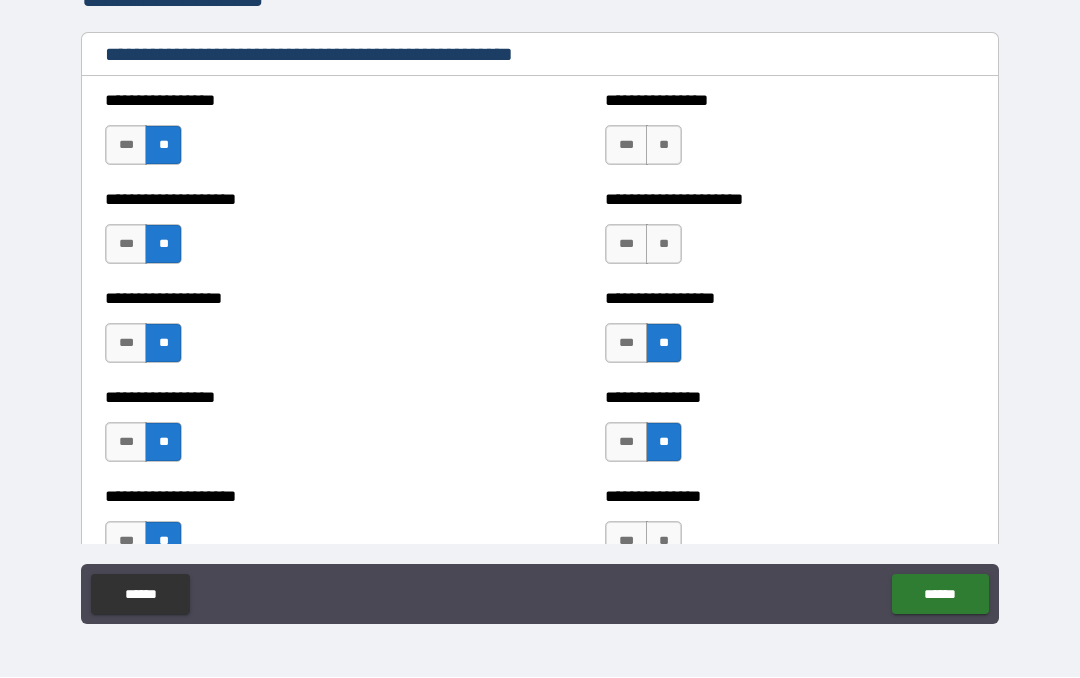 click on "**" at bounding box center (664, 245) 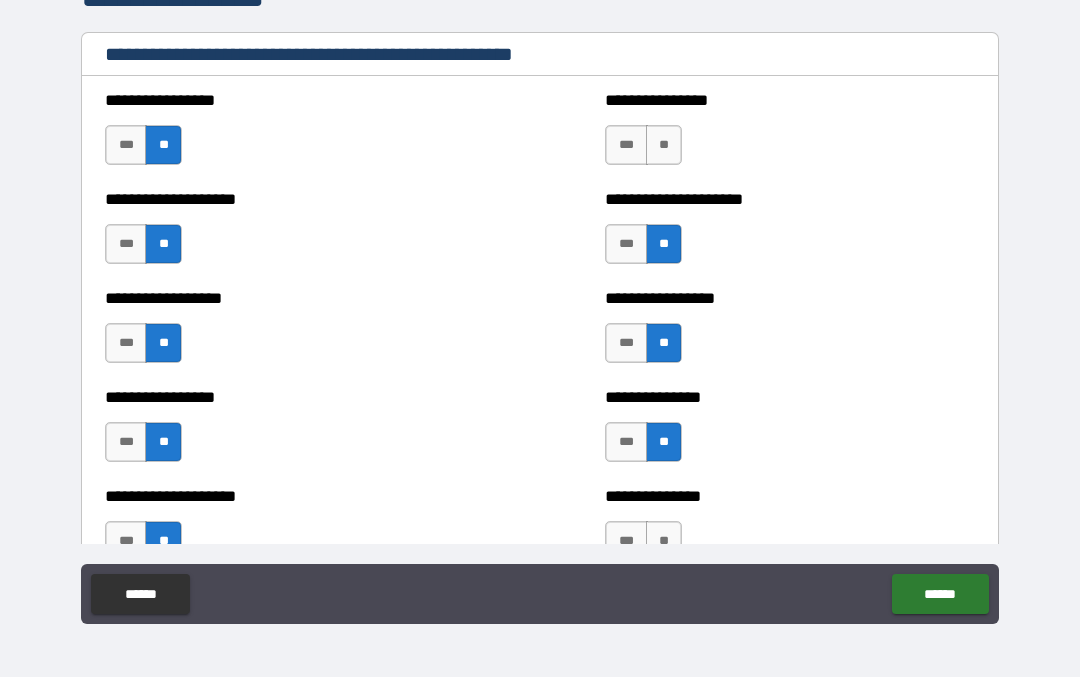 click on "**" at bounding box center [664, 146] 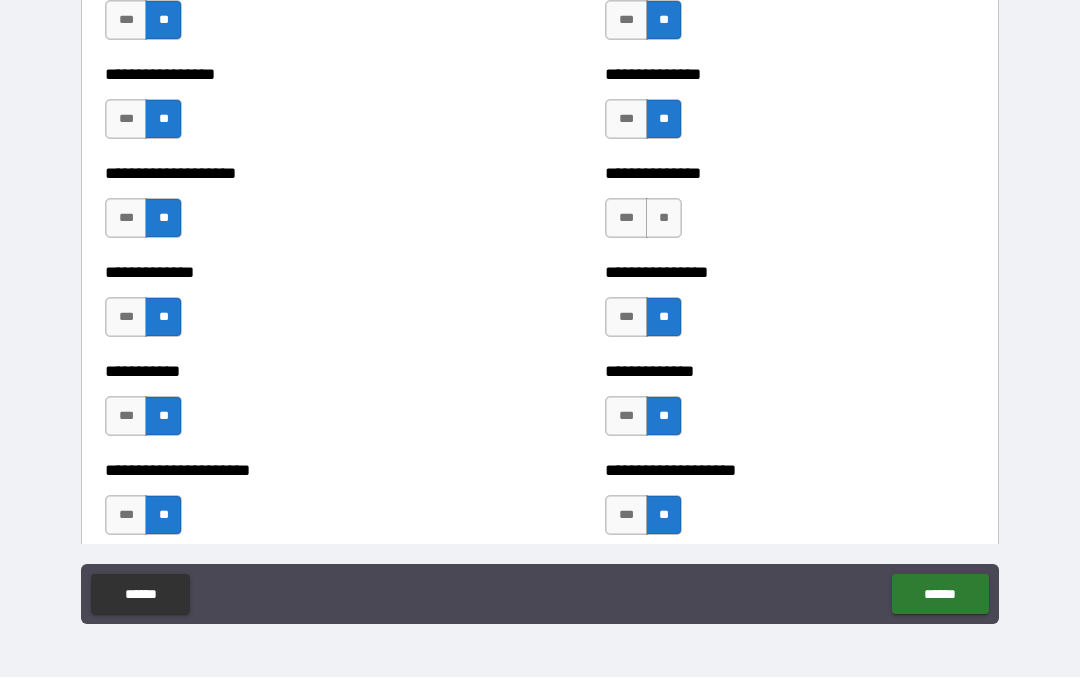 scroll, scrollTop: 3028, scrollLeft: 0, axis: vertical 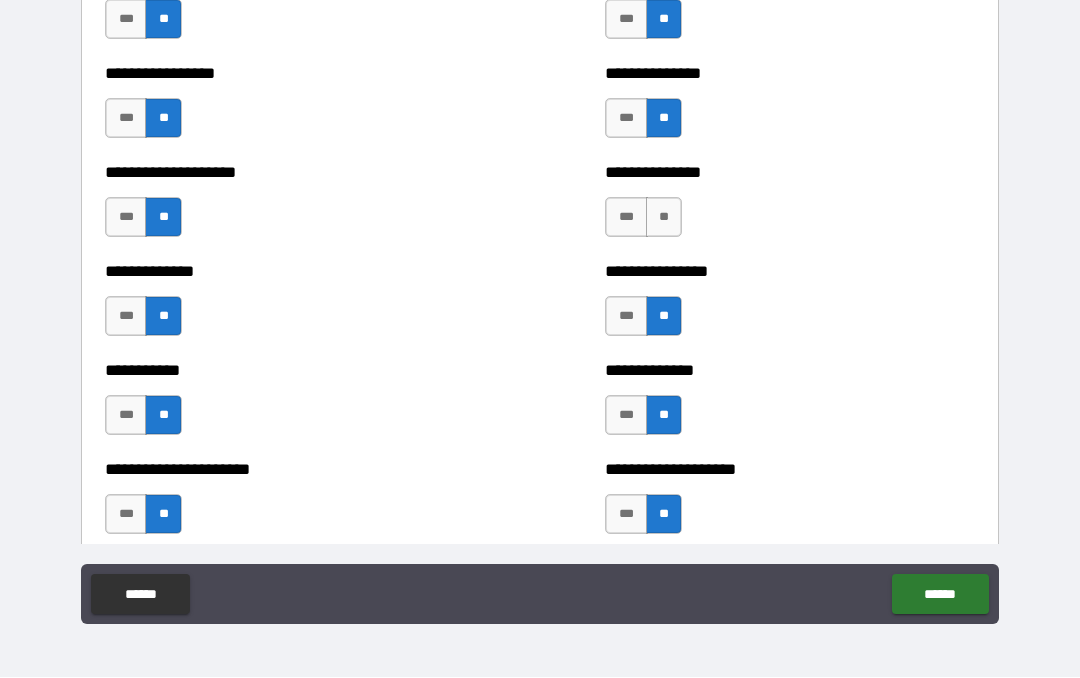 click on "**" at bounding box center (664, 218) 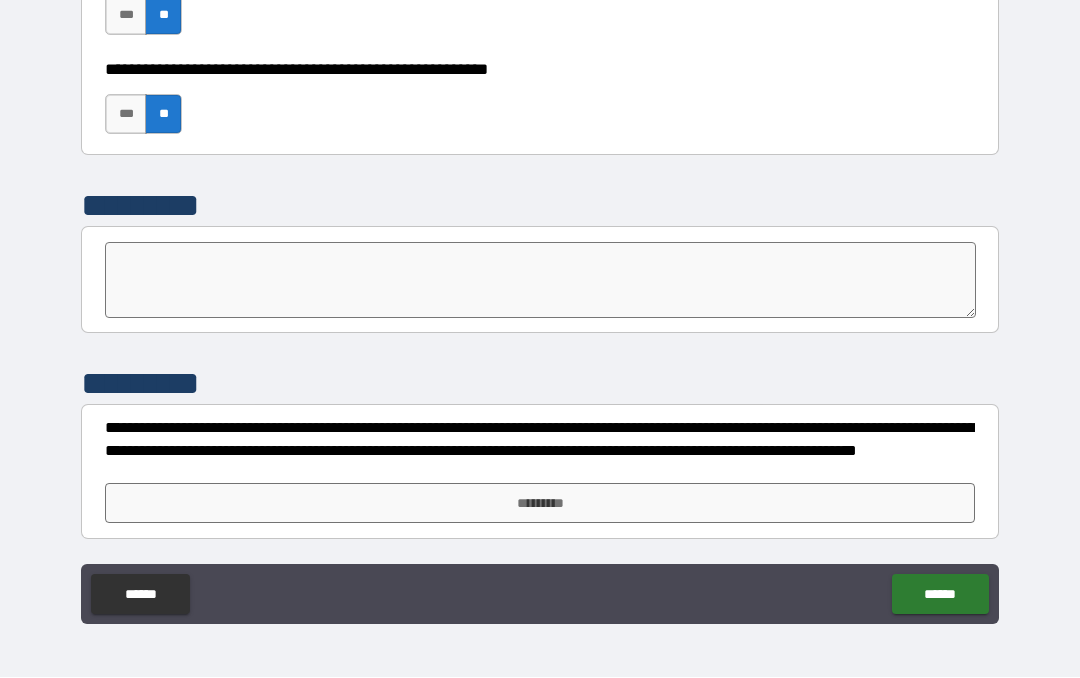 scroll, scrollTop: 6794, scrollLeft: 0, axis: vertical 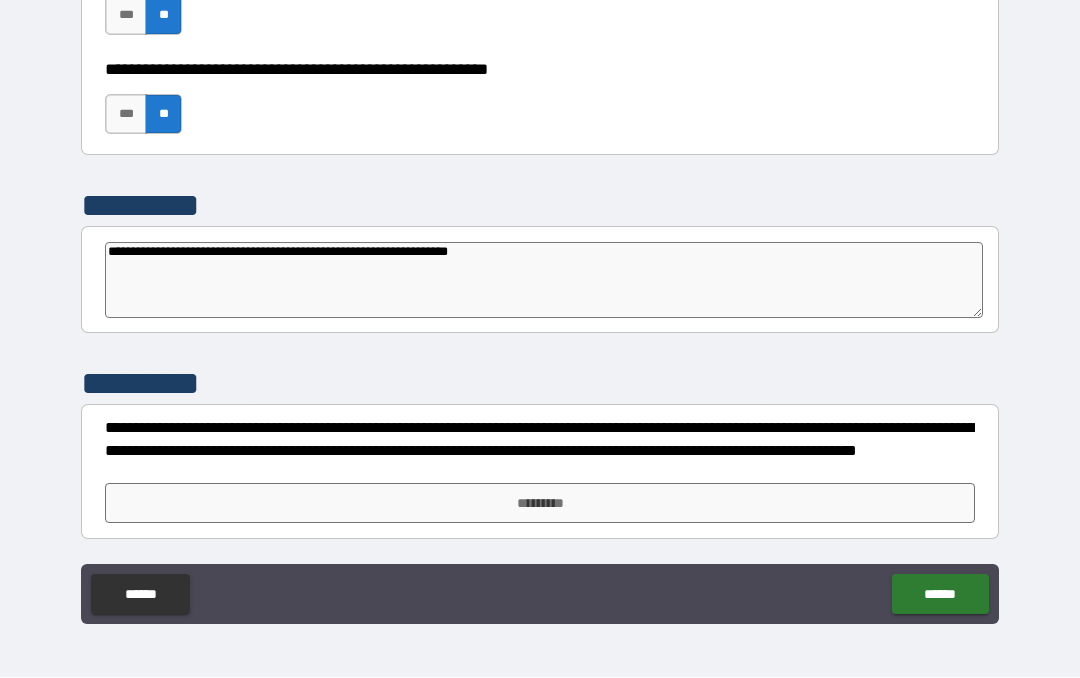 click on "*********" at bounding box center [540, 504] 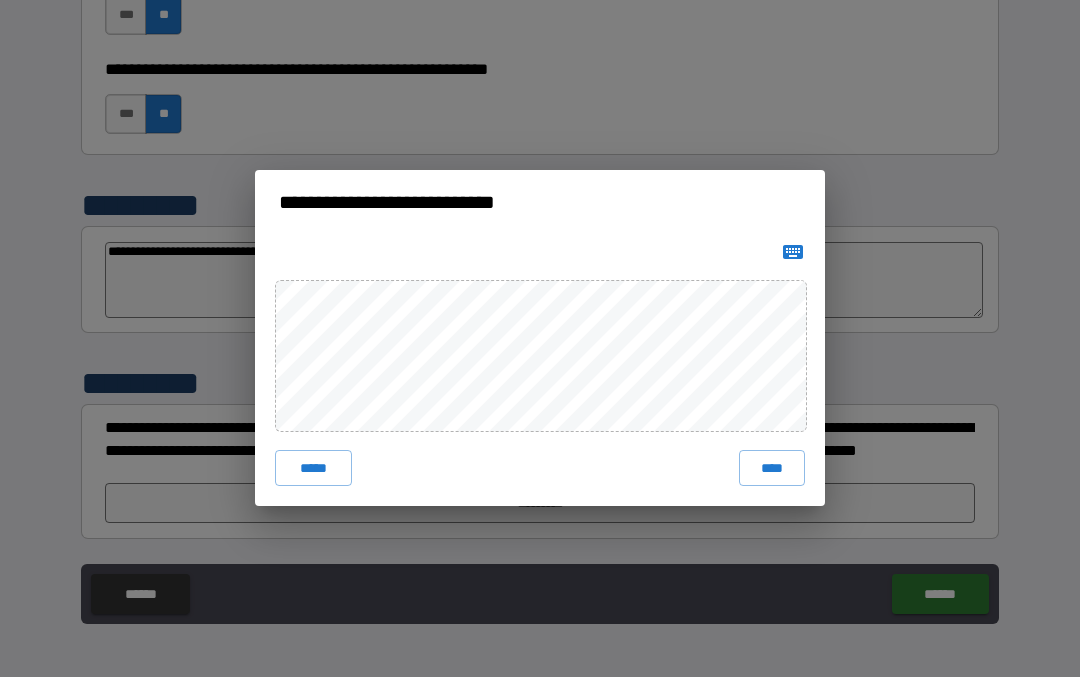 click on "****" at bounding box center (772, 469) 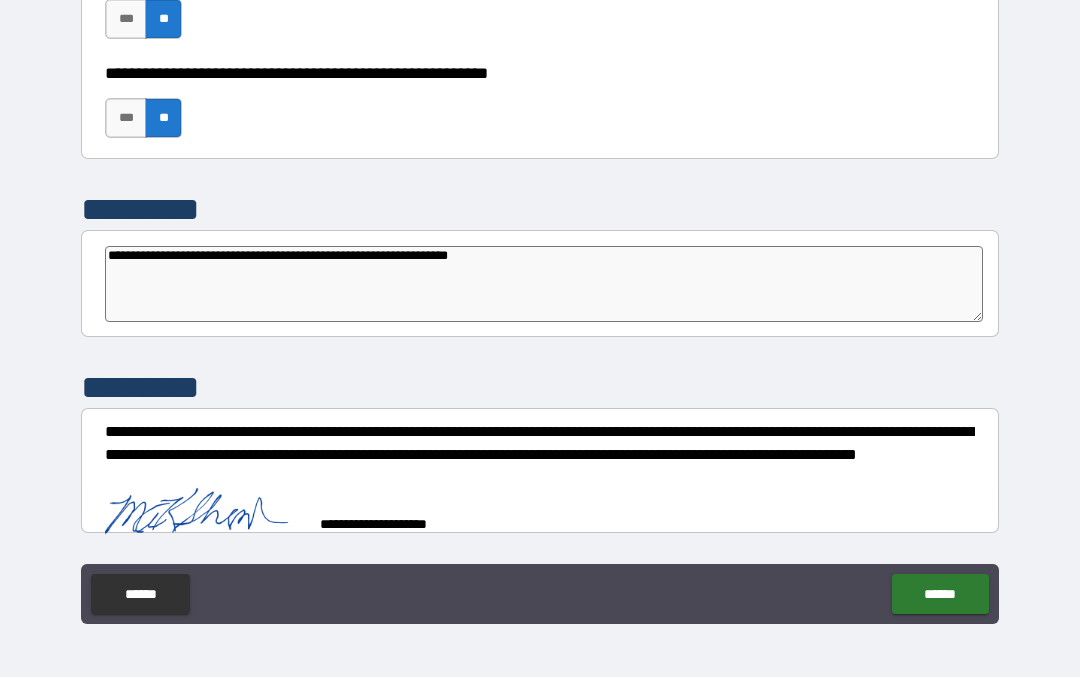 scroll, scrollTop: 6784, scrollLeft: 0, axis: vertical 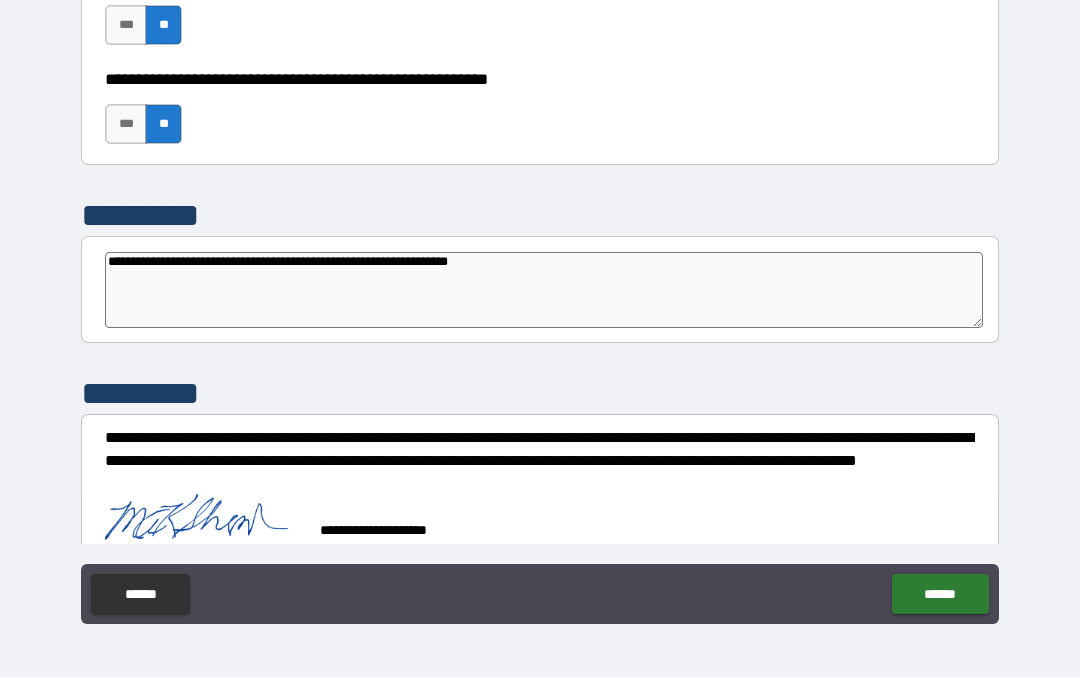 click on "******" at bounding box center (940, 595) 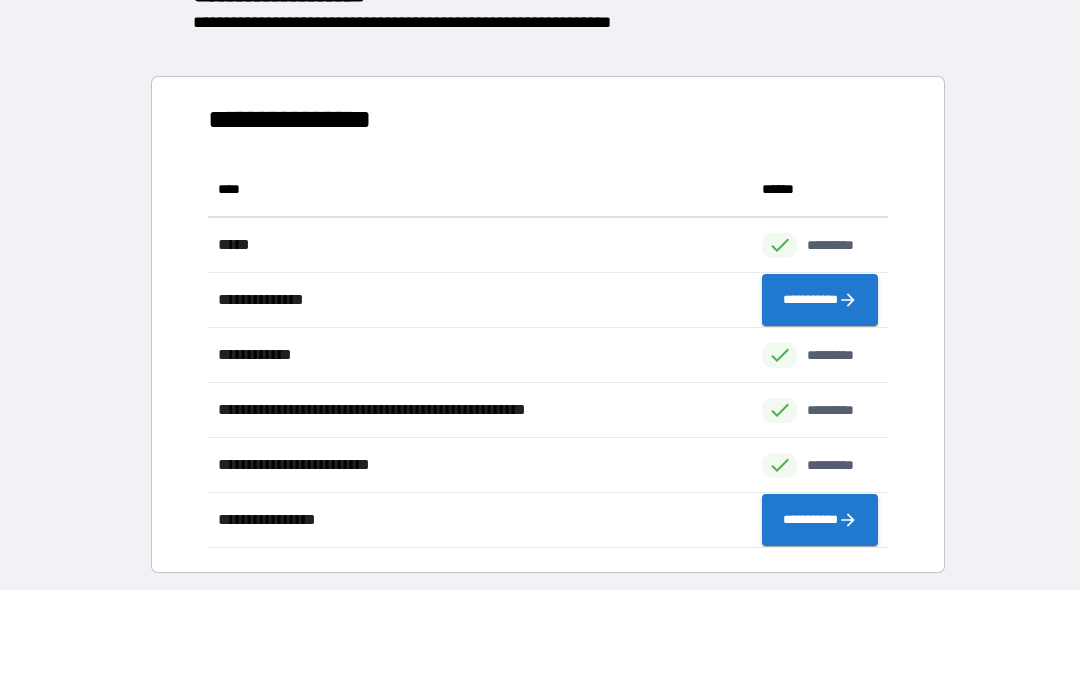 scroll, scrollTop: 1, scrollLeft: 1, axis: both 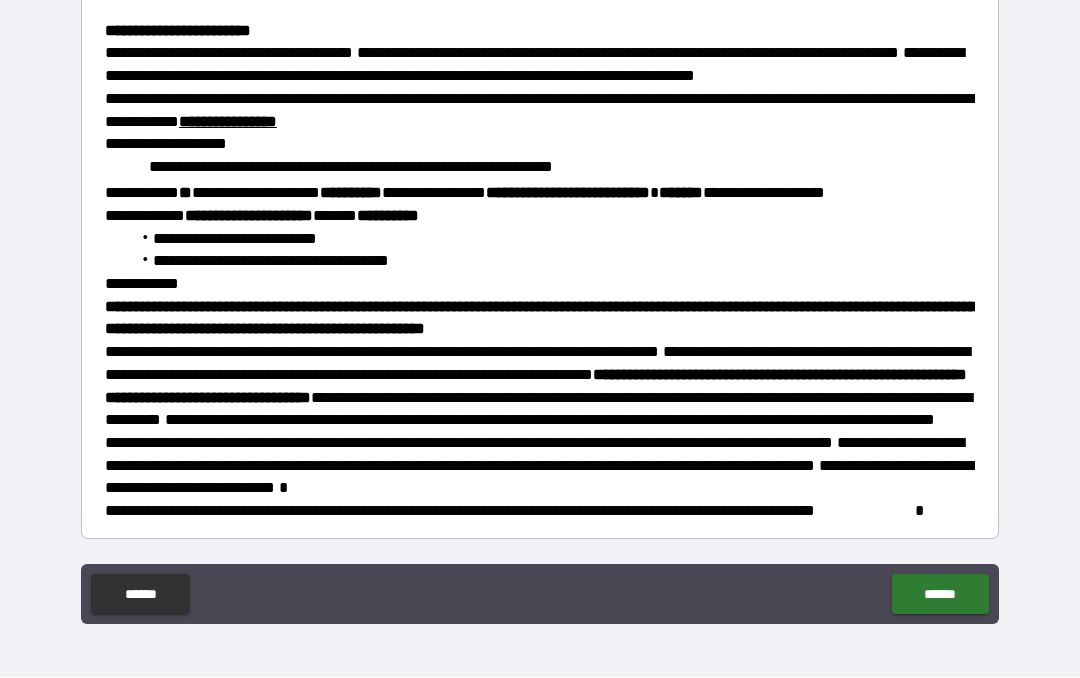 click on "******" at bounding box center [940, 595] 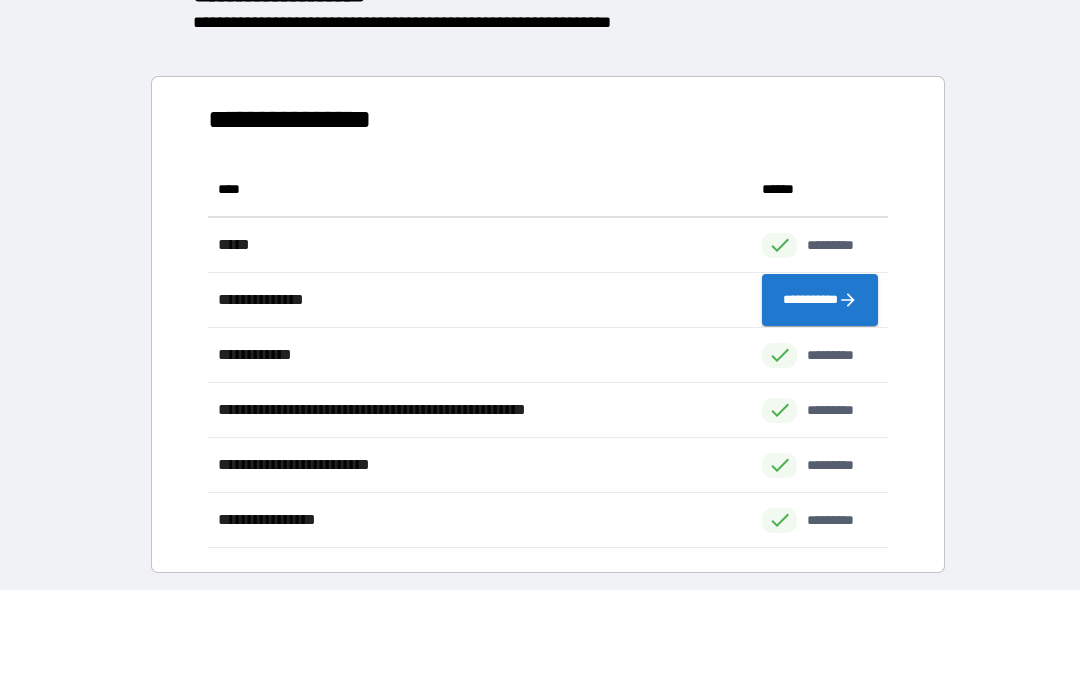 scroll, scrollTop: 1, scrollLeft: 1, axis: both 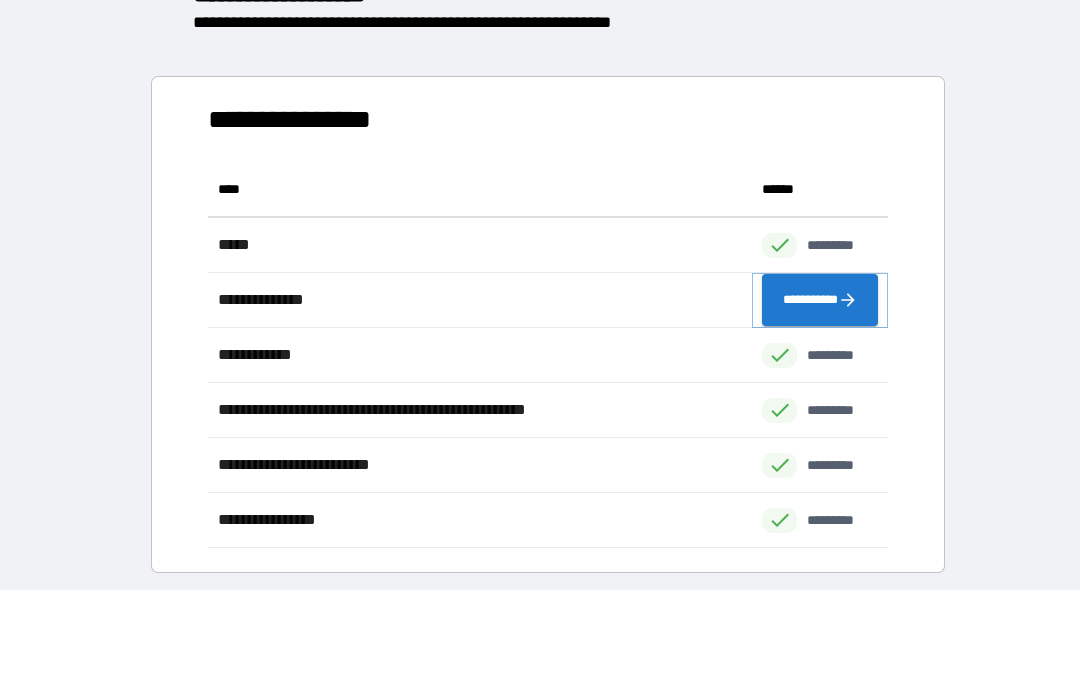 click on "**********" at bounding box center [820, 301] 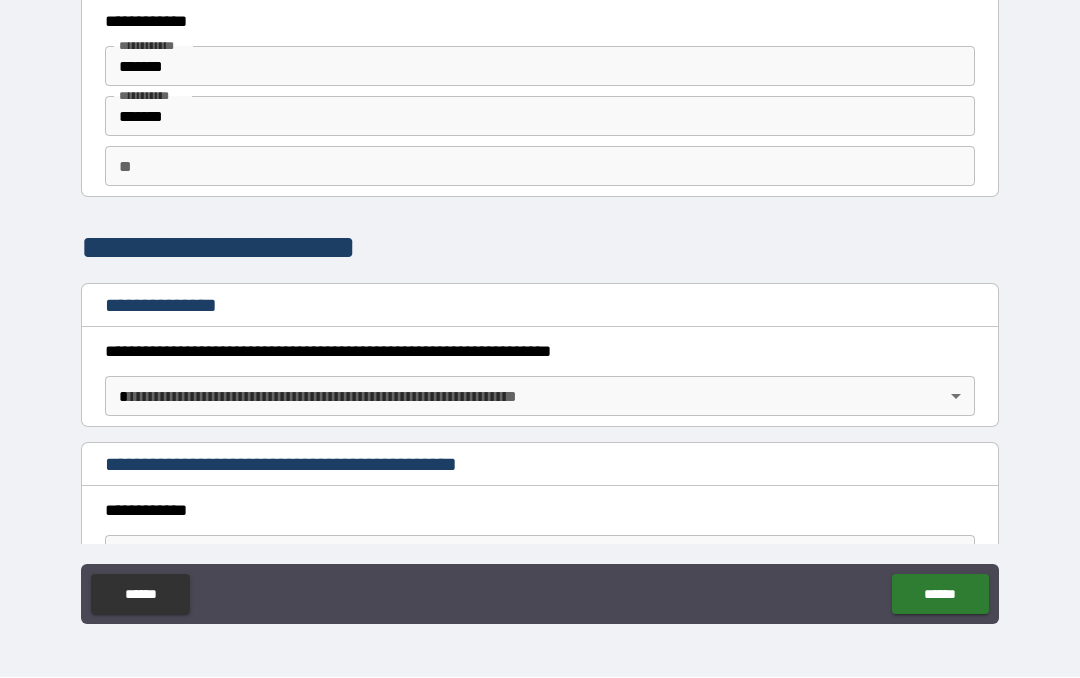 scroll, scrollTop: 28, scrollLeft: 0, axis: vertical 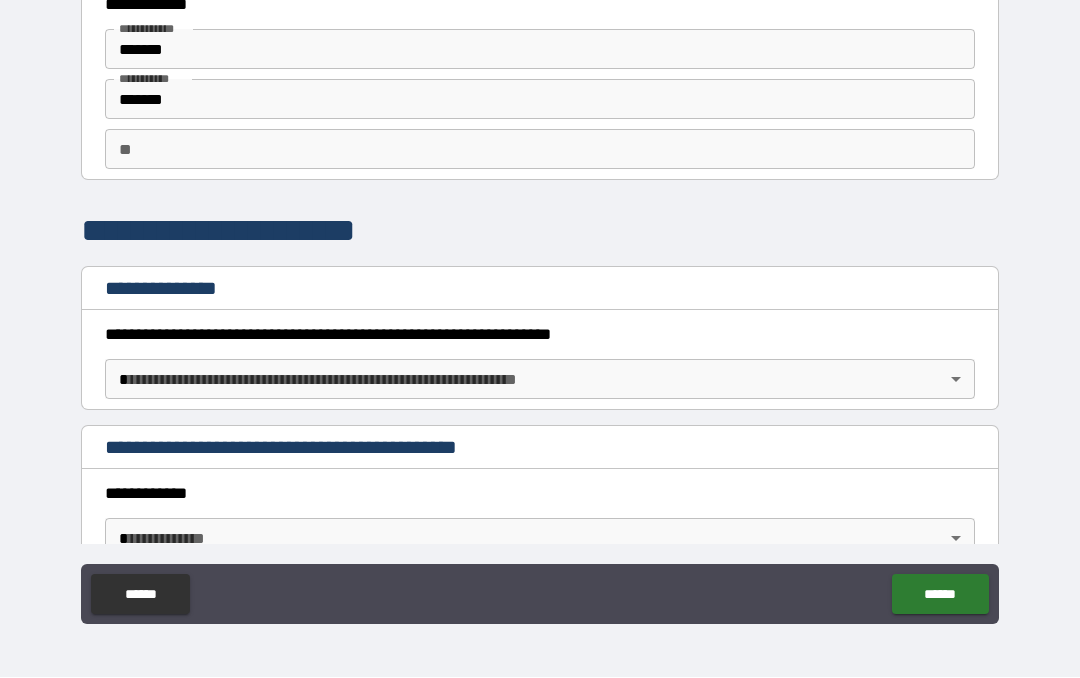 click on "**********" at bounding box center [540, 295] 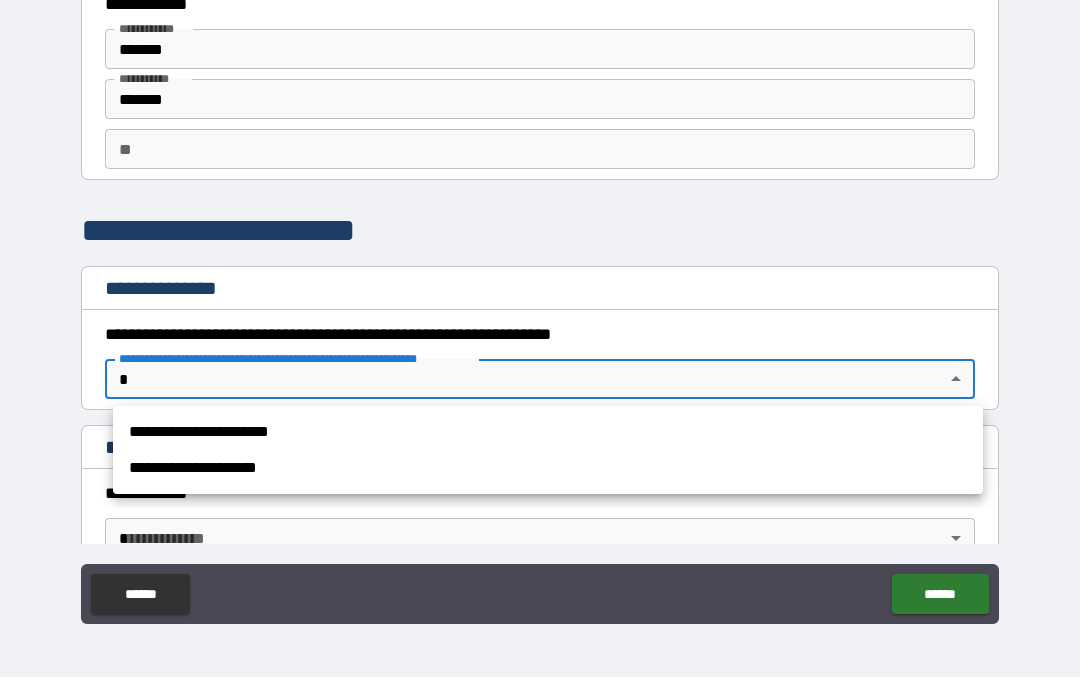 click on "**********" at bounding box center [548, 433] 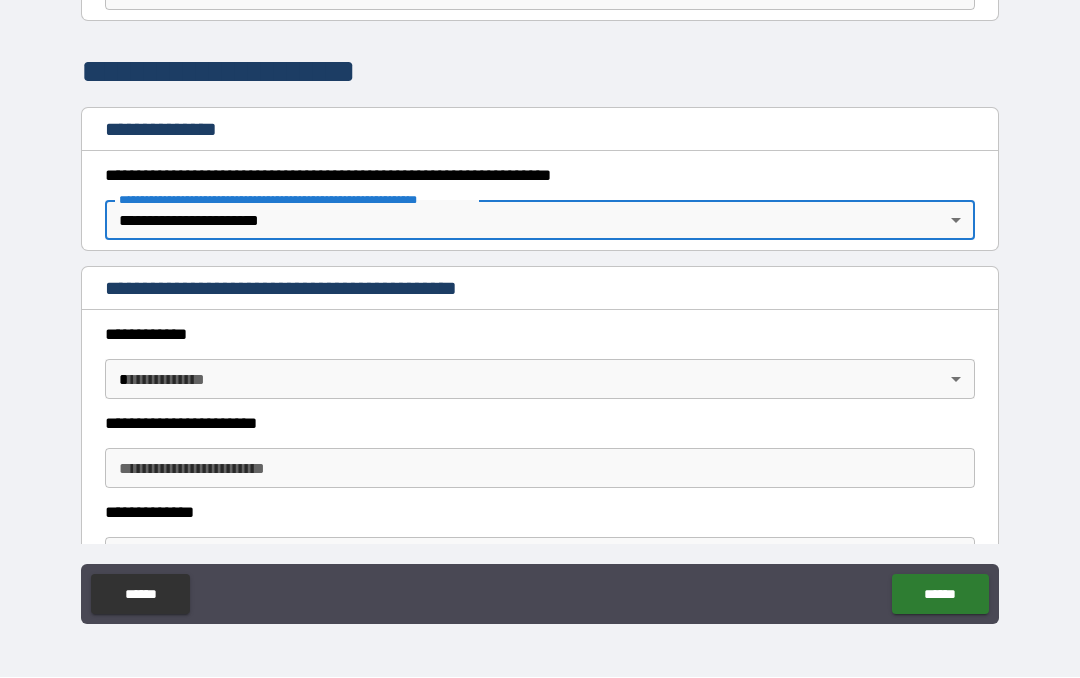 scroll, scrollTop: 190, scrollLeft: 0, axis: vertical 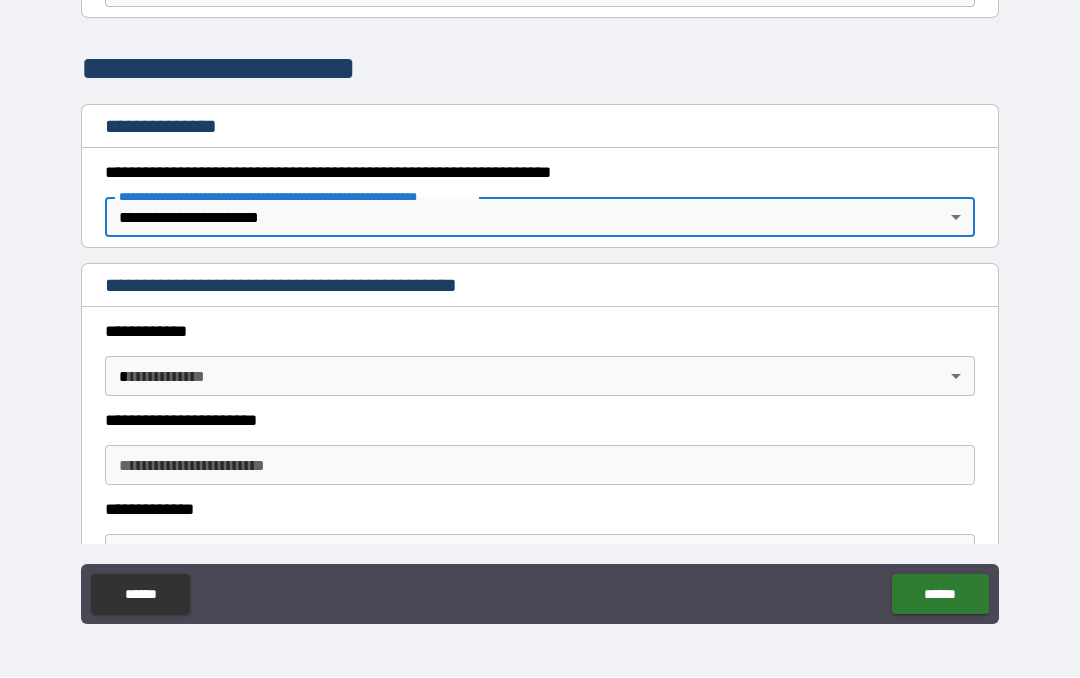 click on "**********" at bounding box center [540, 295] 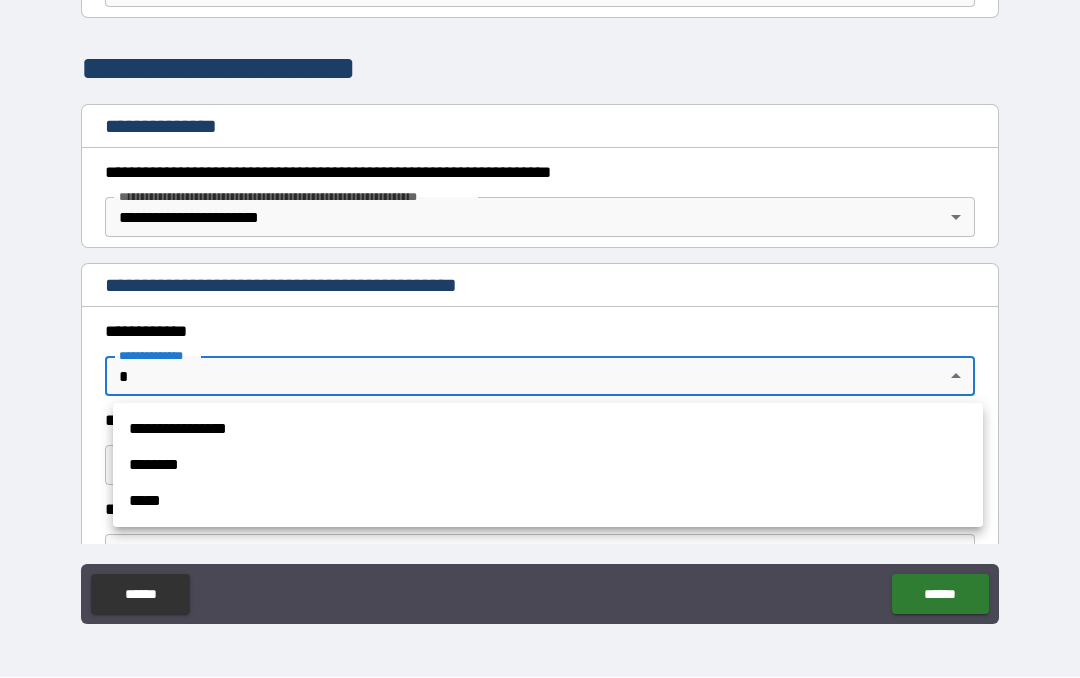 click on "**********" at bounding box center [548, 430] 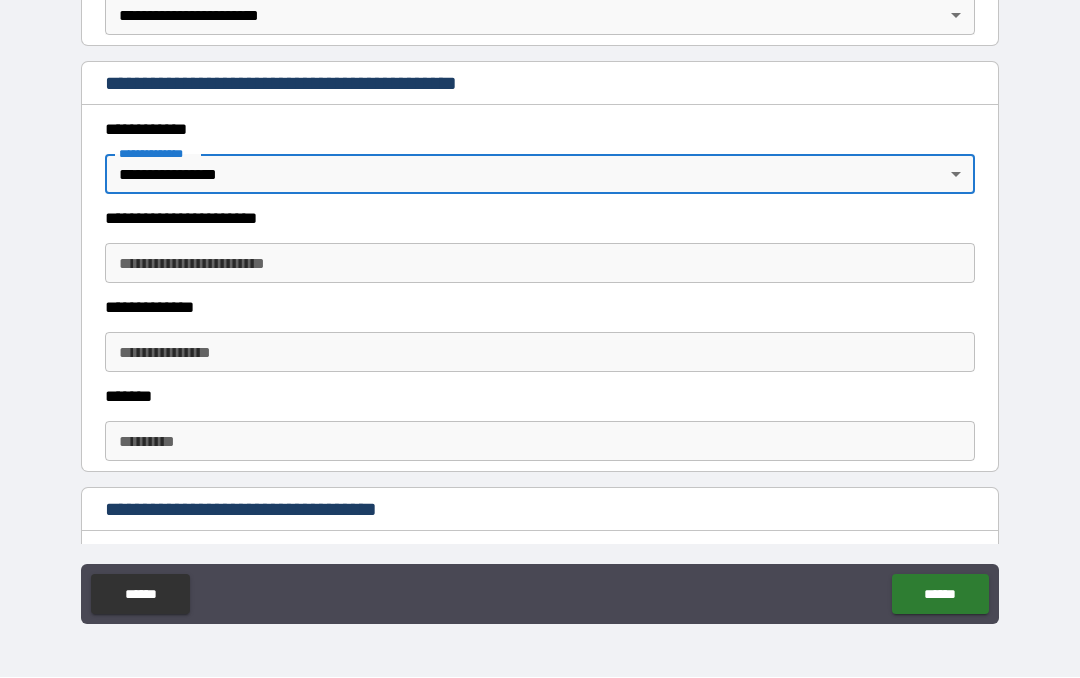 scroll, scrollTop: 395, scrollLeft: 0, axis: vertical 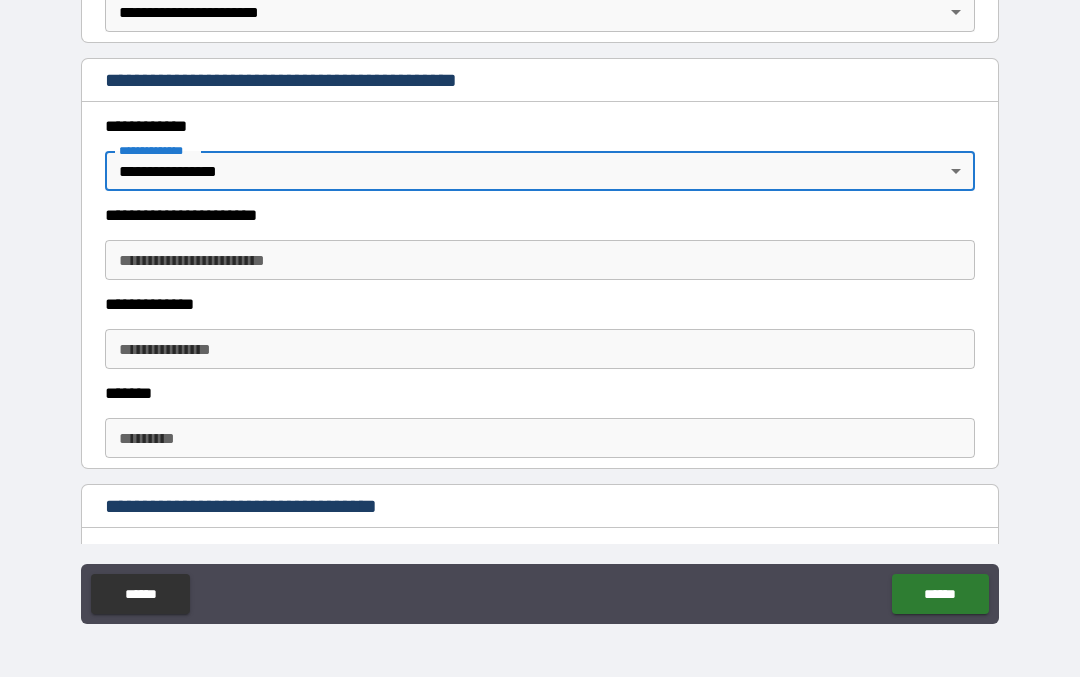 click on "**********" at bounding box center [540, 261] 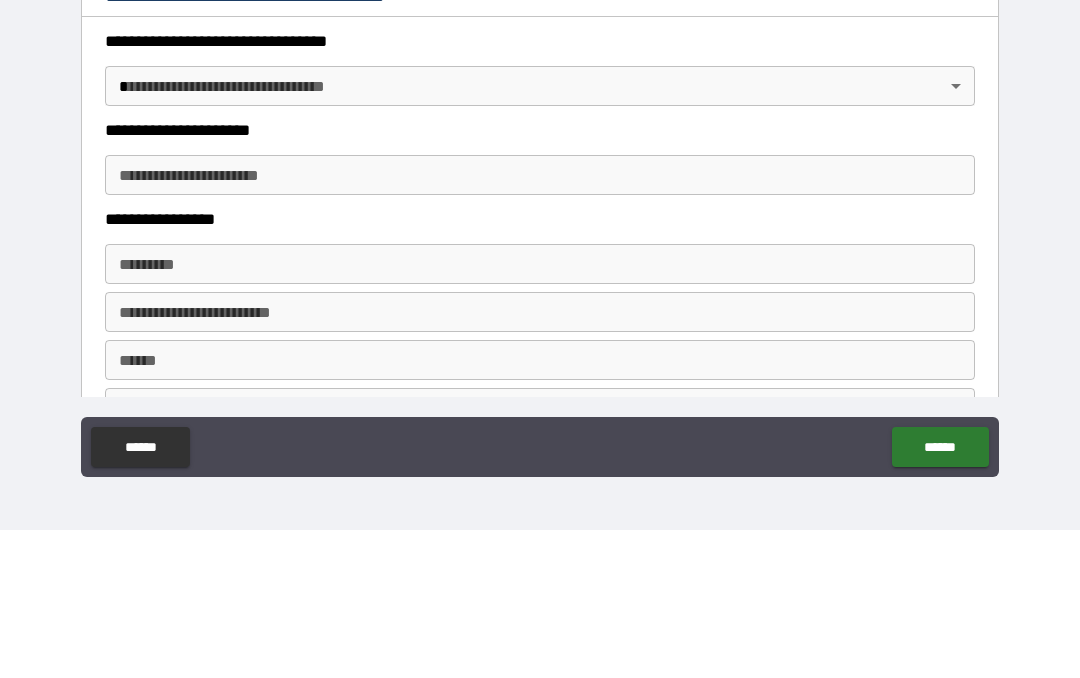 scroll, scrollTop: 1515, scrollLeft: 0, axis: vertical 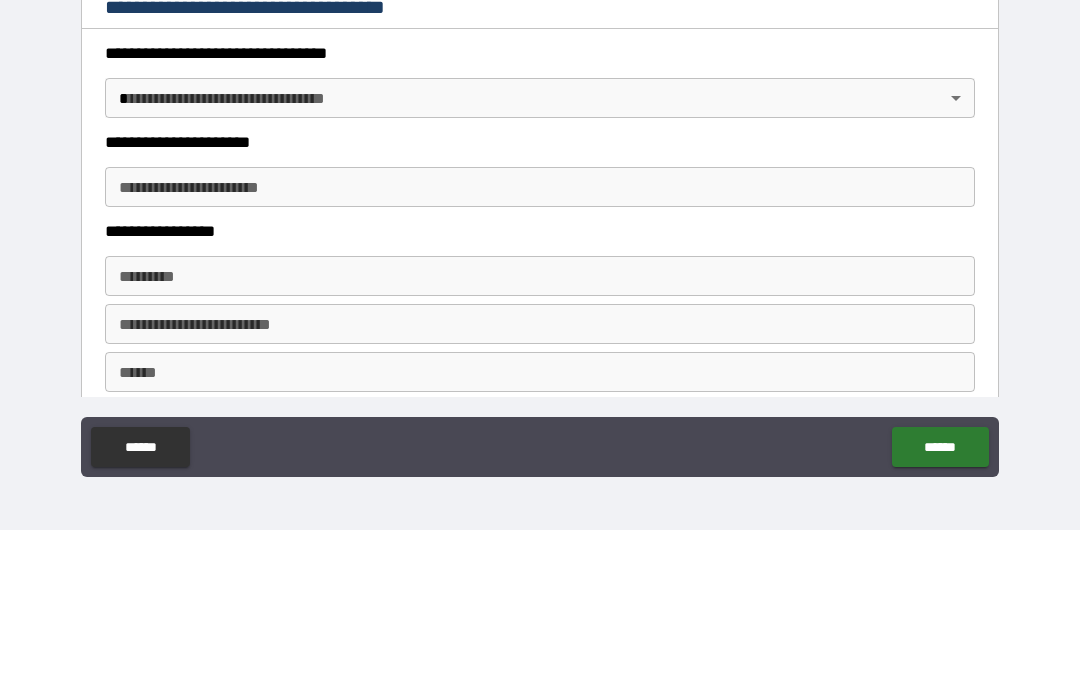 click on "**********" at bounding box center [540, 295] 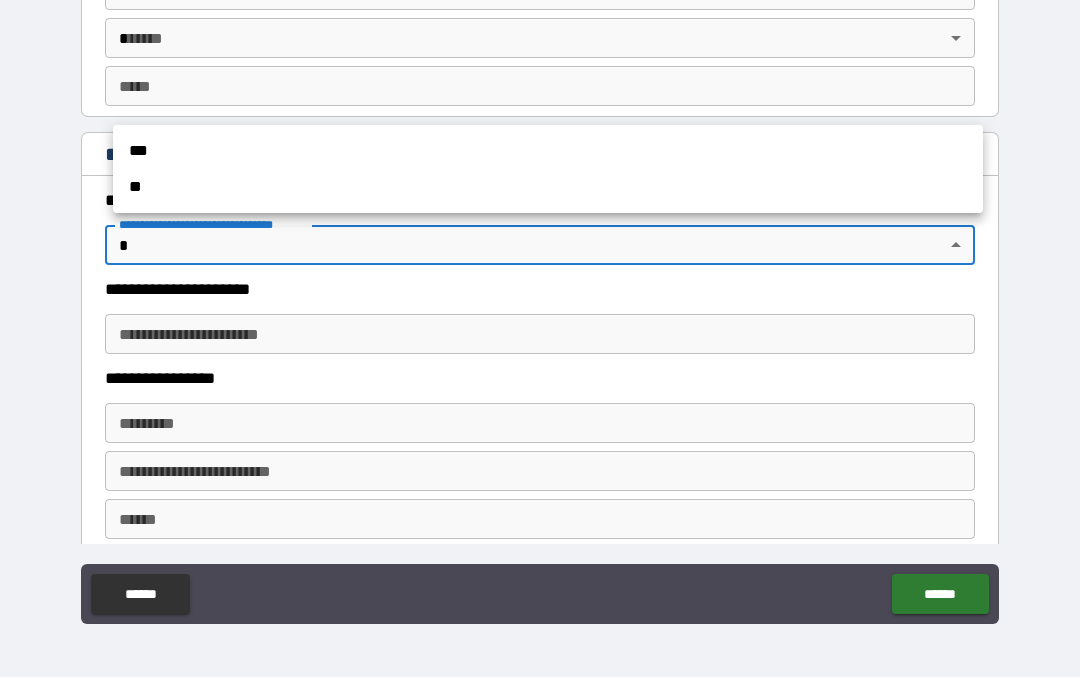 click on "**" at bounding box center [548, 188] 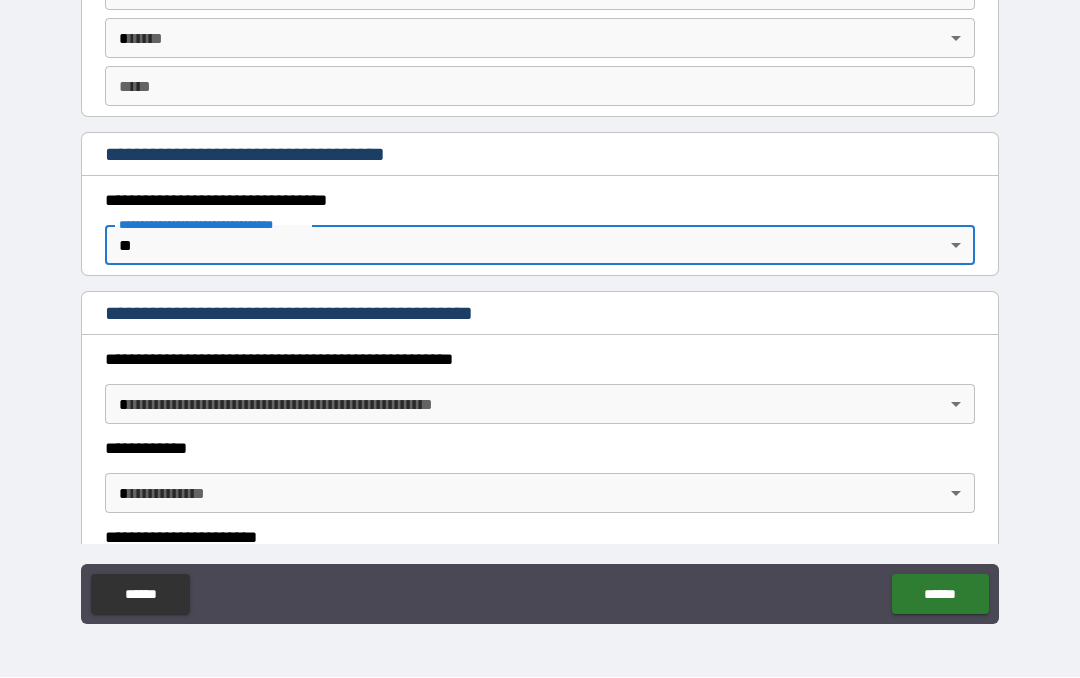 click on "**********" at bounding box center (540, 295) 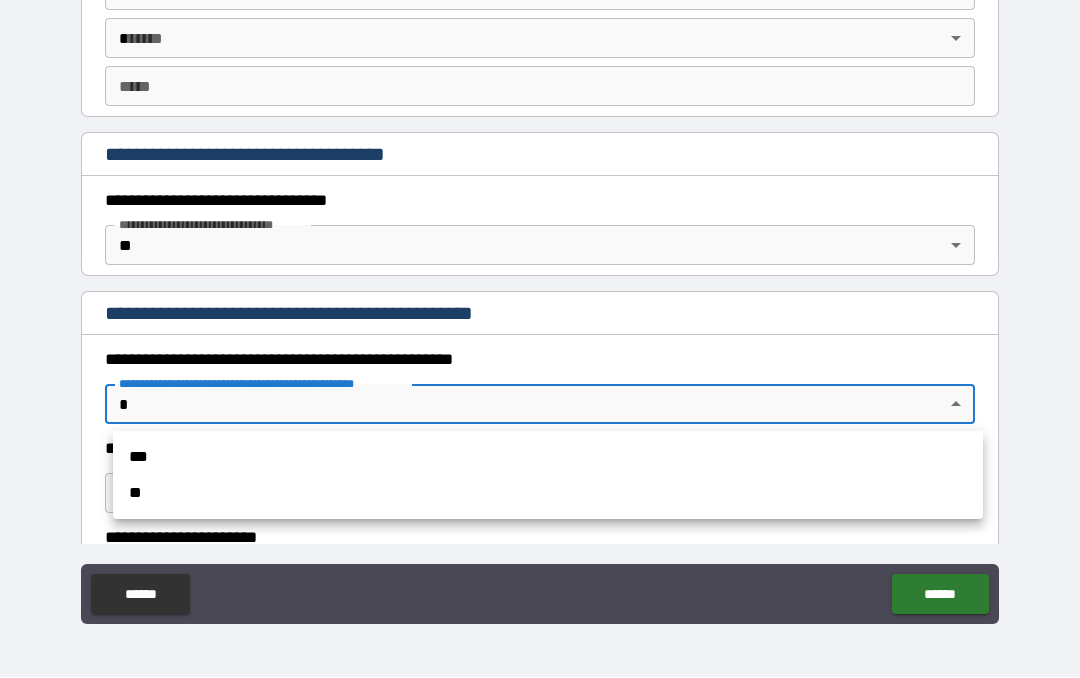 click on "**" at bounding box center (548, 494) 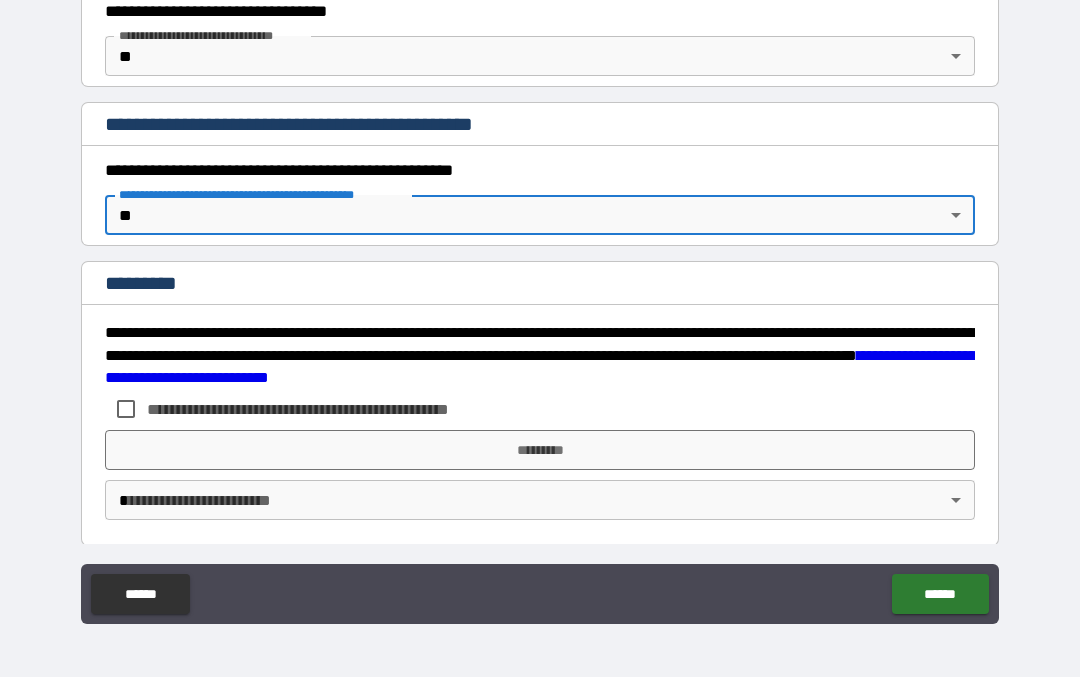 scroll, scrollTop: 1705, scrollLeft: 0, axis: vertical 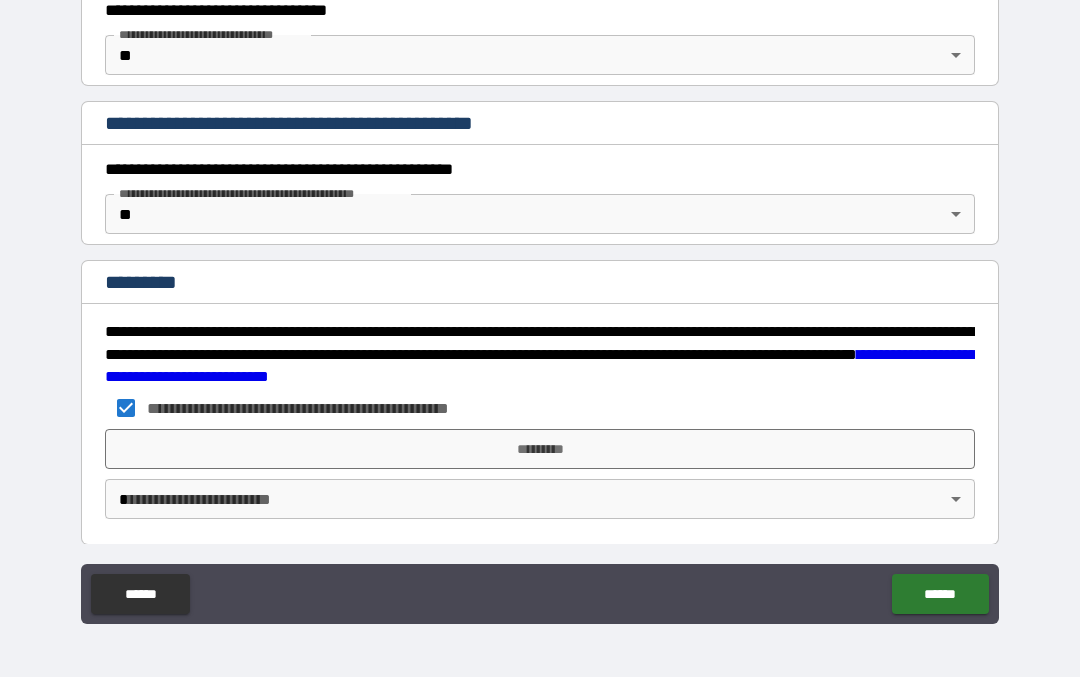 click on "*********" at bounding box center [540, 450] 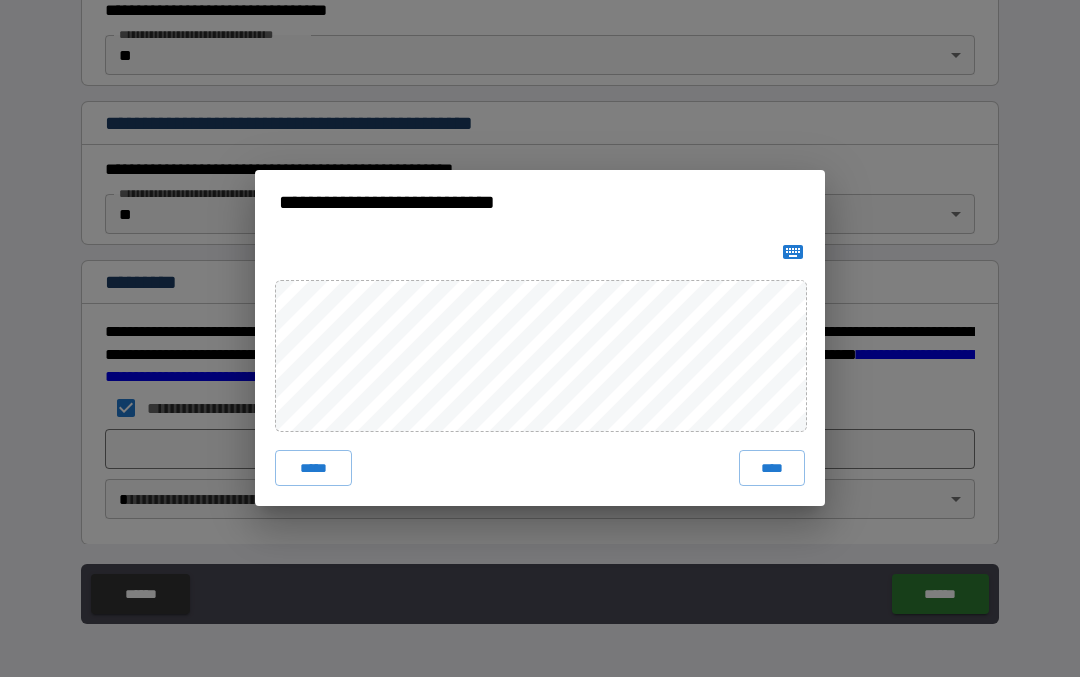 click on "****" at bounding box center (772, 469) 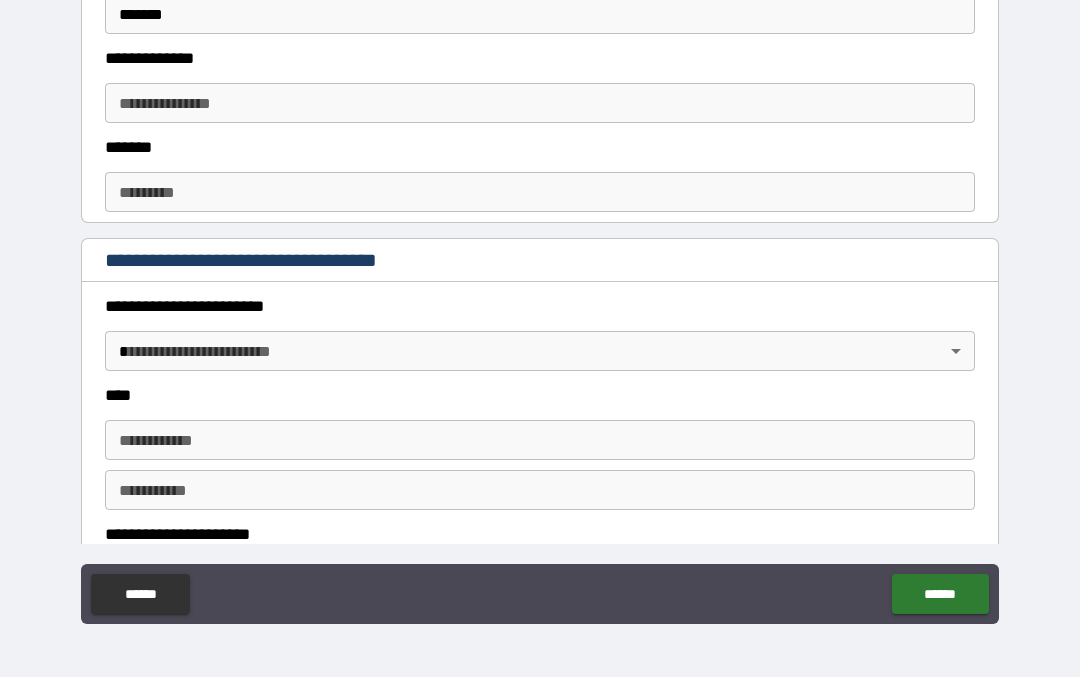scroll, scrollTop: 648, scrollLeft: 0, axis: vertical 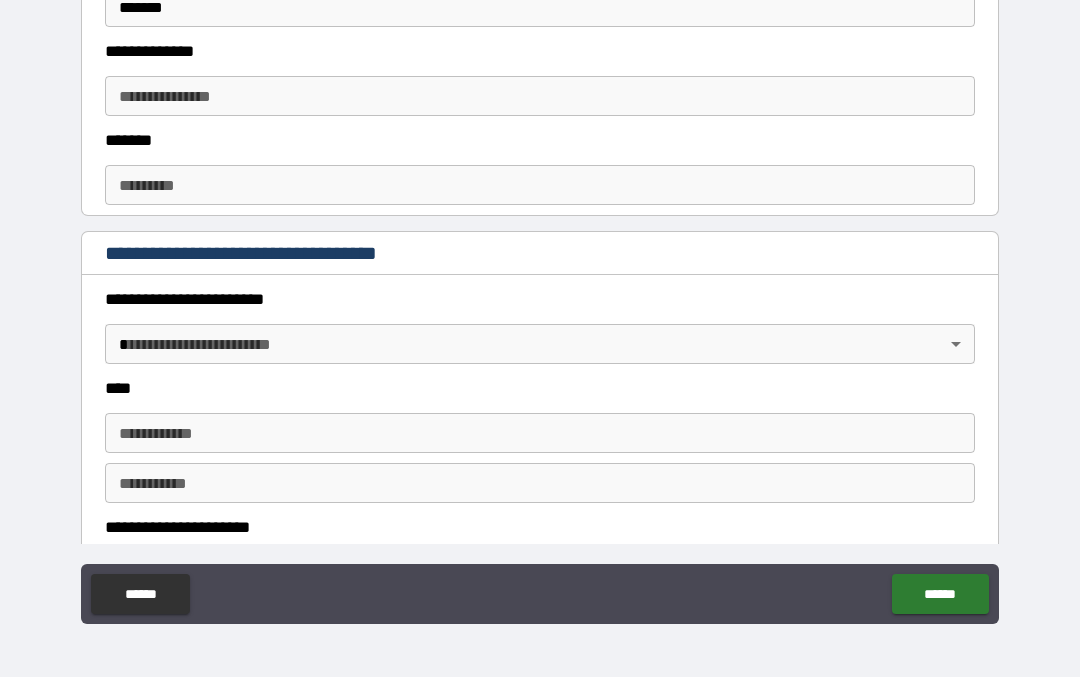 click on "**********" at bounding box center (540, 295) 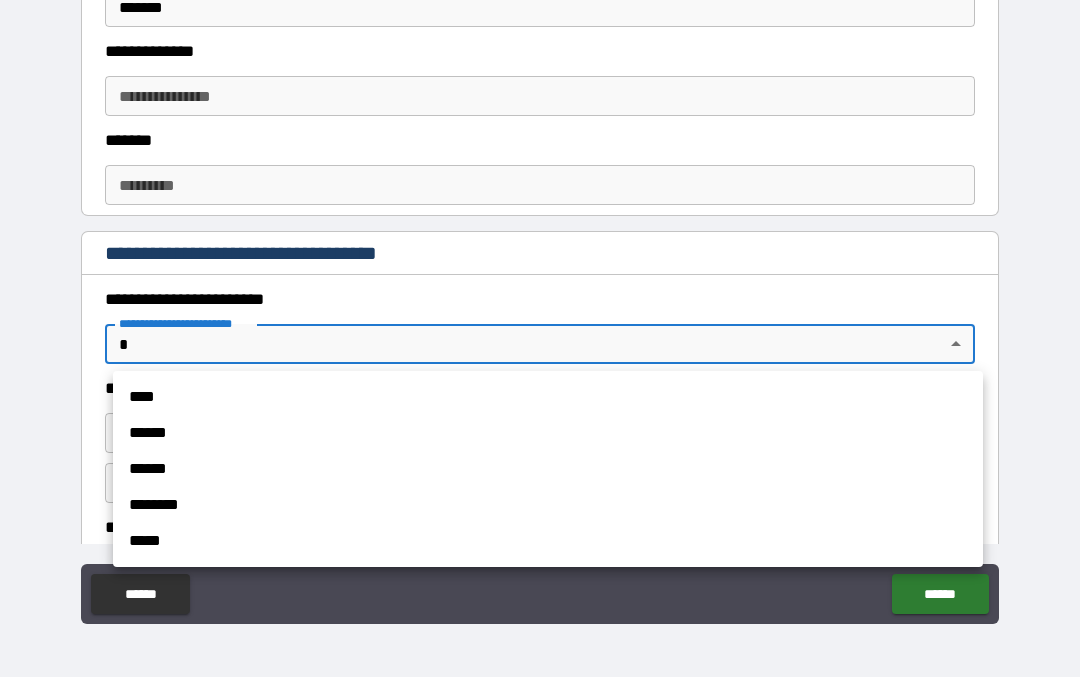 click on "****" at bounding box center (548, 398) 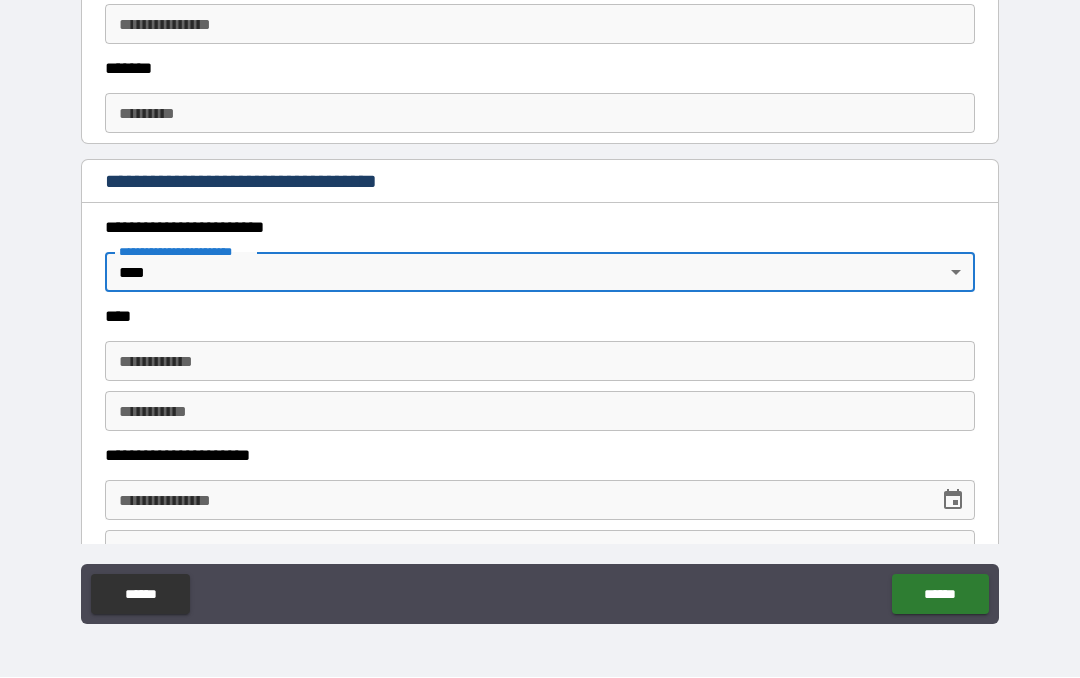 scroll, scrollTop: 734, scrollLeft: 0, axis: vertical 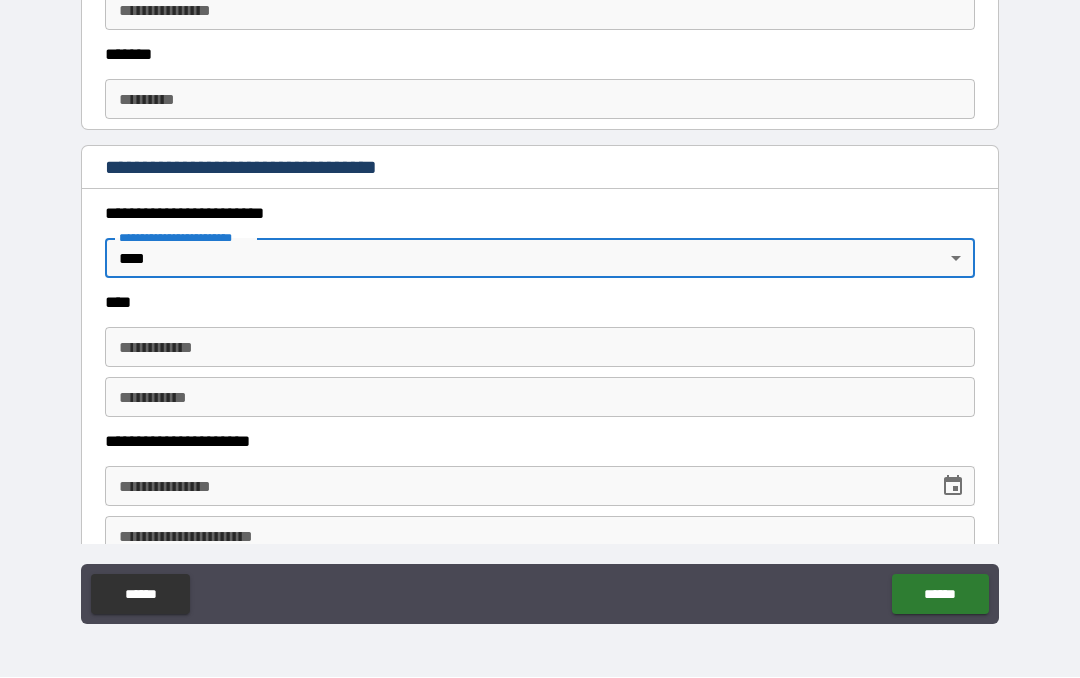 click on "**********" at bounding box center (540, 348) 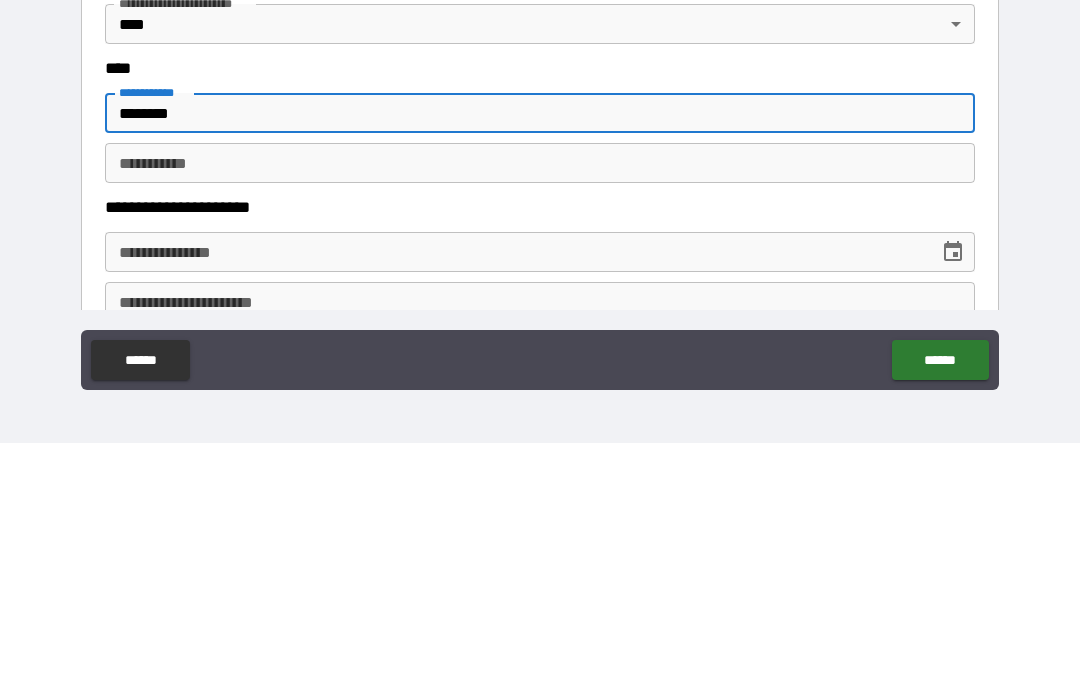 click on "*********   * *********   *" at bounding box center [540, 398] 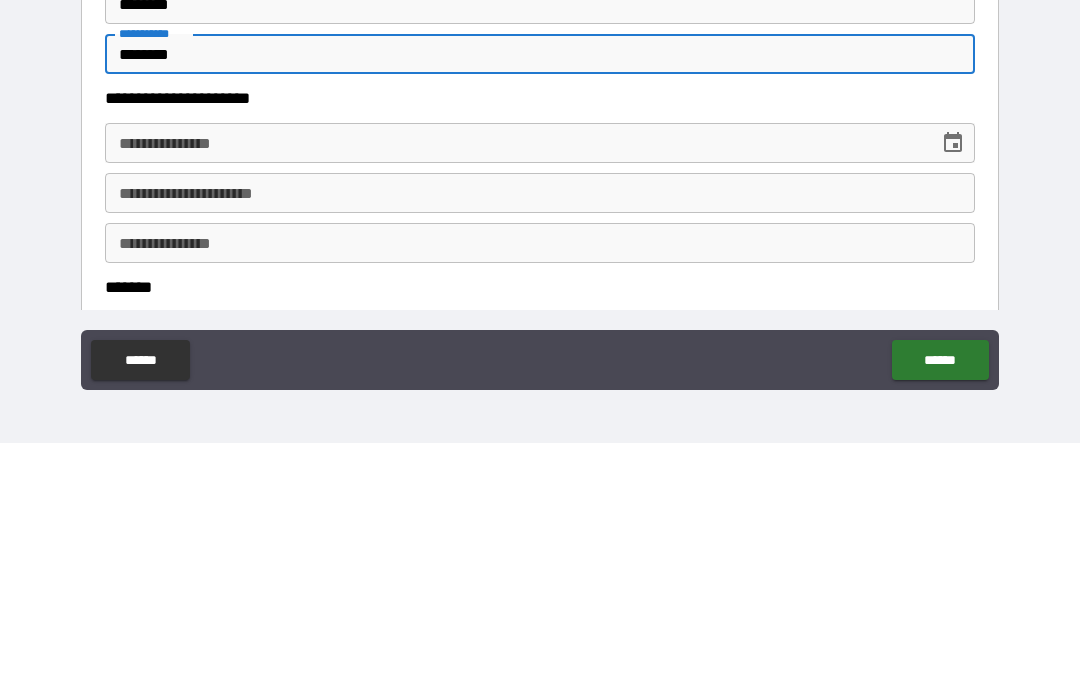 scroll, scrollTop: 844, scrollLeft: 0, axis: vertical 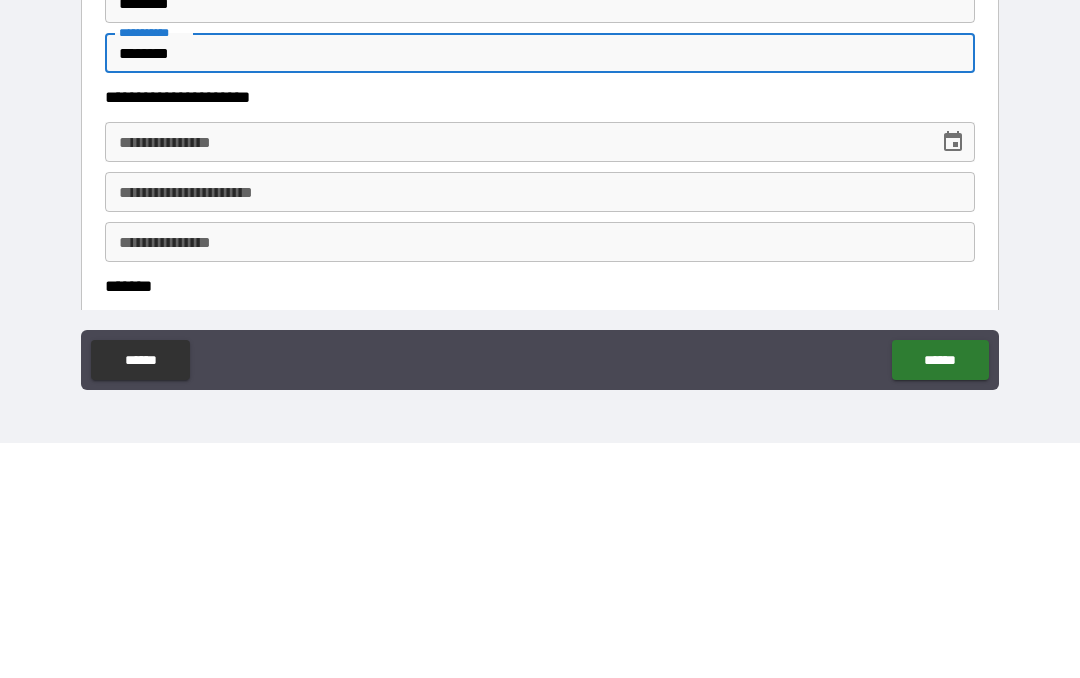 click on "**********" at bounding box center (540, 377) 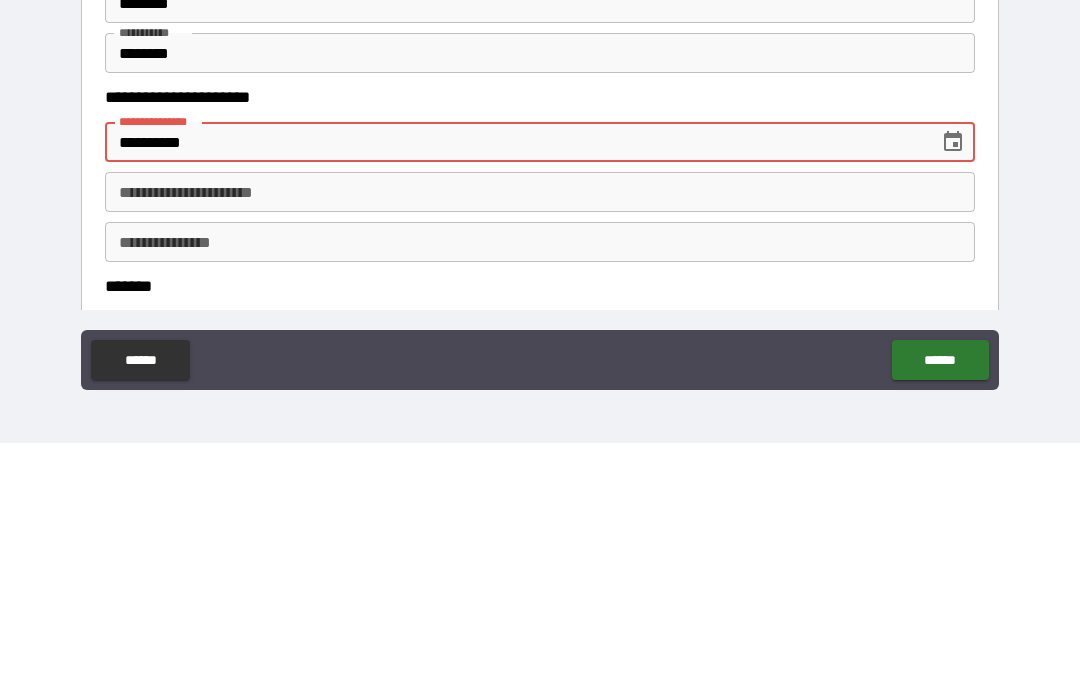 click on "**********" at bounding box center [540, 427] 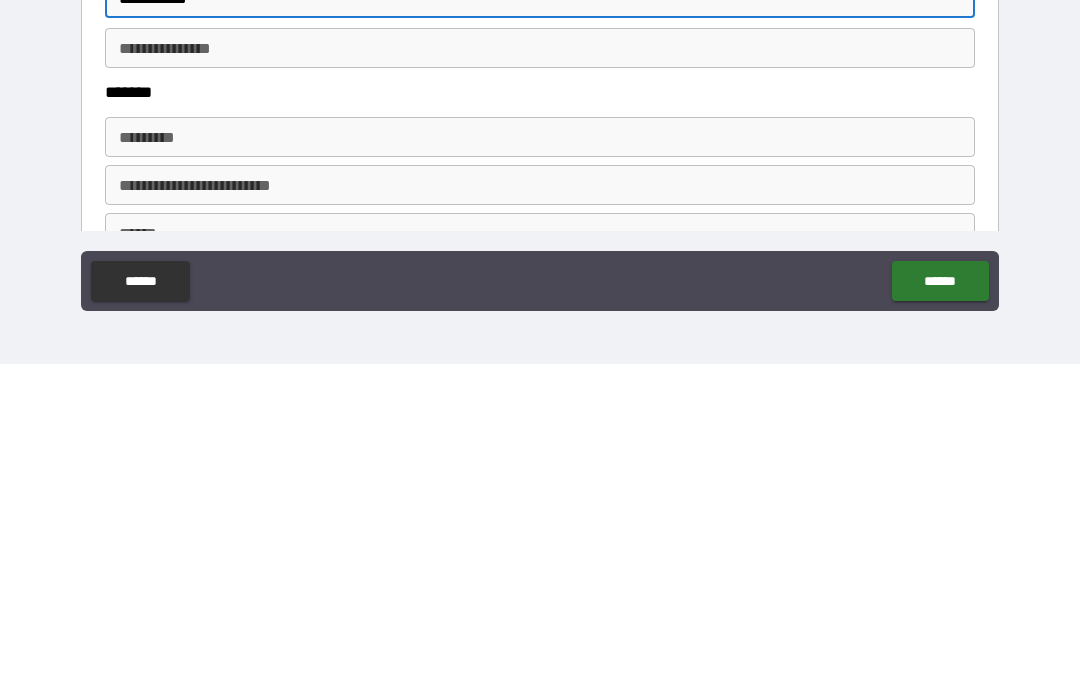 scroll, scrollTop: 965, scrollLeft: 0, axis: vertical 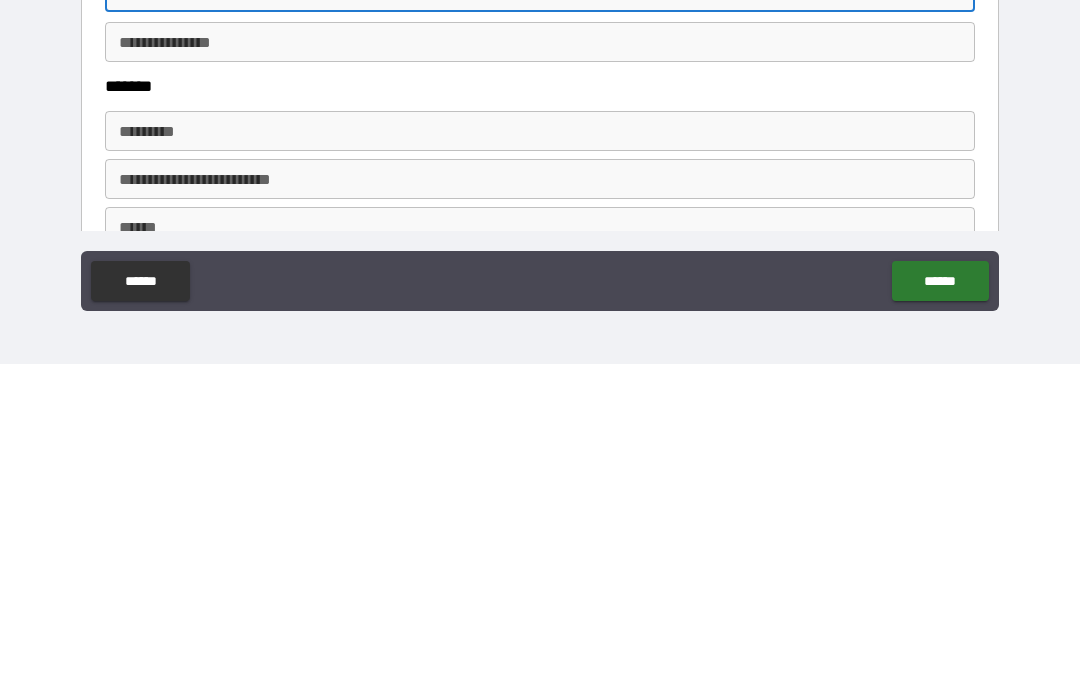 click on "*******   * *******   *" at bounding box center [540, 445] 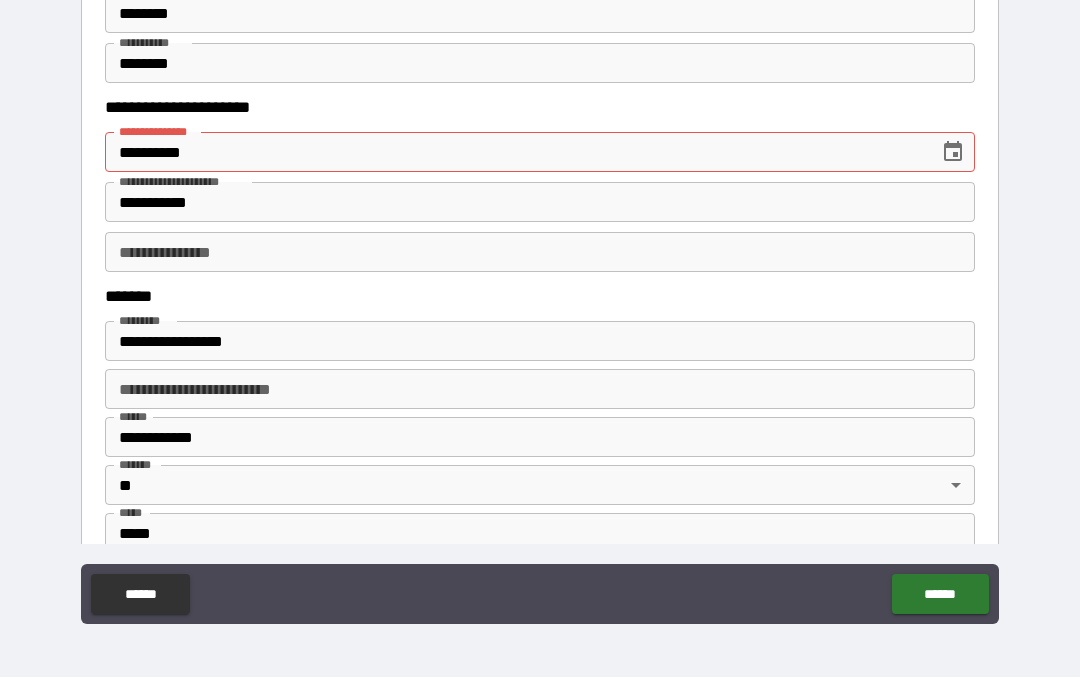 scroll, scrollTop: 1085, scrollLeft: 0, axis: vertical 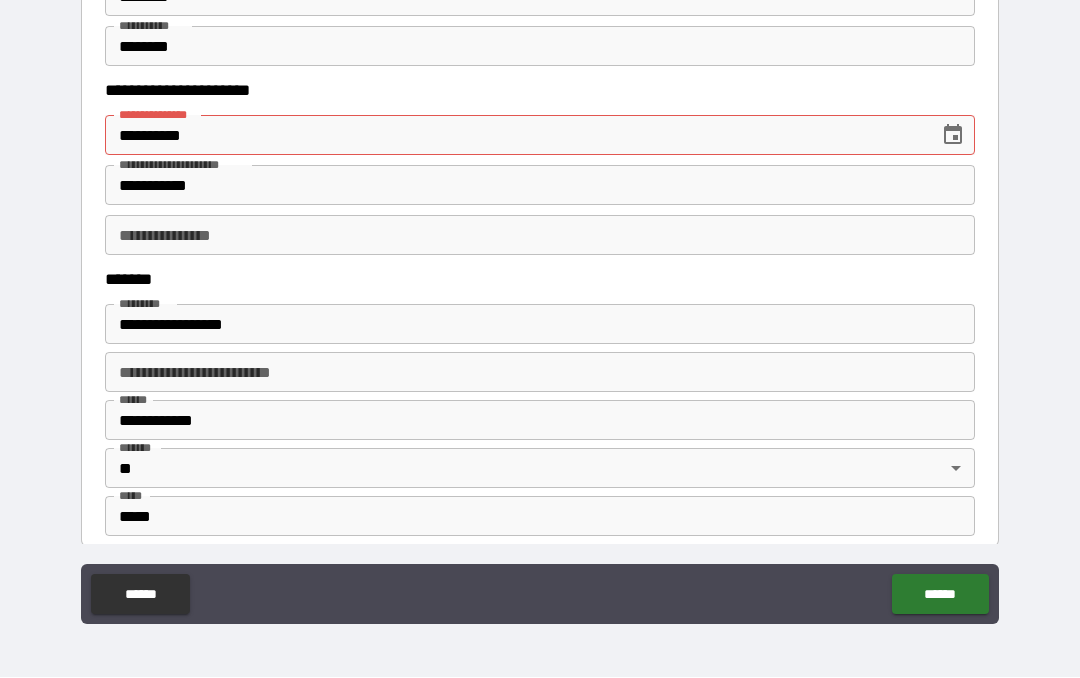 click on "******" at bounding box center (940, 595) 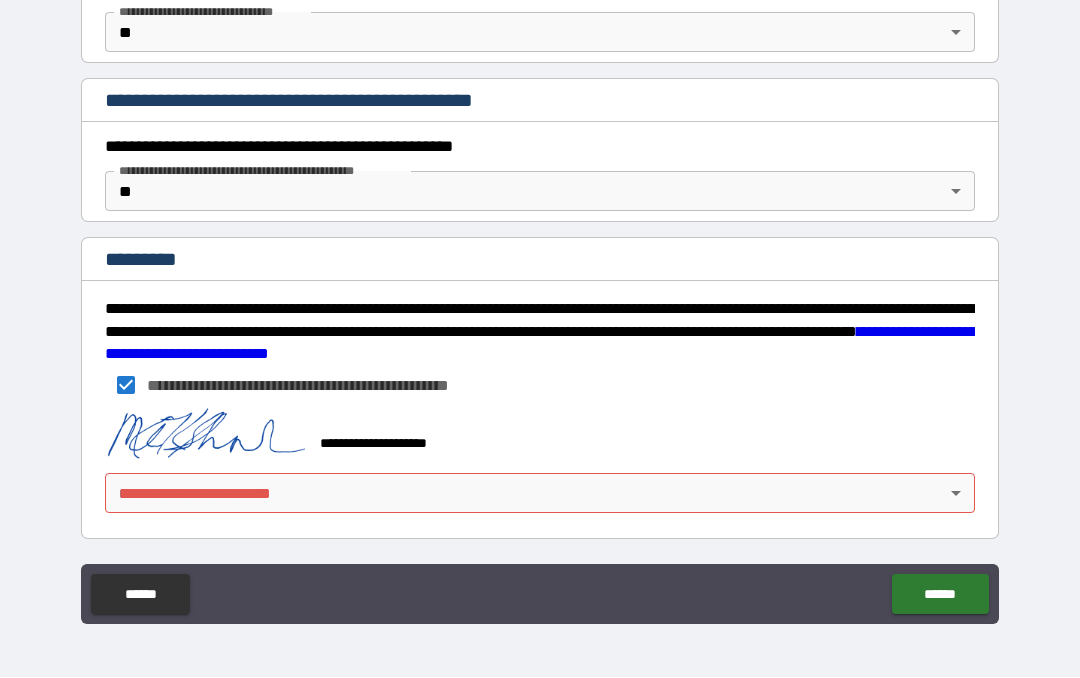 scroll, scrollTop: 1728, scrollLeft: 0, axis: vertical 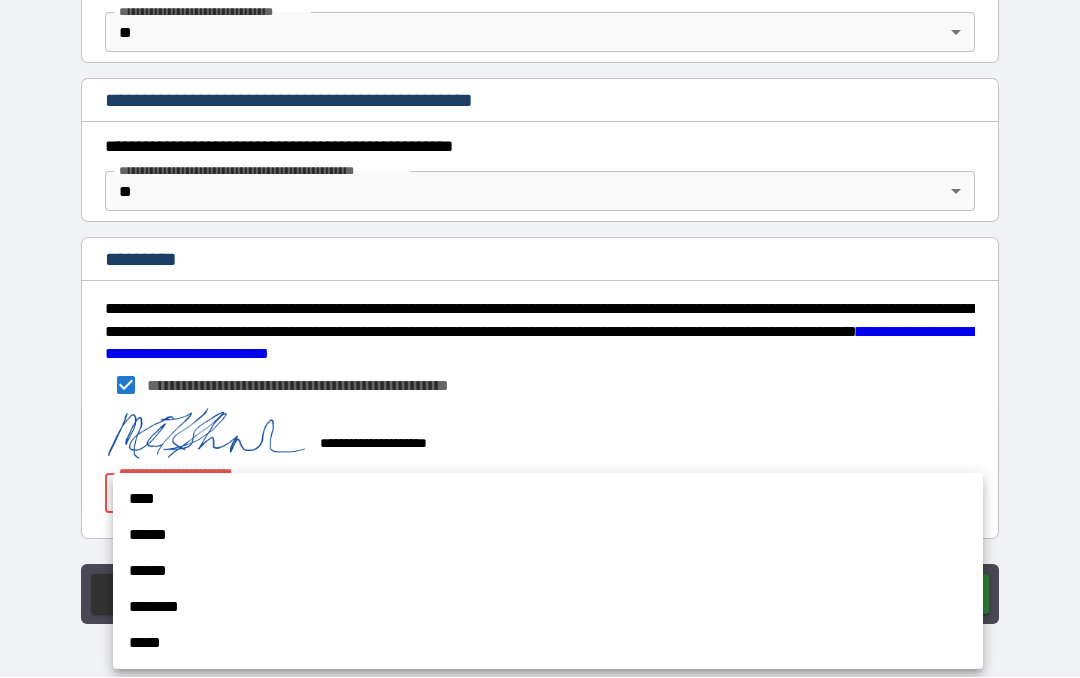 click on "****" at bounding box center (548, 500) 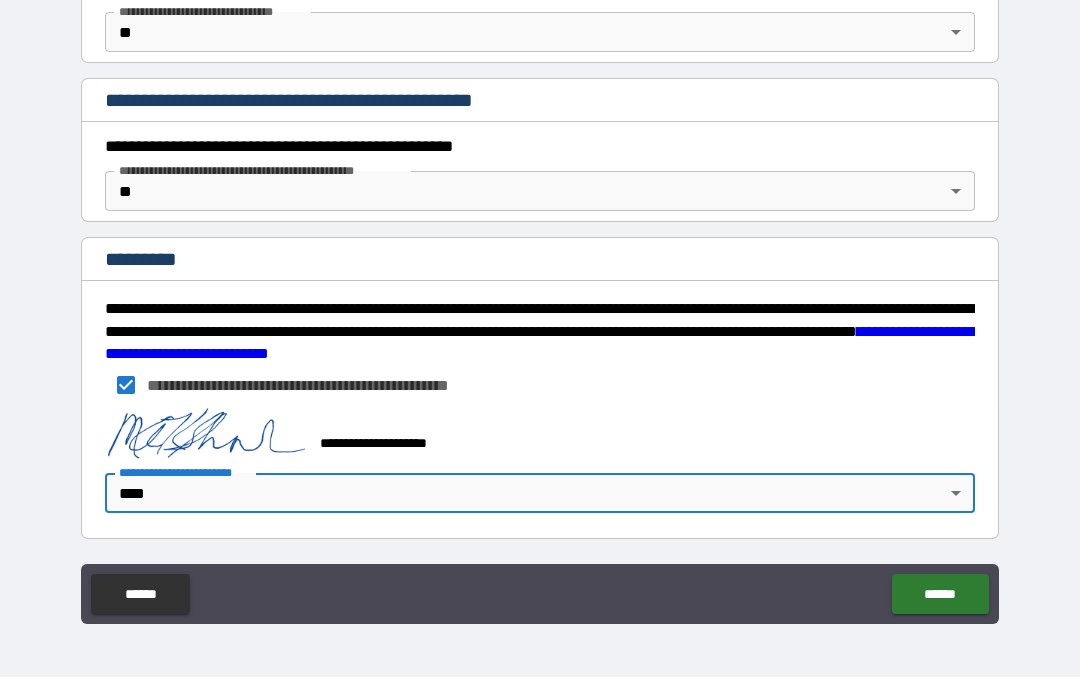 click on "******" at bounding box center (940, 595) 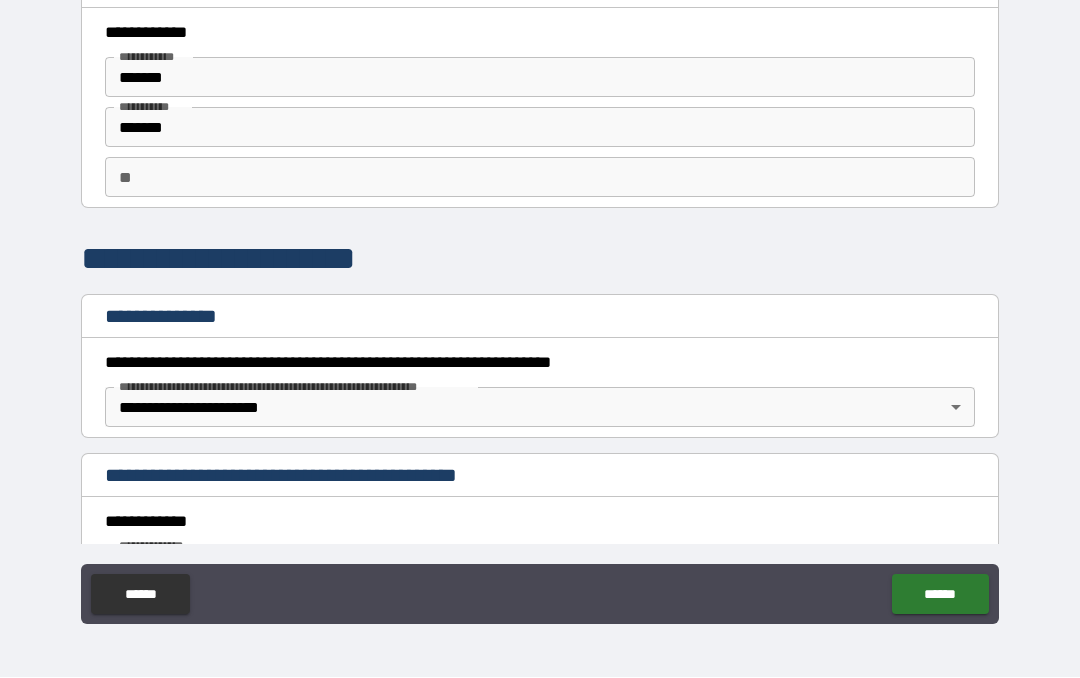 scroll, scrollTop: 0, scrollLeft: 0, axis: both 